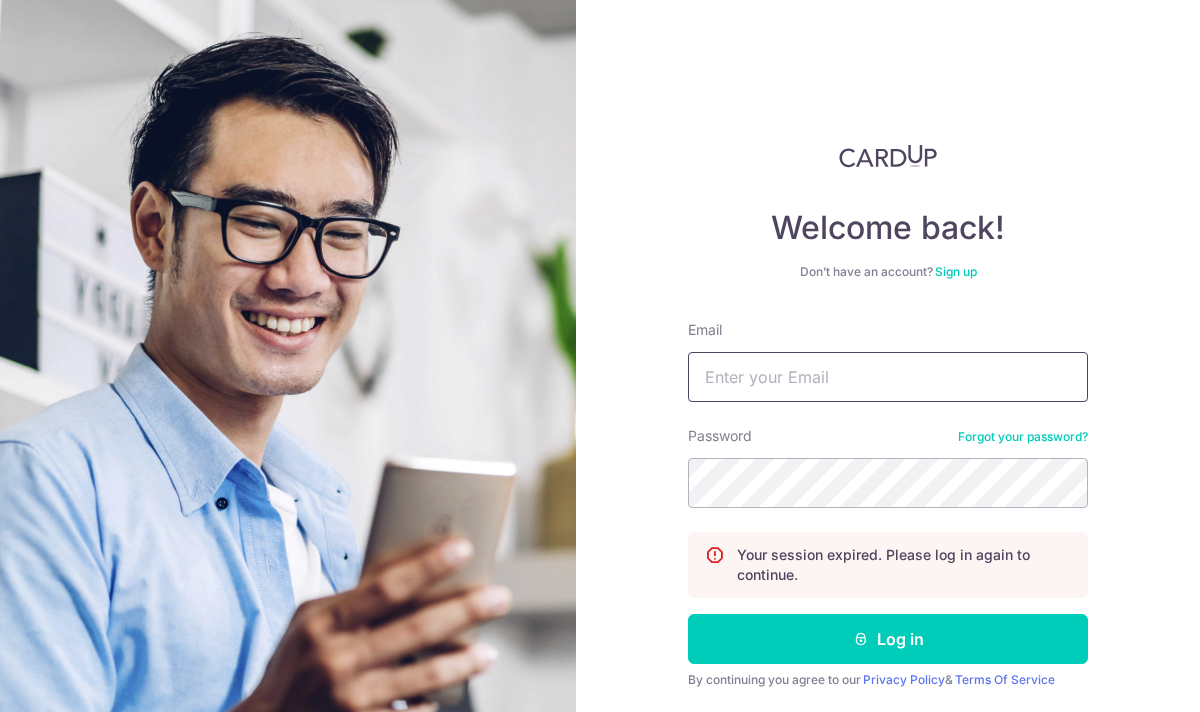 scroll, scrollTop: 0, scrollLeft: 0, axis: both 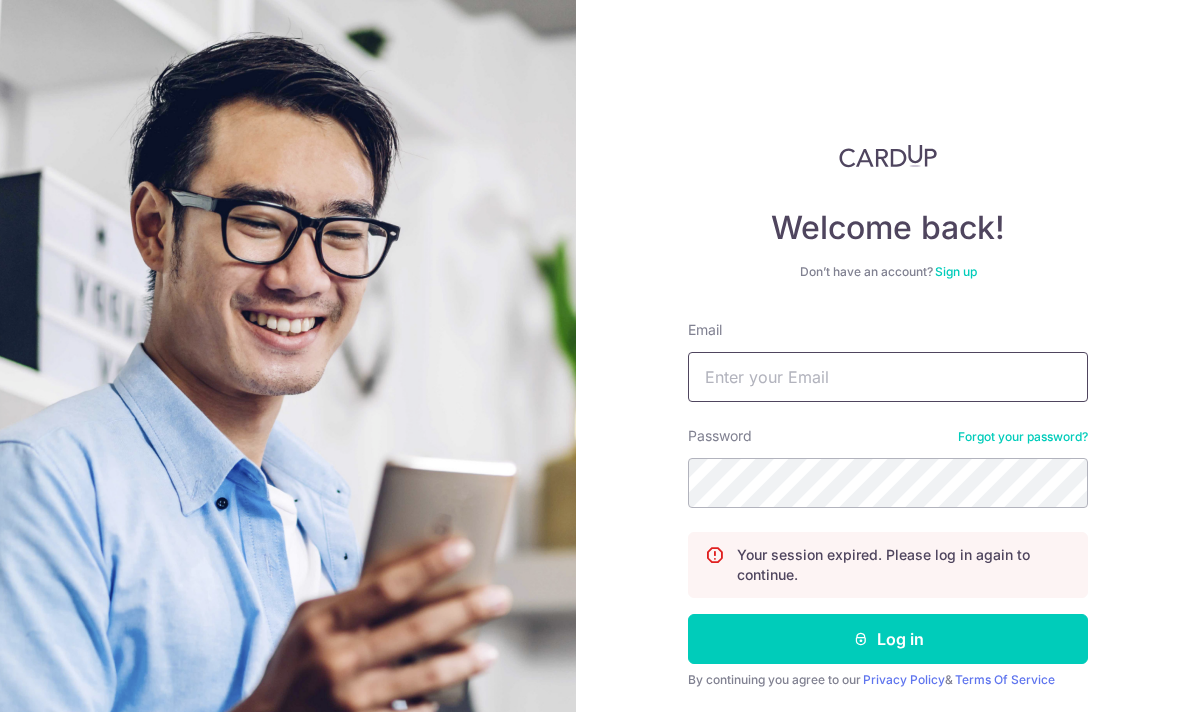 click on "Email" at bounding box center [888, 377] 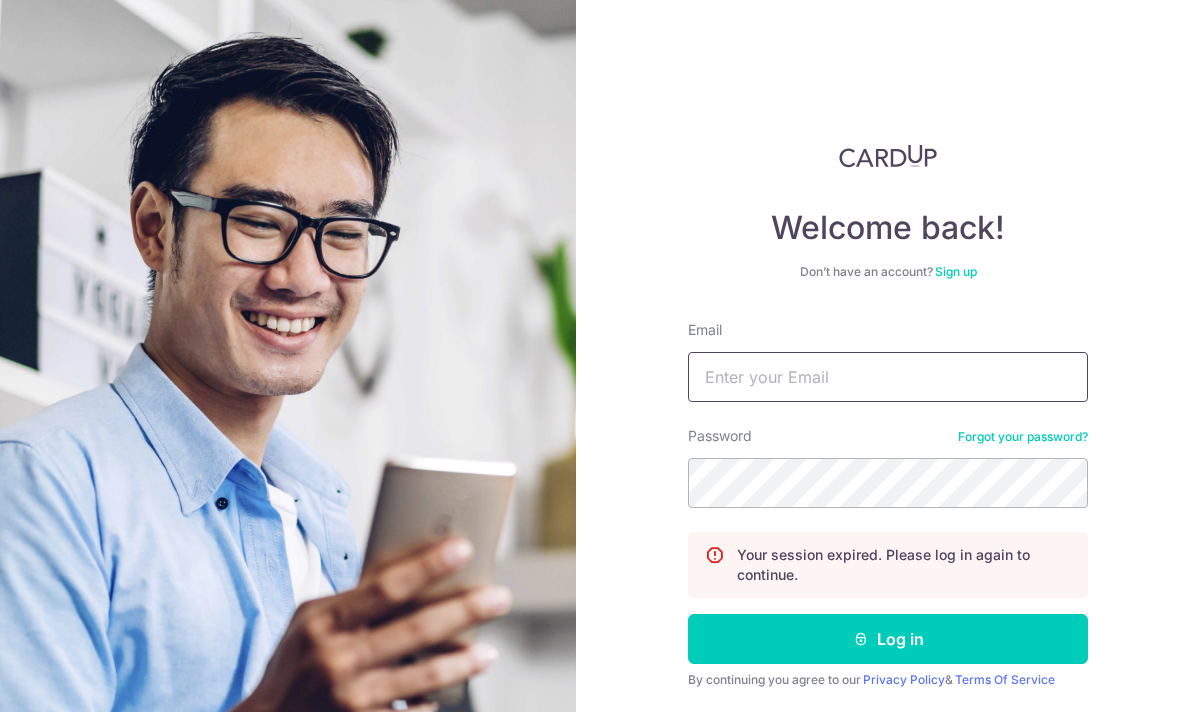 type on "jacquelinetanjl@gmail.com" 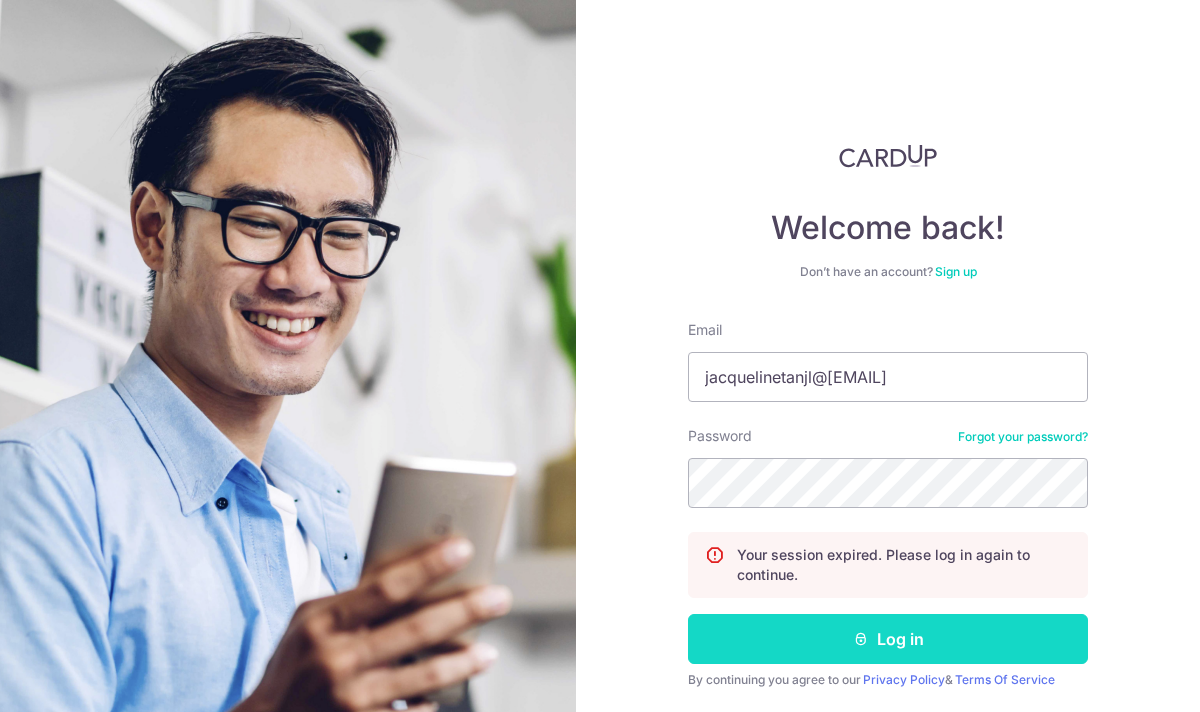 click on "Log in" at bounding box center [888, 639] 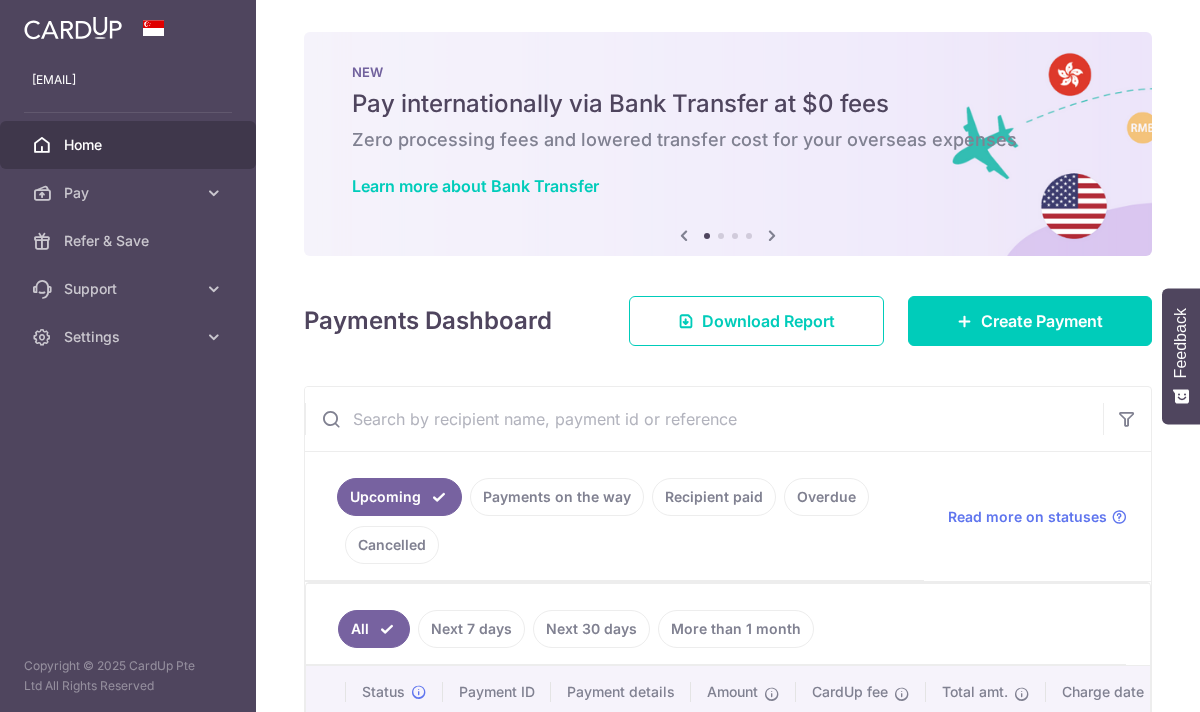 scroll, scrollTop: 0, scrollLeft: 0, axis: both 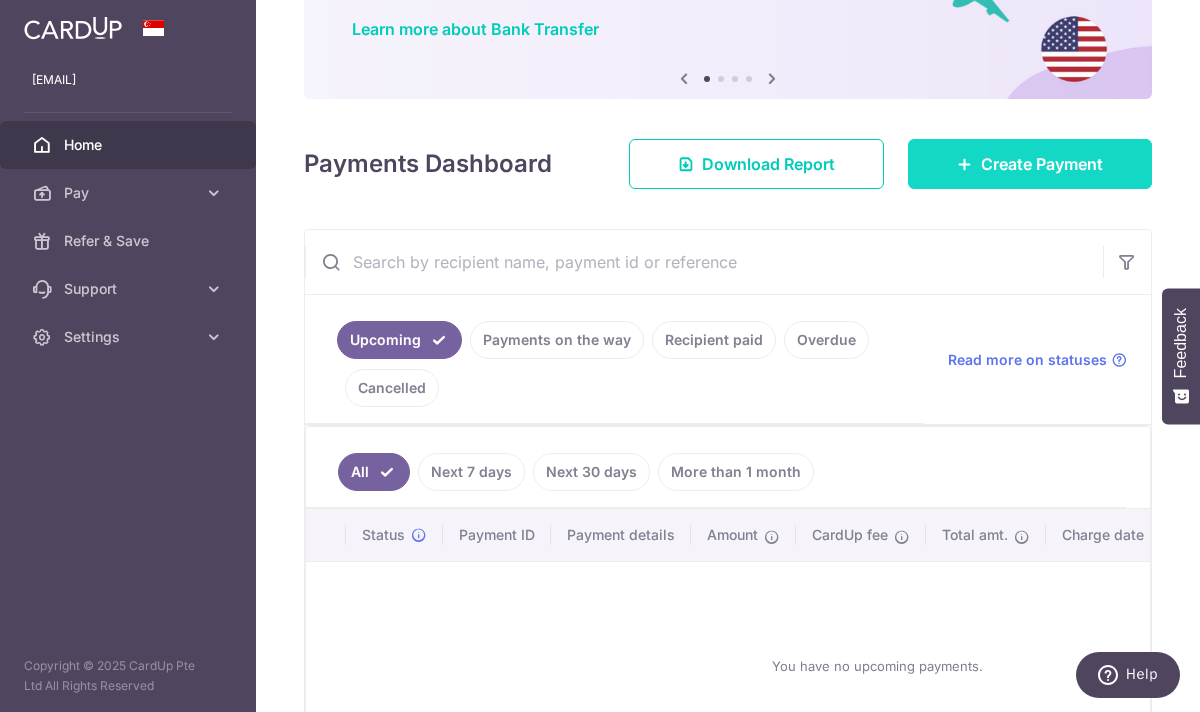click at bounding box center (965, 164) 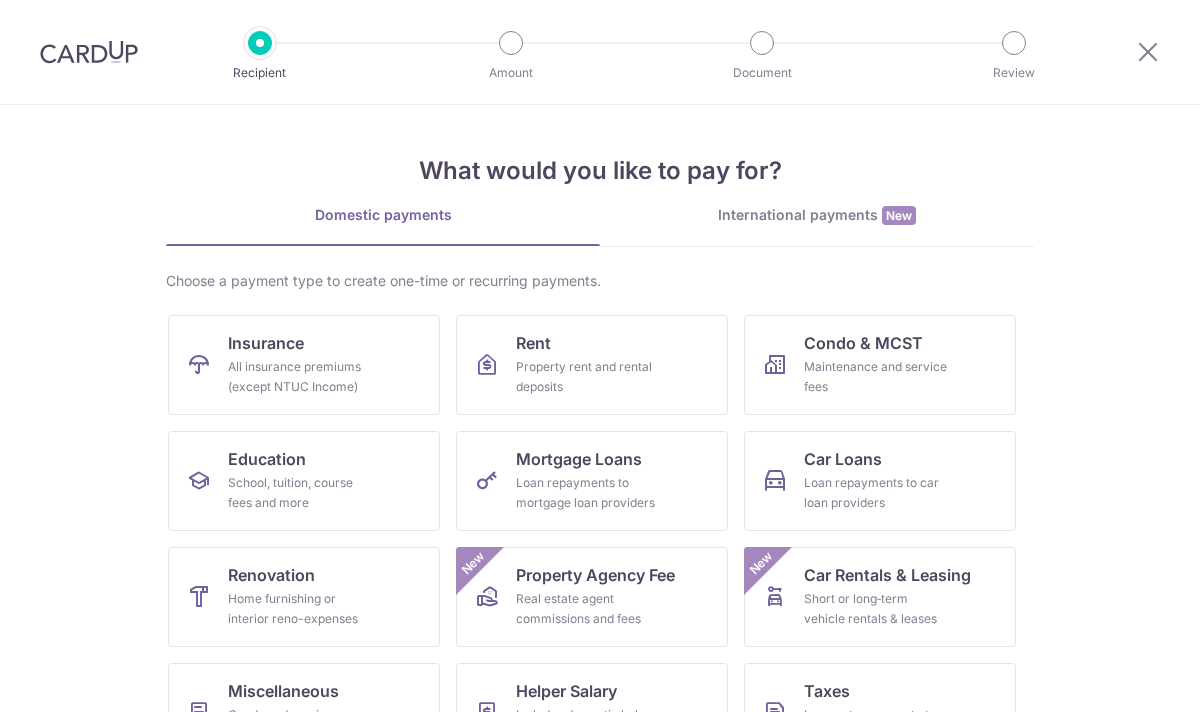 scroll, scrollTop: 0, scrollLeft: 0, axis: both 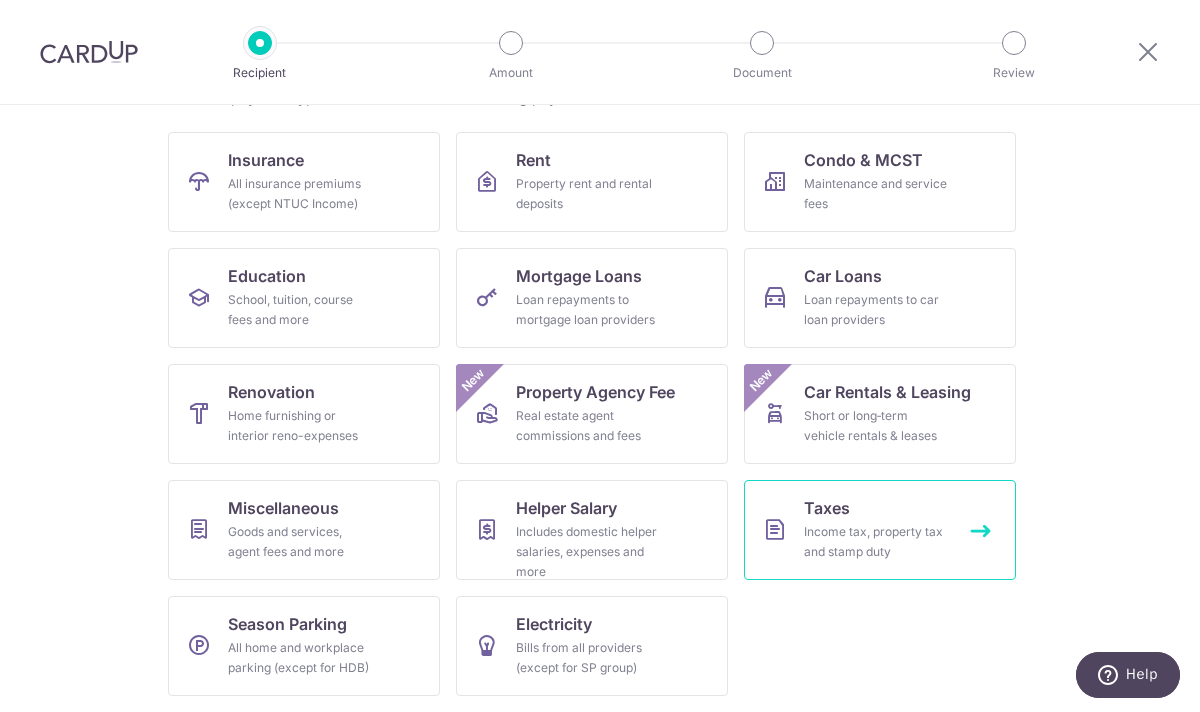click on "Income tax, property tax and stamp duty" at bounding box center [876, 542] 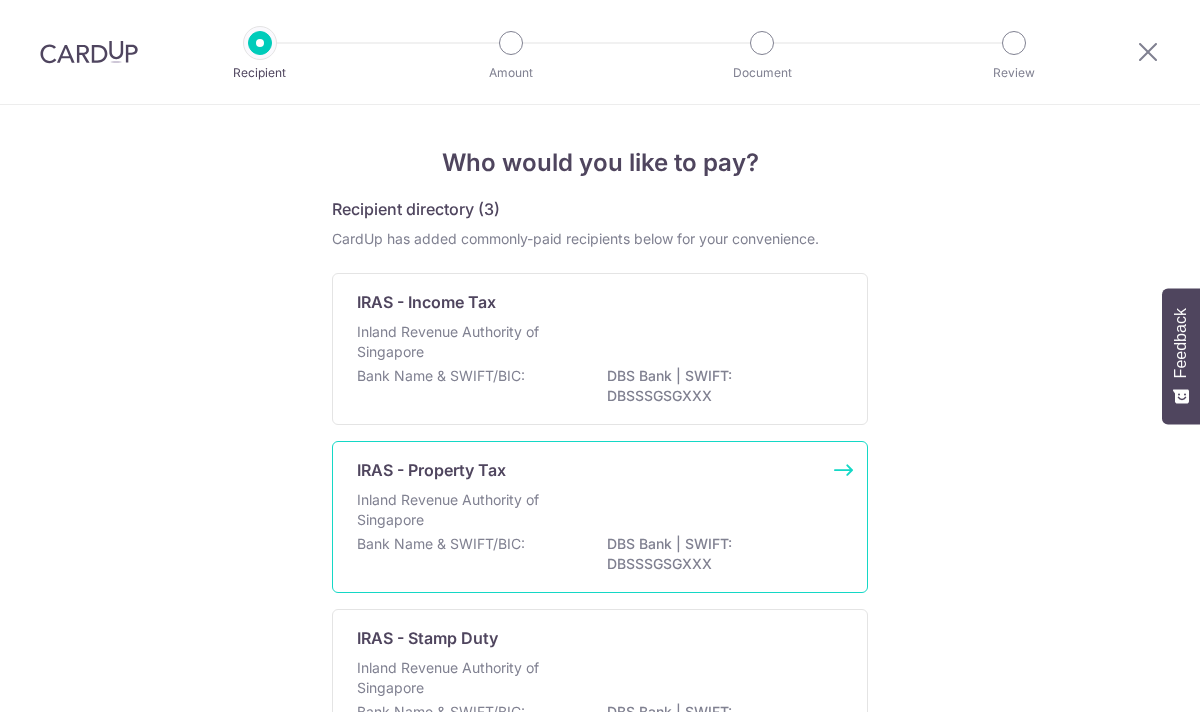 scroll, scrollTop: 0, scrollLeft: 0, axis: both 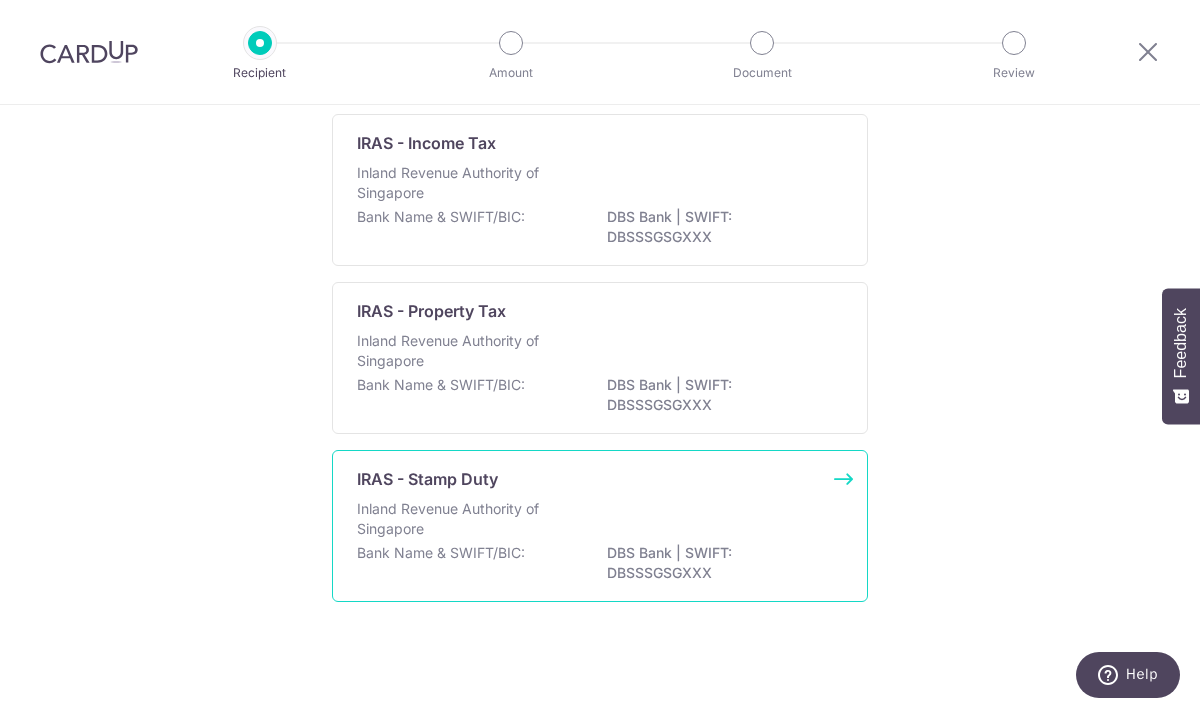 click on "Bank Name & SWIFT/BIC:
DBS Bank | SWIFT: DBSSSGSGXXX" at bounding box center [600, 564] 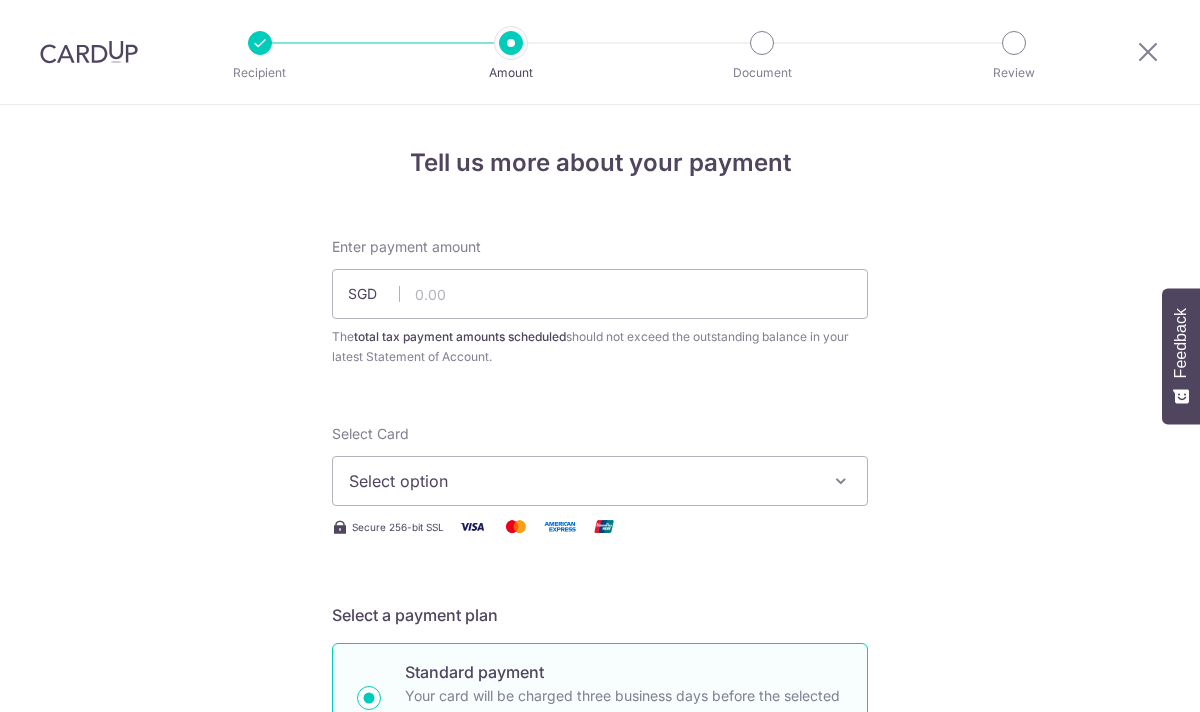 scroll, scrollTop: 0, scrollLeft: 0, axis: both 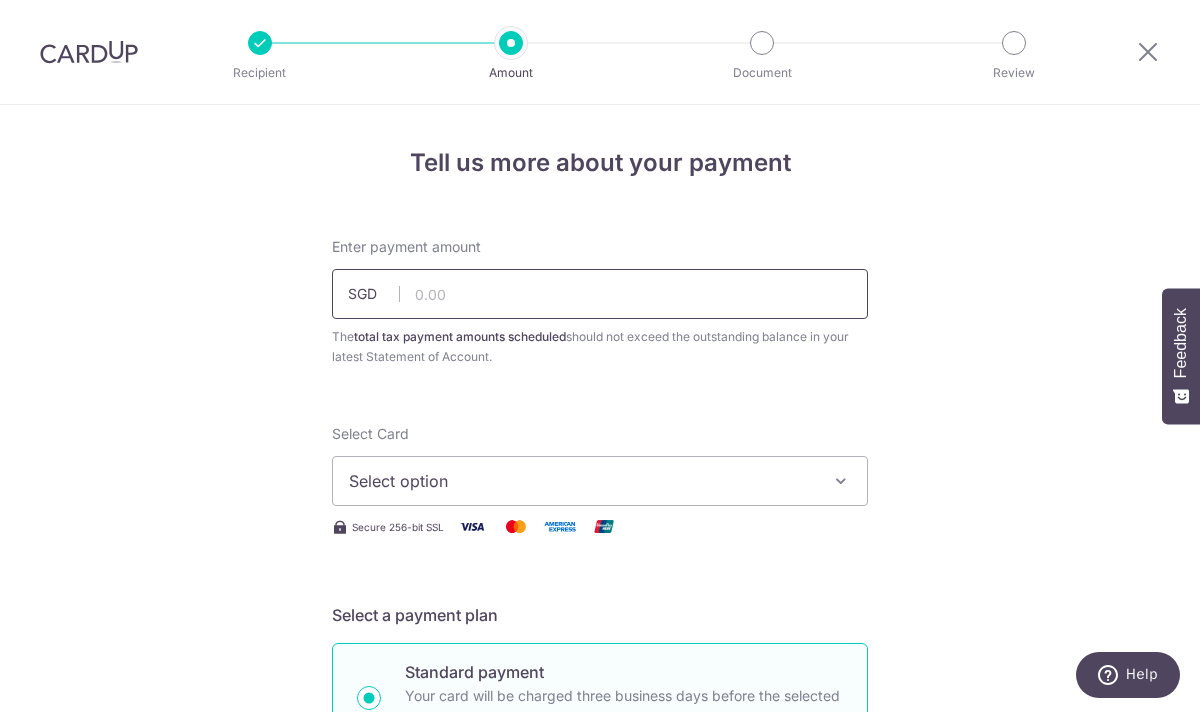 click at bounding box center (600, 294) 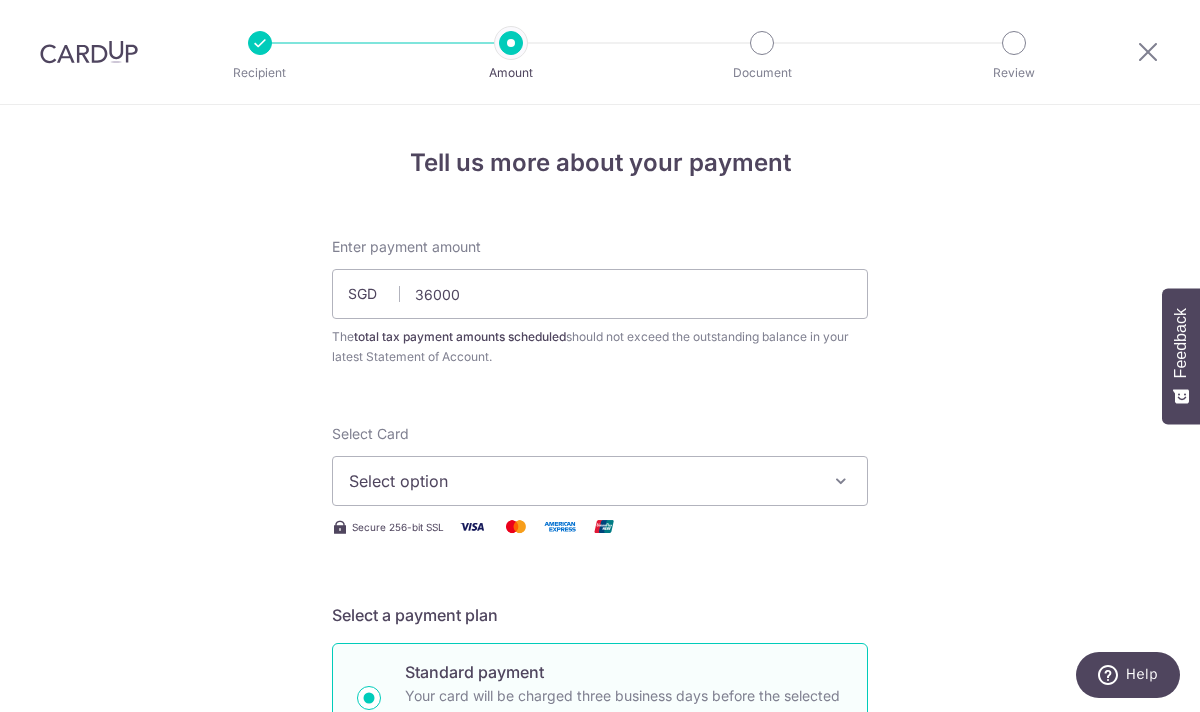 click on "Tell us more about your payment
Enter payment amount
SGD
36000
The  total tax payment amounts scheduled  should not exceed the outstanding balance in your latest Statement of Account.
Select Card
Select option
Add credit card
Your Cards
**** 2104
Secure 256-bit SSL
Text
New card details" at bounding box center (600, 1033) 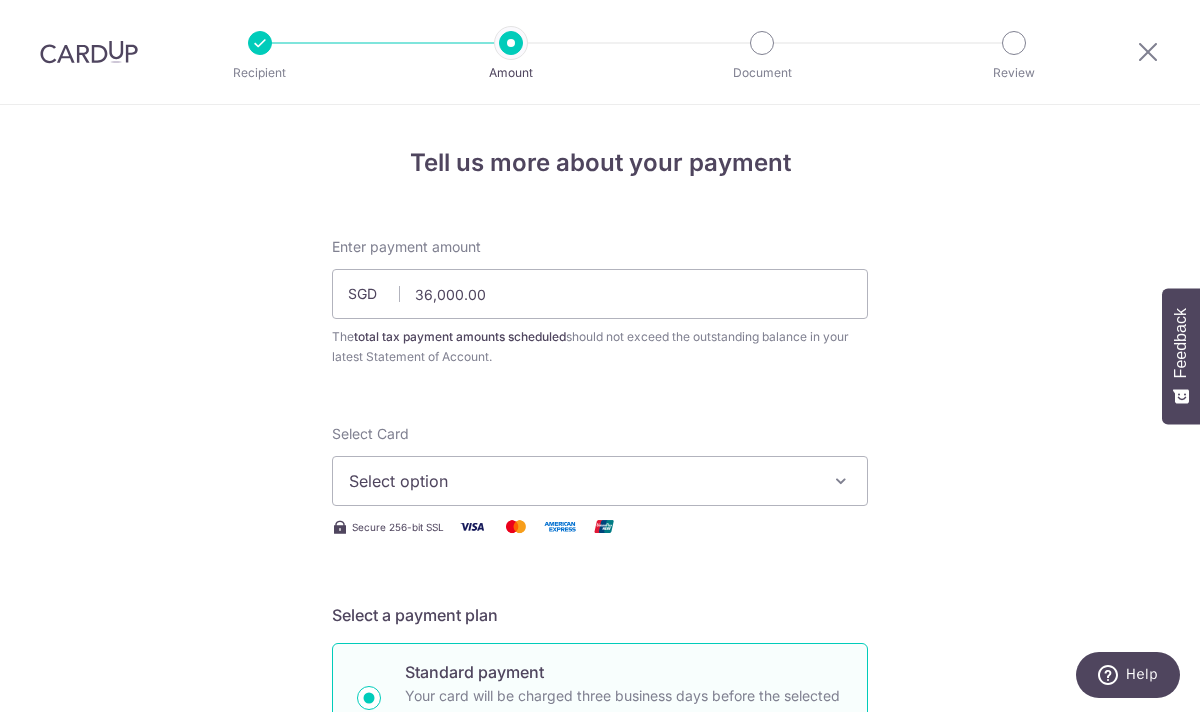 click on "Select option" at bounding box center (600, 481) 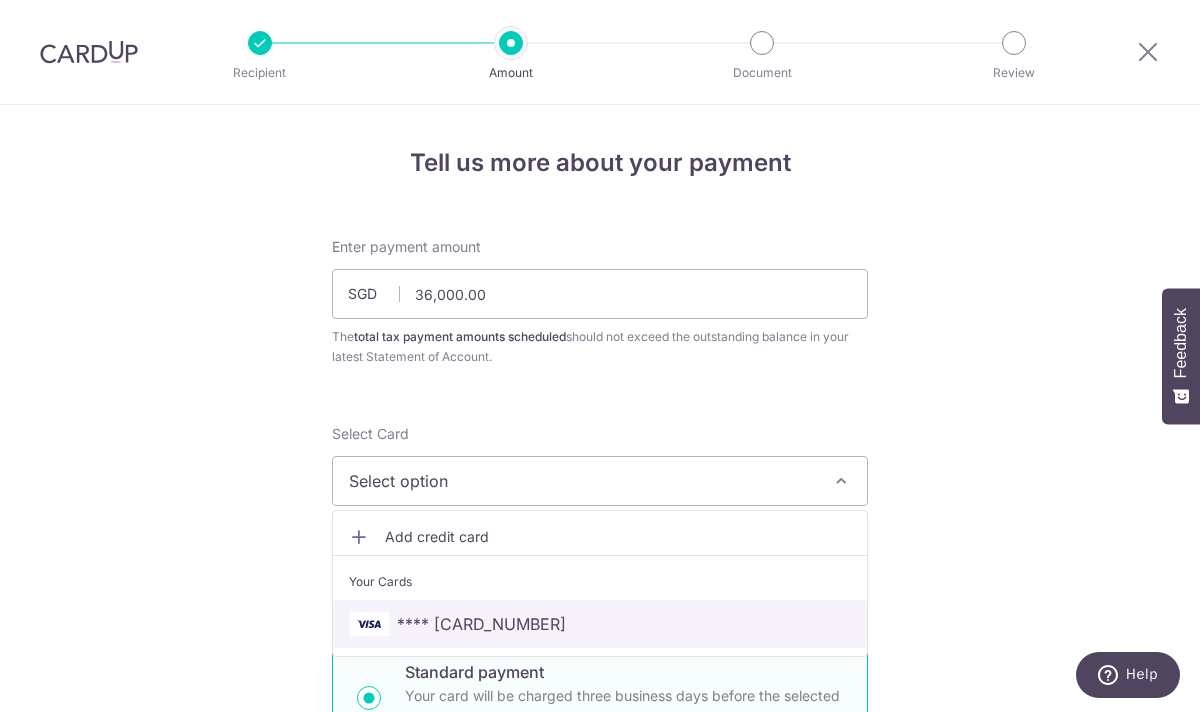 click on "**** 2104" at bounding box center [600, 624] 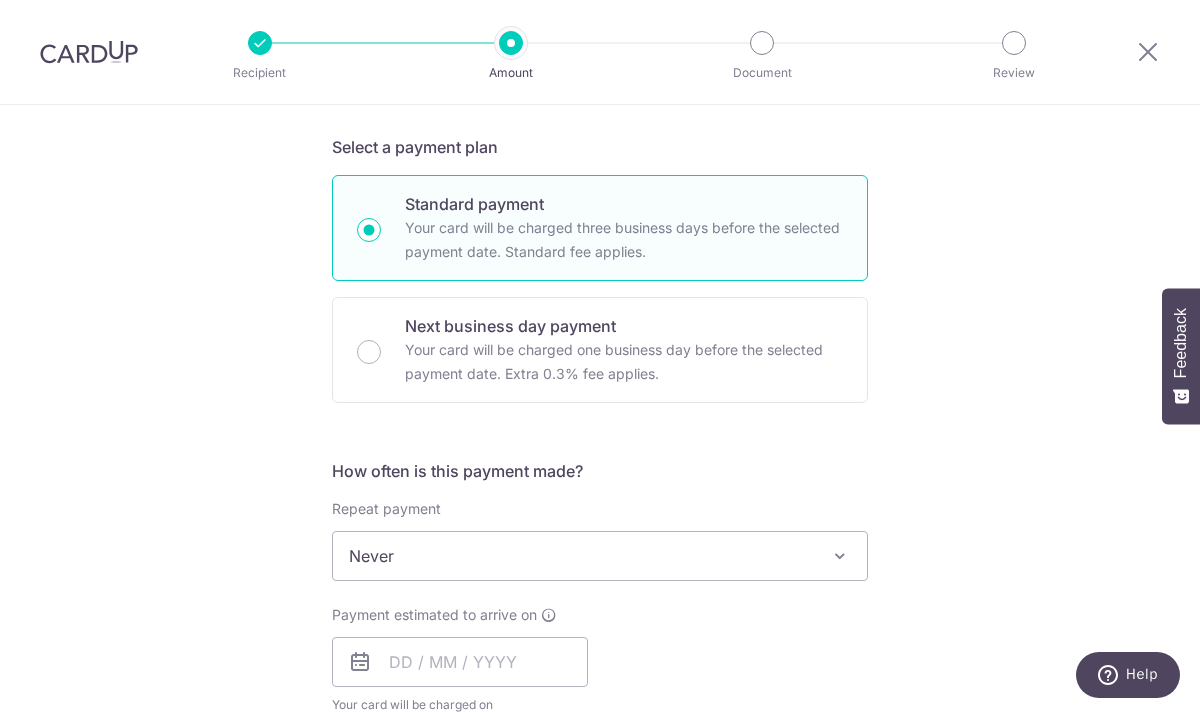 scroll, scrollTop: 519, scrollLeft: 0, axis: vertical 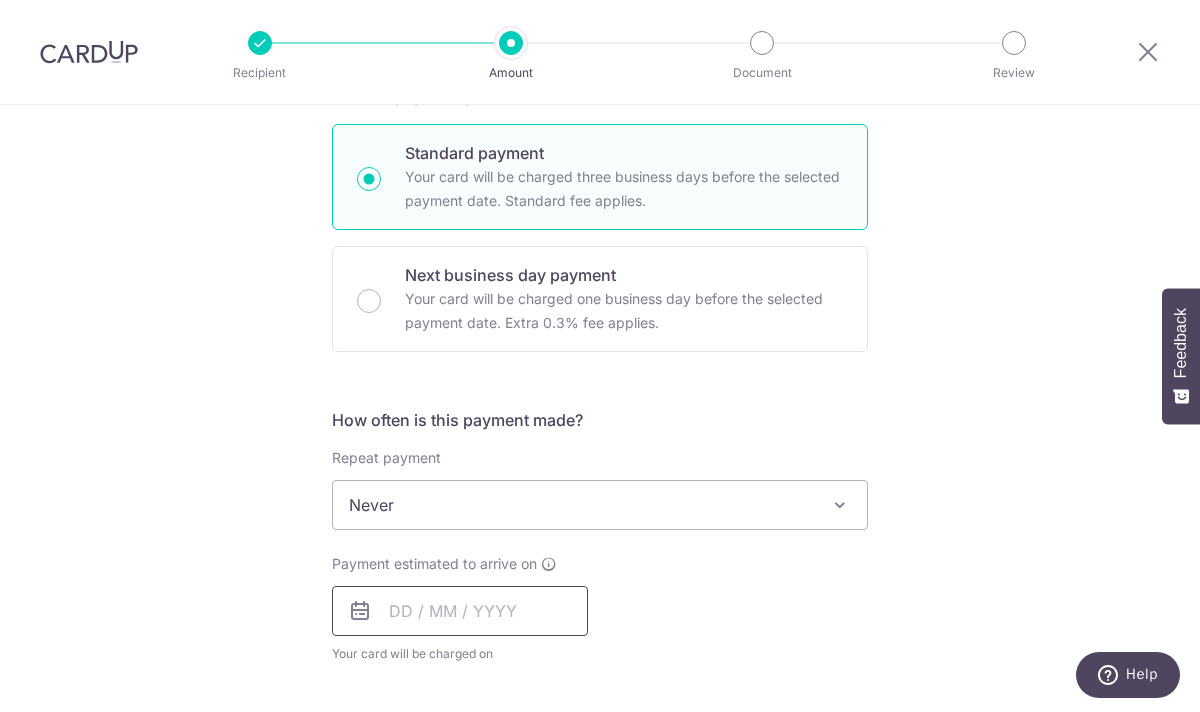 click at bounding box center [460, 611] 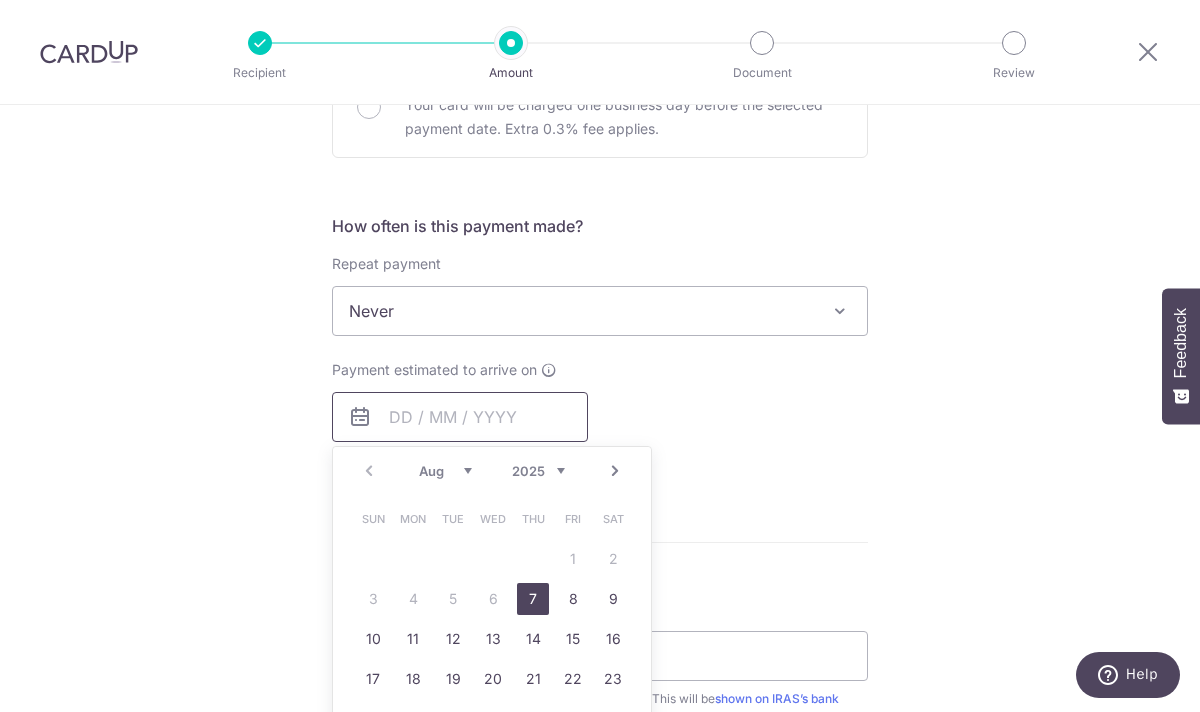 scroll, scrollTop: 721, scrollLeft: 0, axis: vertical 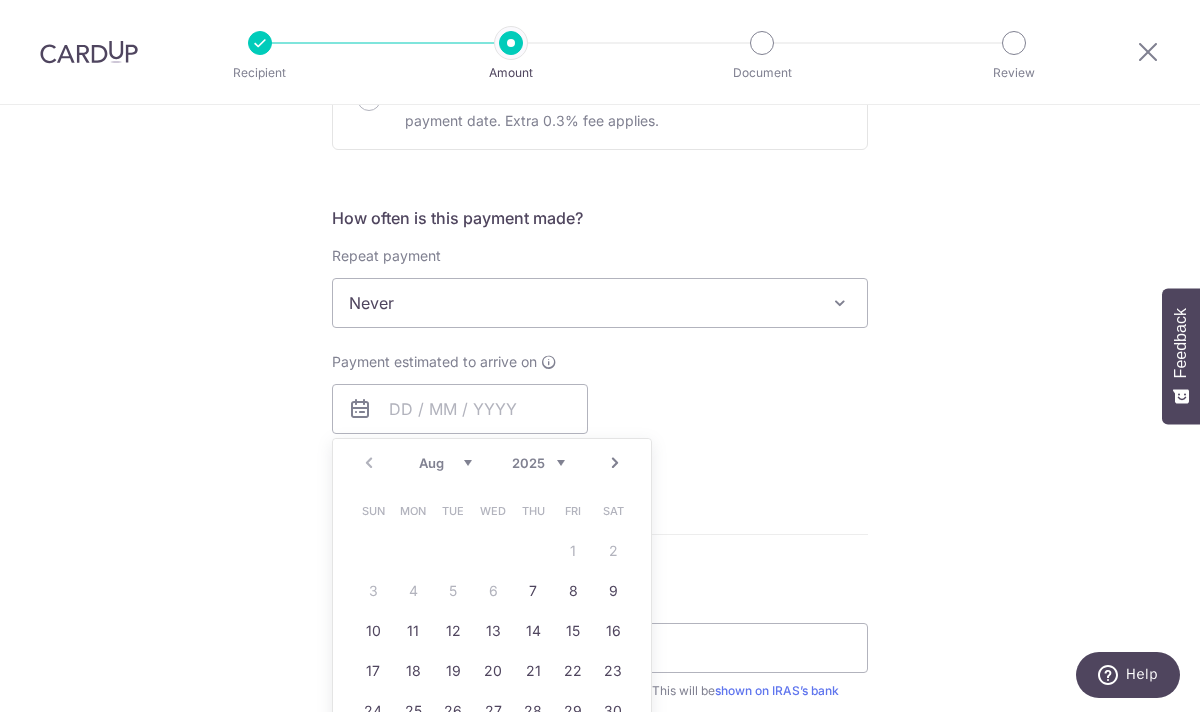click on "Enter payment amount
SGD
36,000.00
36000.00
The  total tax payment amounts scheduled  should not exceed the outstanding balance in your latest Statement of Account.
Select Card
**** 2104
Add credit card
Your Cards
**** 2104
Secure 256-bit SSL
Text
New card details
Card" at bounding box center (600, 331) 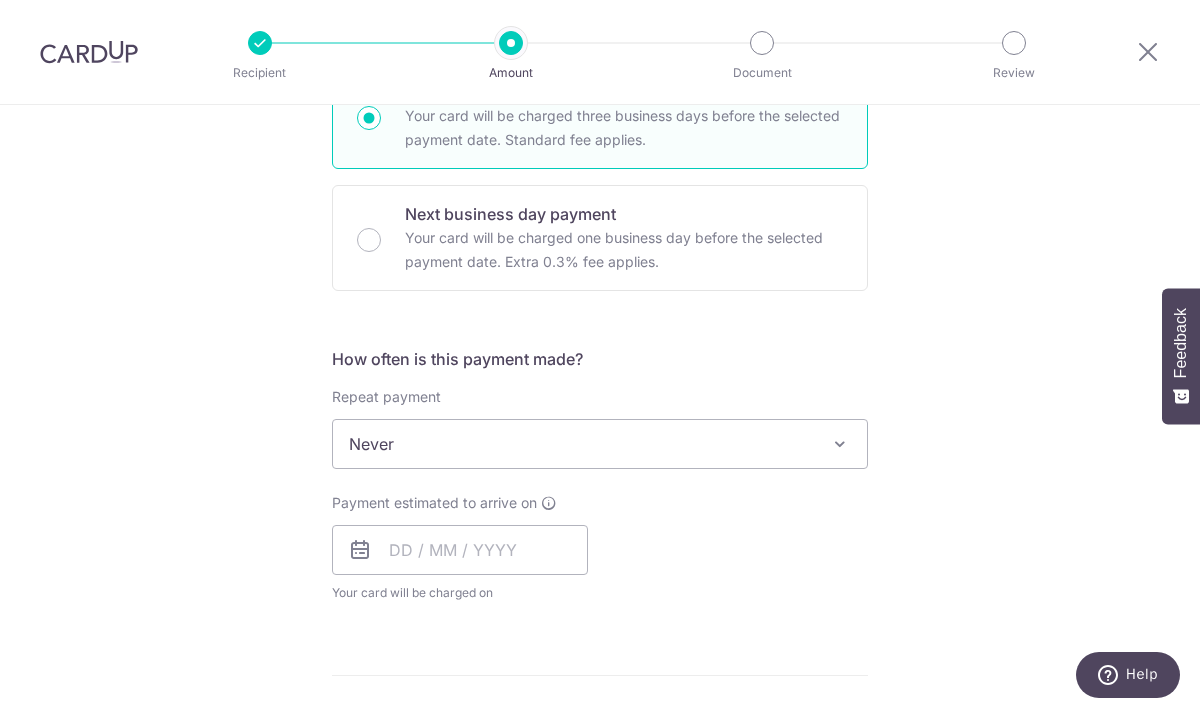 scroll, scrollTop: 581, scrollLeft: 0, axis: vertical 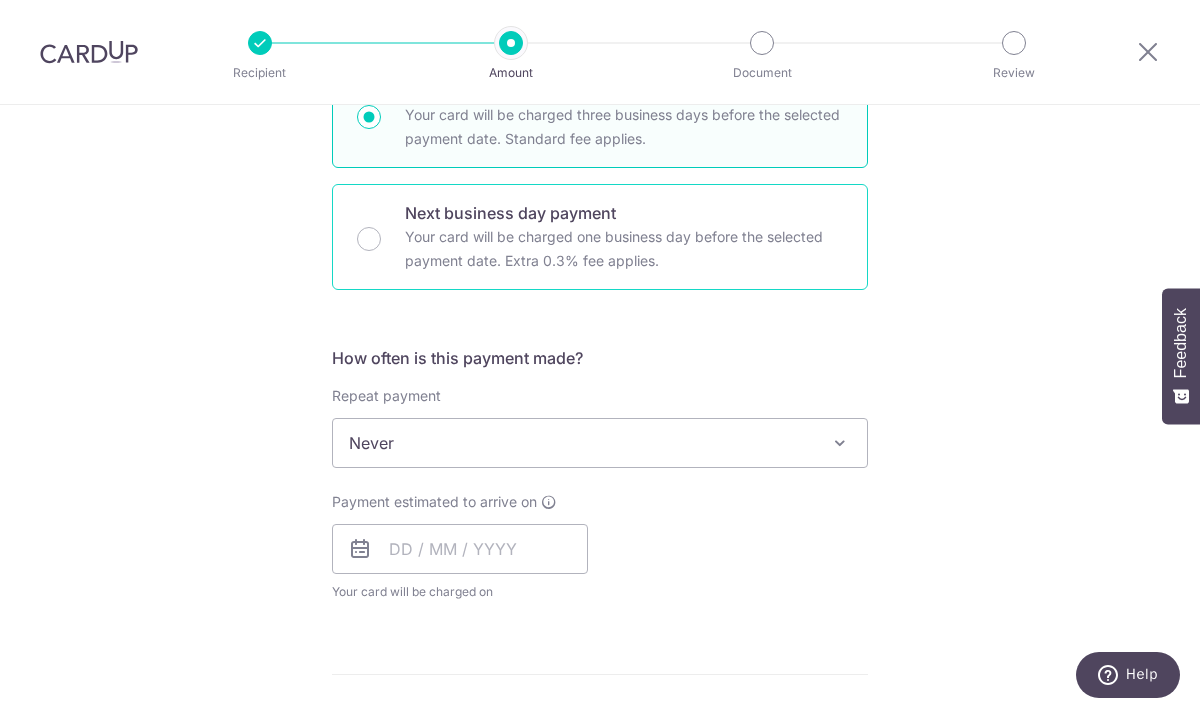 click on "Your card will be charged one business day before the selected payment date. Extra 0.3% fee applies." at bounding box center (624, 249) 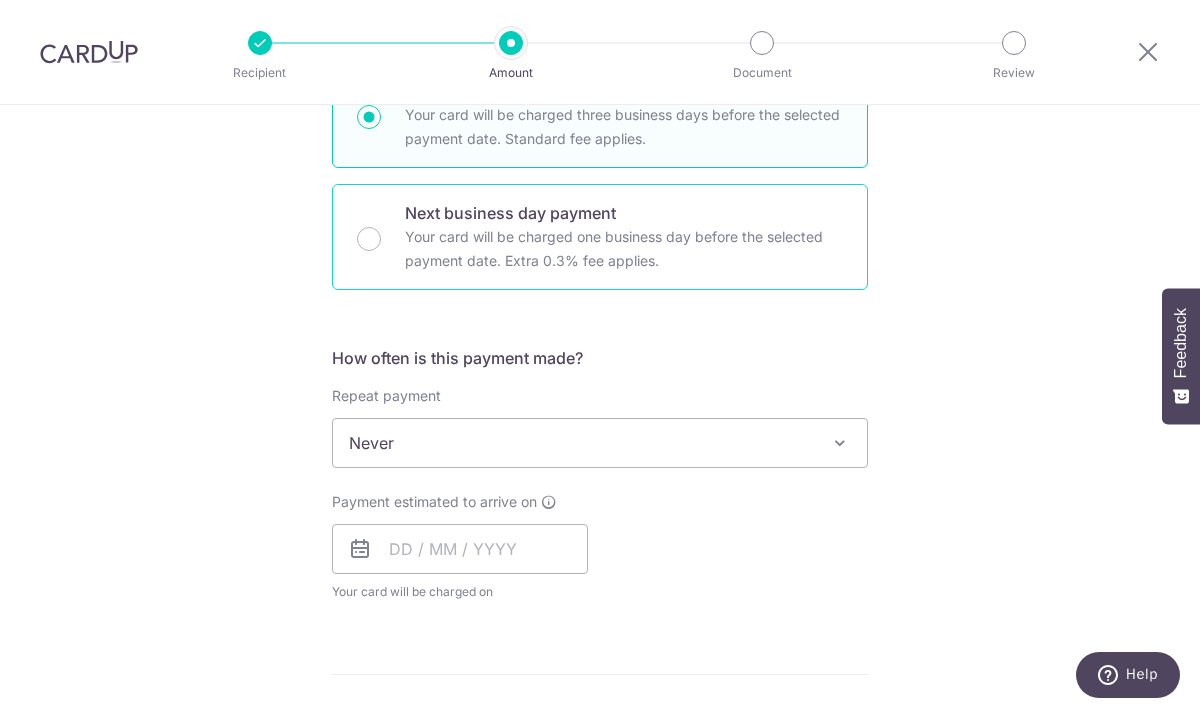 click on "Next business day payment
Your card will be charged one business day before the selected payment date. Extra 0.3% fee applies." at bounding box center [369, 239] 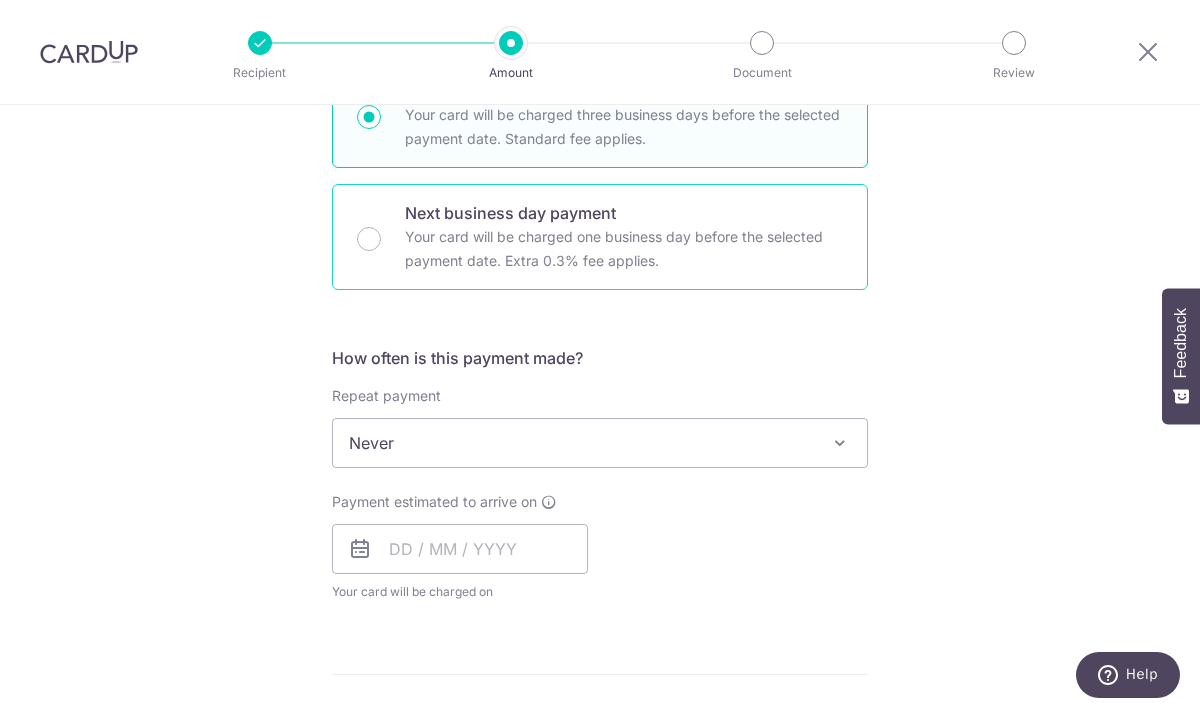radio on "false" 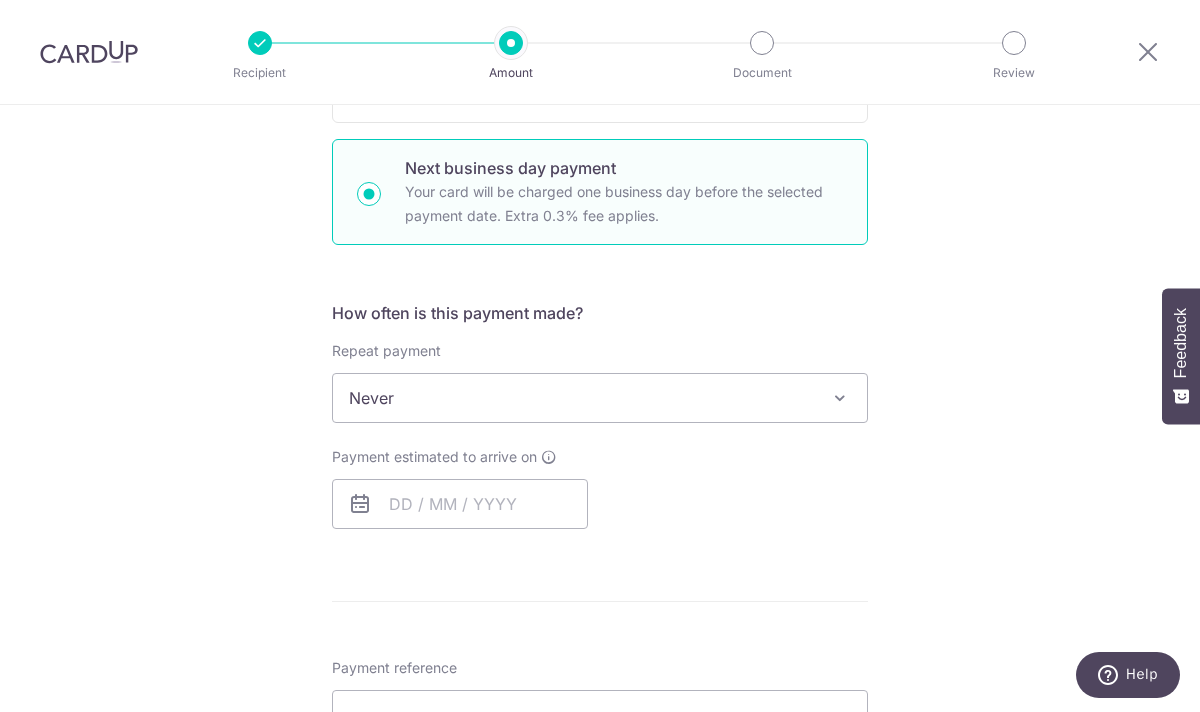 scroll, scrollTop: 698, scrollLeft: 0, axis: vertical 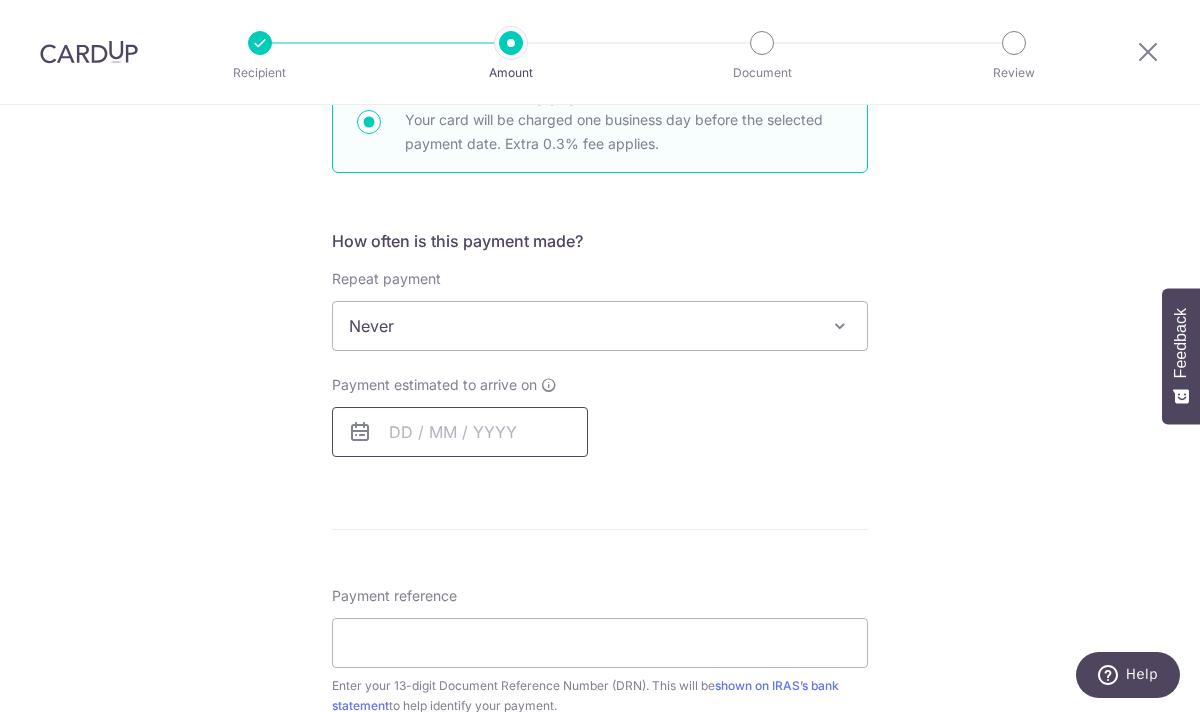 click at bounding box center [460, 432] 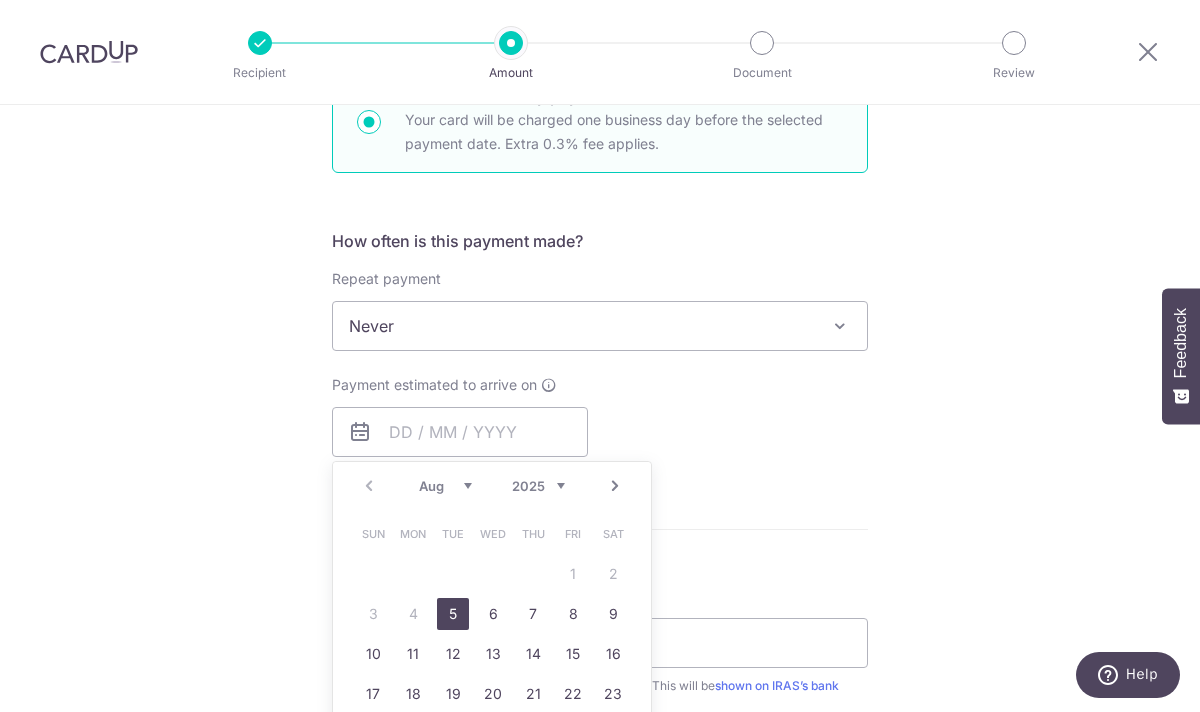 click on "5" at bounding box center [453, 614] 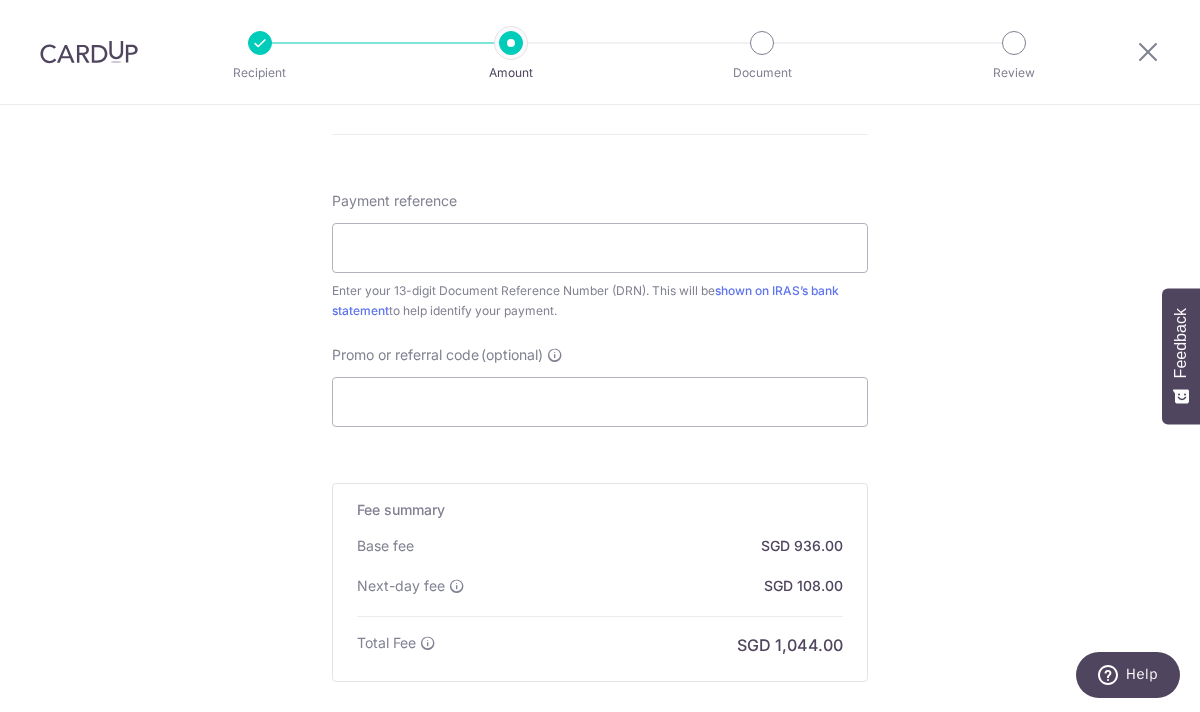 scroll, scrollTop: 1193, scrollLeft: 0, axis: vertical 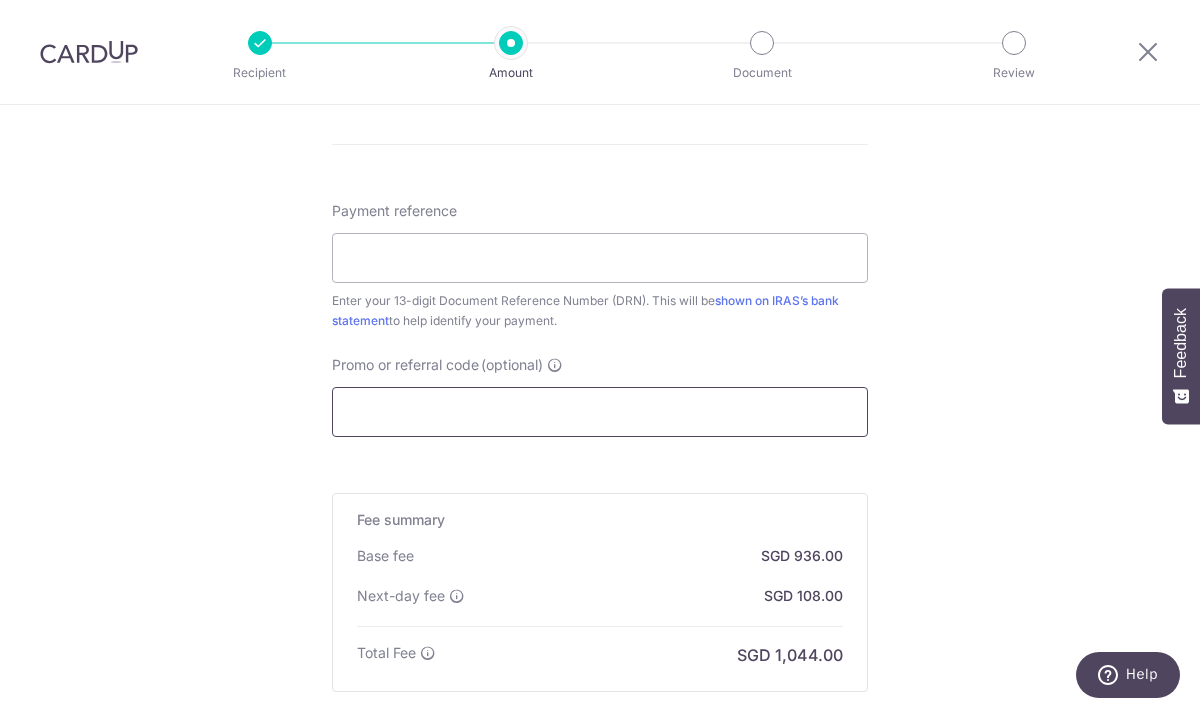 click on "Promo or referral code
(optional)" at bounding box center [600, 412] 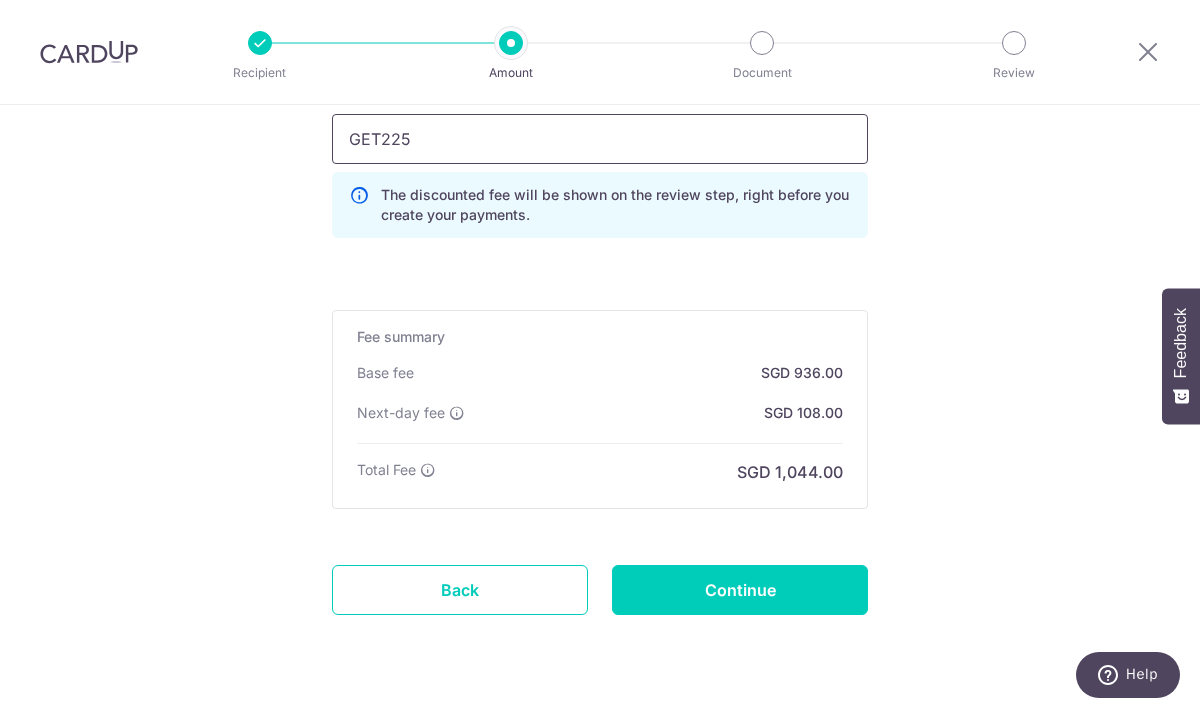scroll, scrollTop: 1473, scrollLeft: 0, axis: vertical 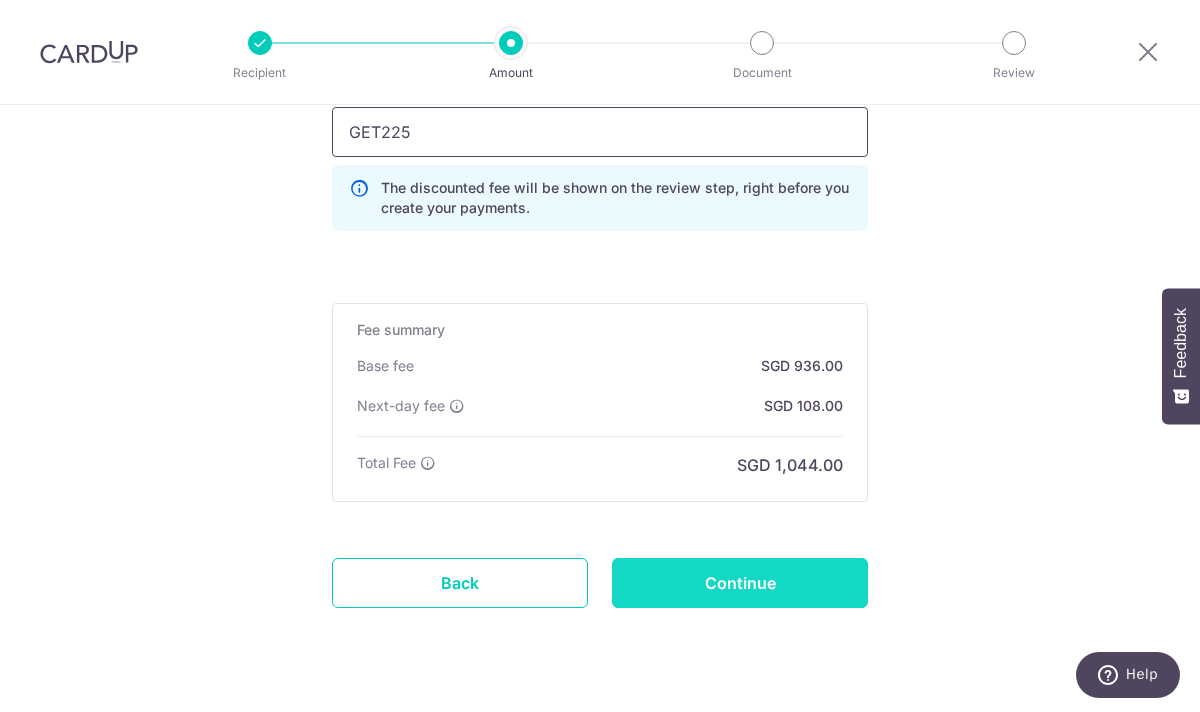 type on "GET225" 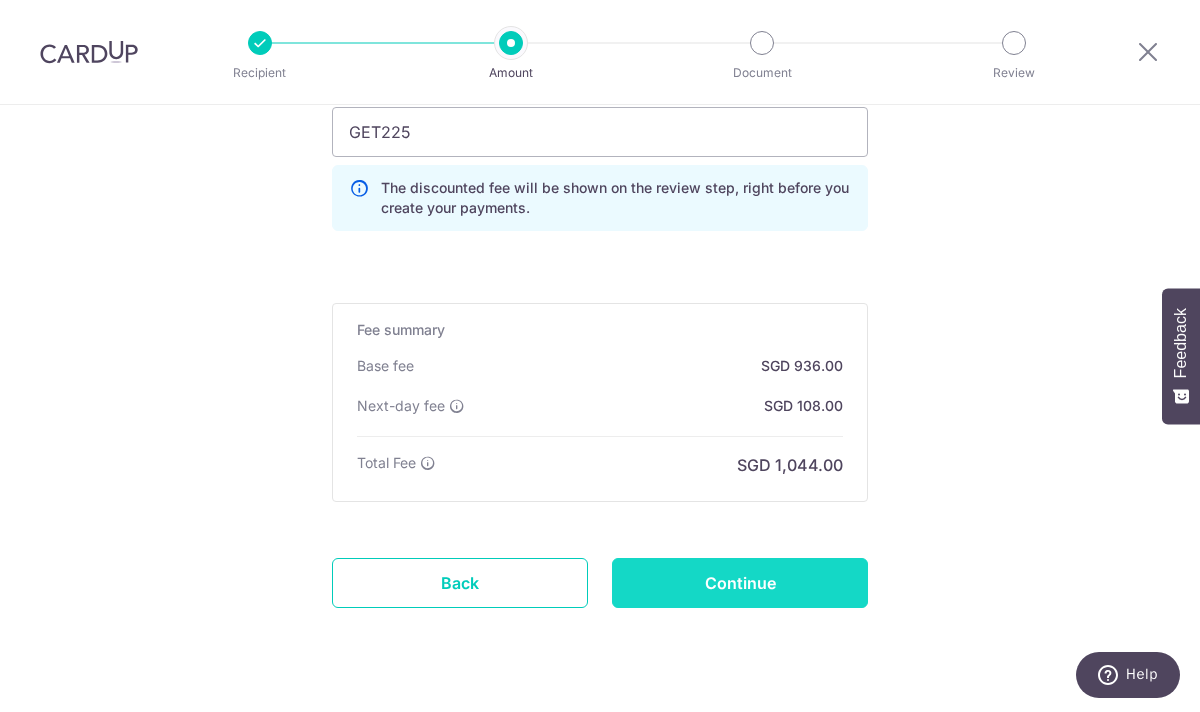 click on "Continue" at bounding box center [740, 583] 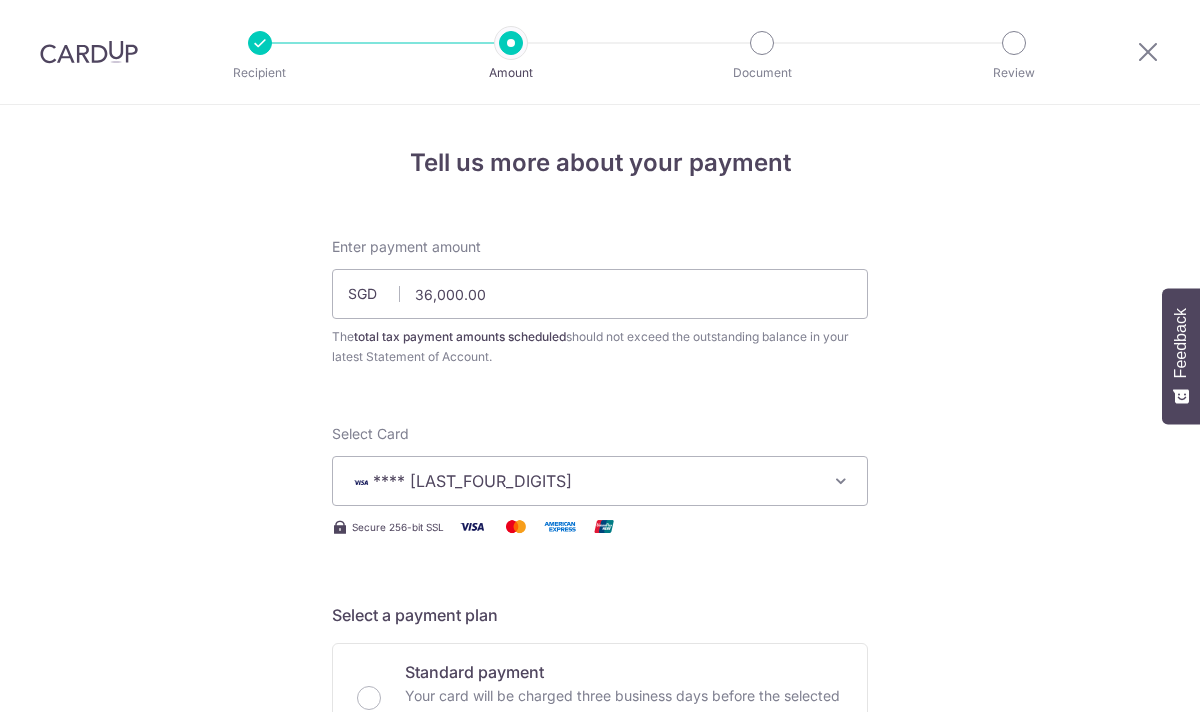 scroll, scrollTop: 0, scrollLeft: 0, axis: both 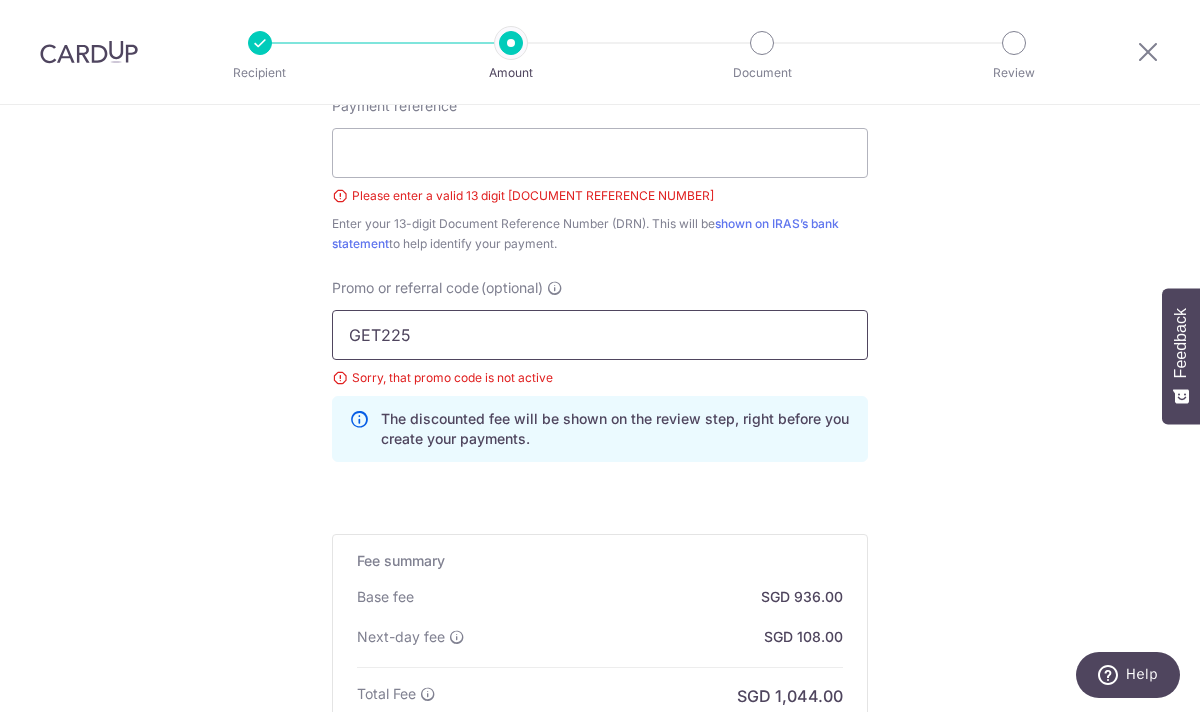 click on "GET225" at bounding box center (600, 335) 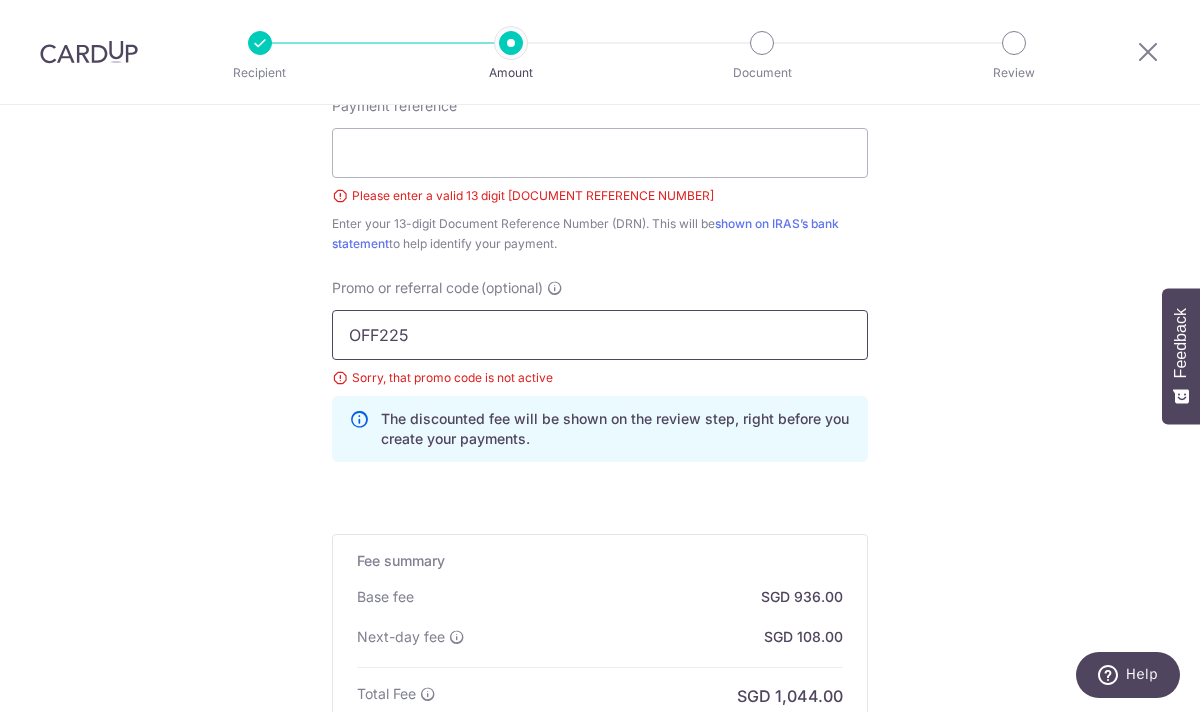 type on "OFF225" 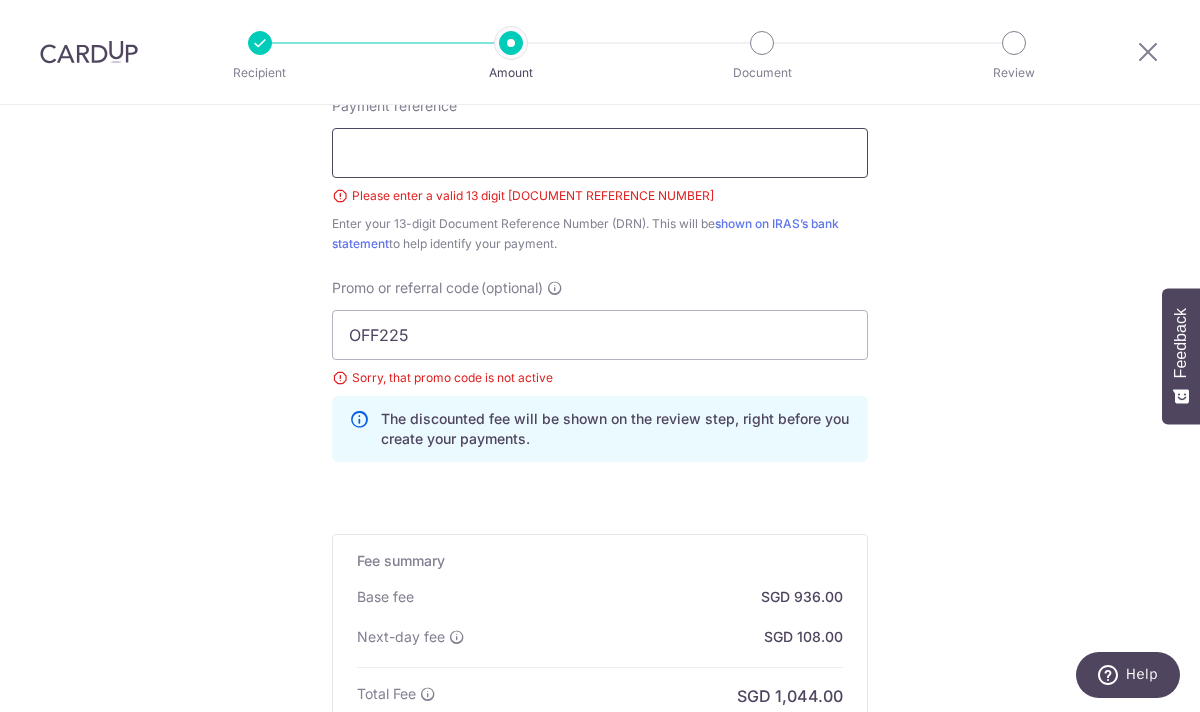 click on "Payment reference" at bounding box center (600, 153) 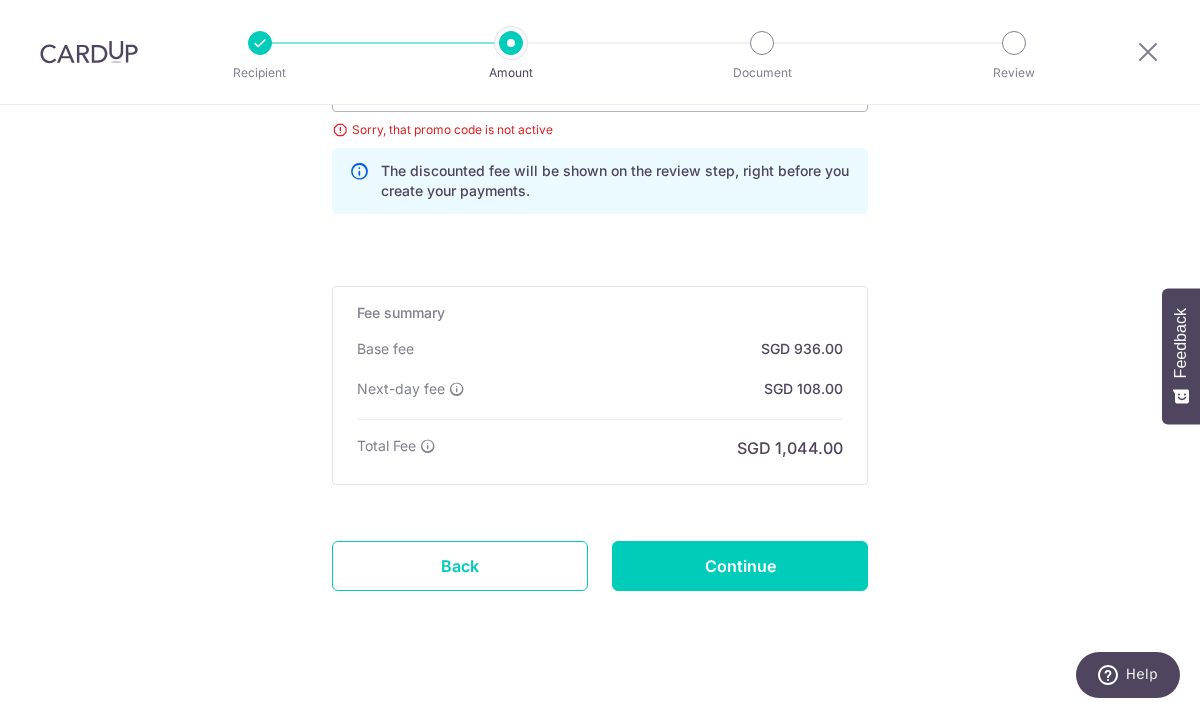 scroll, scrollTop: 1570, scrollLeft: 0, axis: vertical 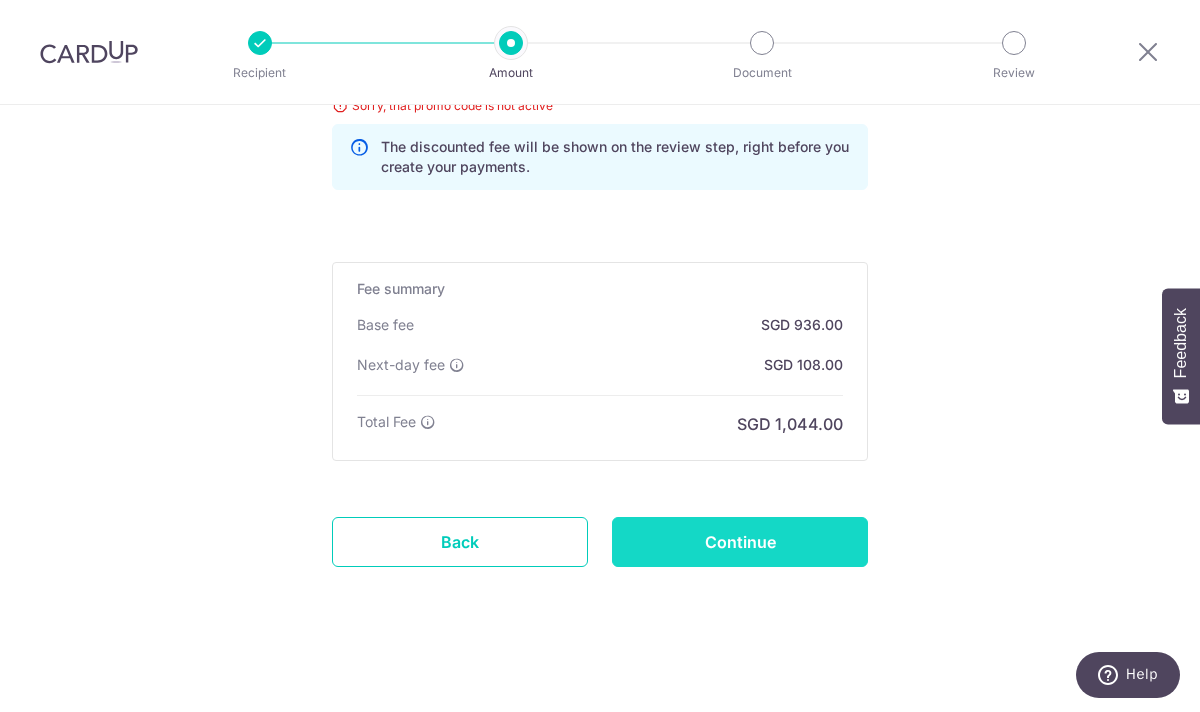 type on "2507283951087" 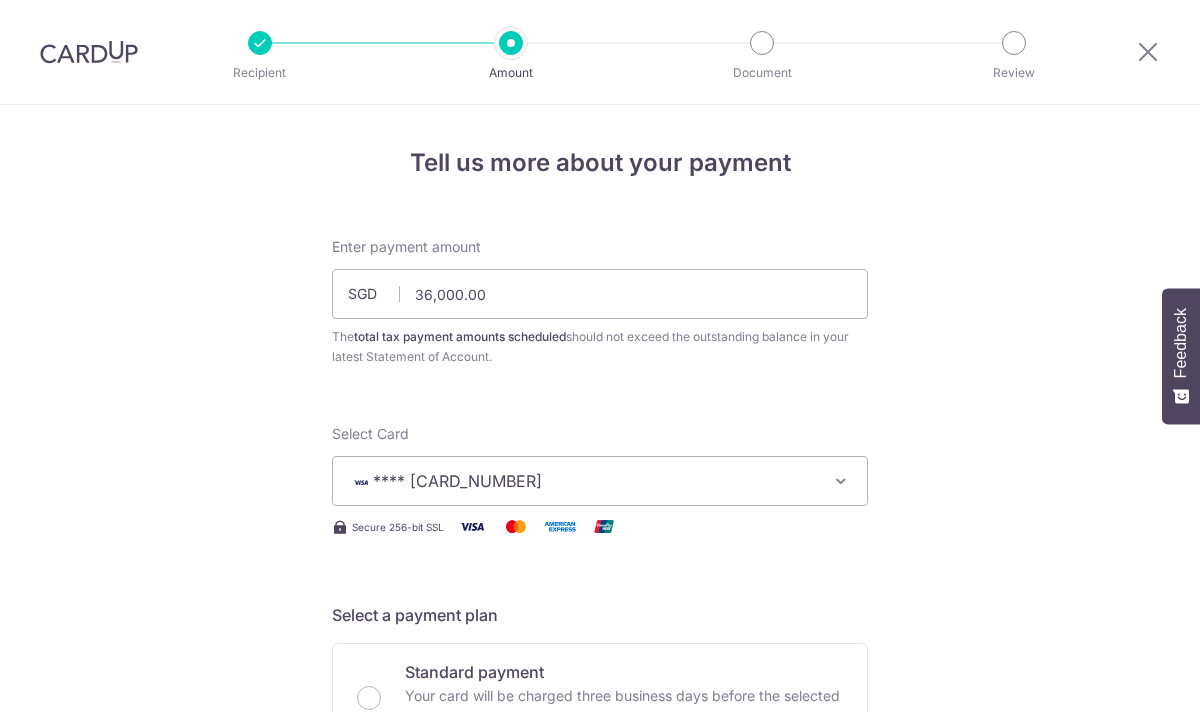 scroll, scrollTop: 0, scrollLeft: 0, axis: both 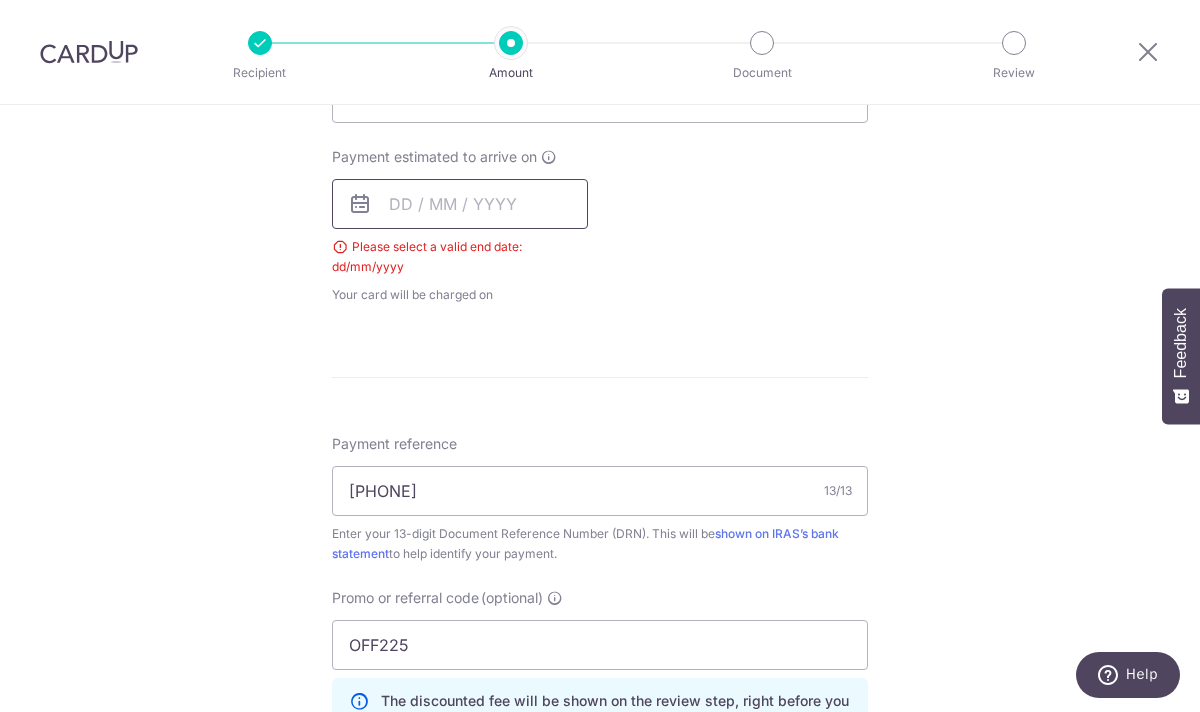 click at bounding box center [460, 204] 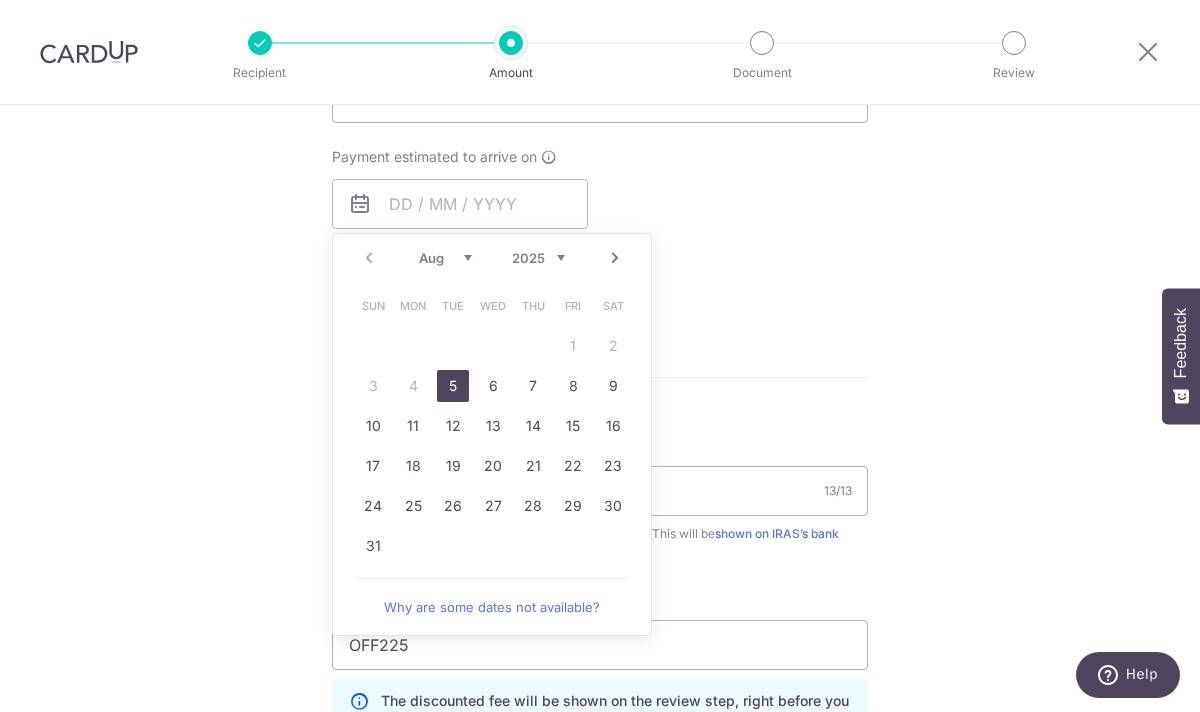 click on "map[:[{"id":"0","text":"[PHONE]"},{"id":"1","text":"[NUMBER] [STREET] [POSTAL_CODE], [CITY], [STATE], [STATE]-[POSTAL_CODE]"},{"id":"2","text":"Tell us more about your payment
SGD
36,000.00
36000.00
Select Card
**** [CARD_NUMBER]
Add credit card
Your Cards
**** [CARD_NUMBER]
Secure 256-bit SSL
Text
New card details"},{"id":"3","text":"[FIRST]"},{"id":"4","text":"**** [CARD_NUMBER]"}]]" at bounding box center [600, 225] 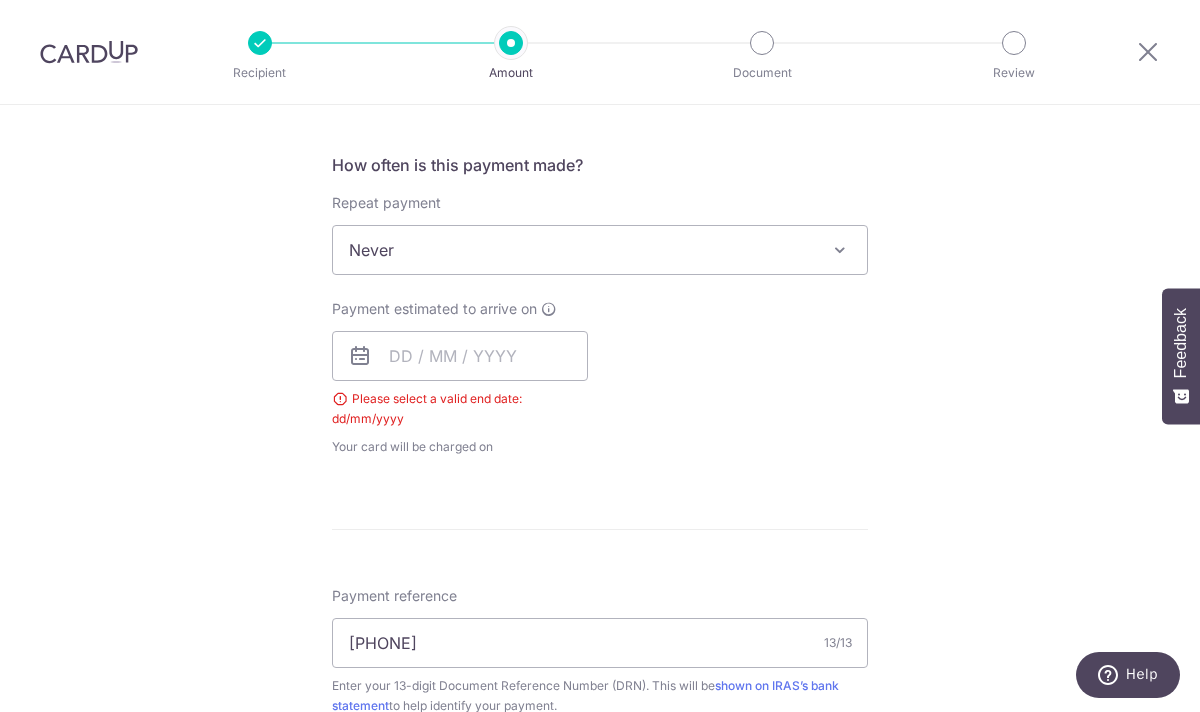 scroll, scrollTop: 749, scrollLeft: 0, axis: vertical 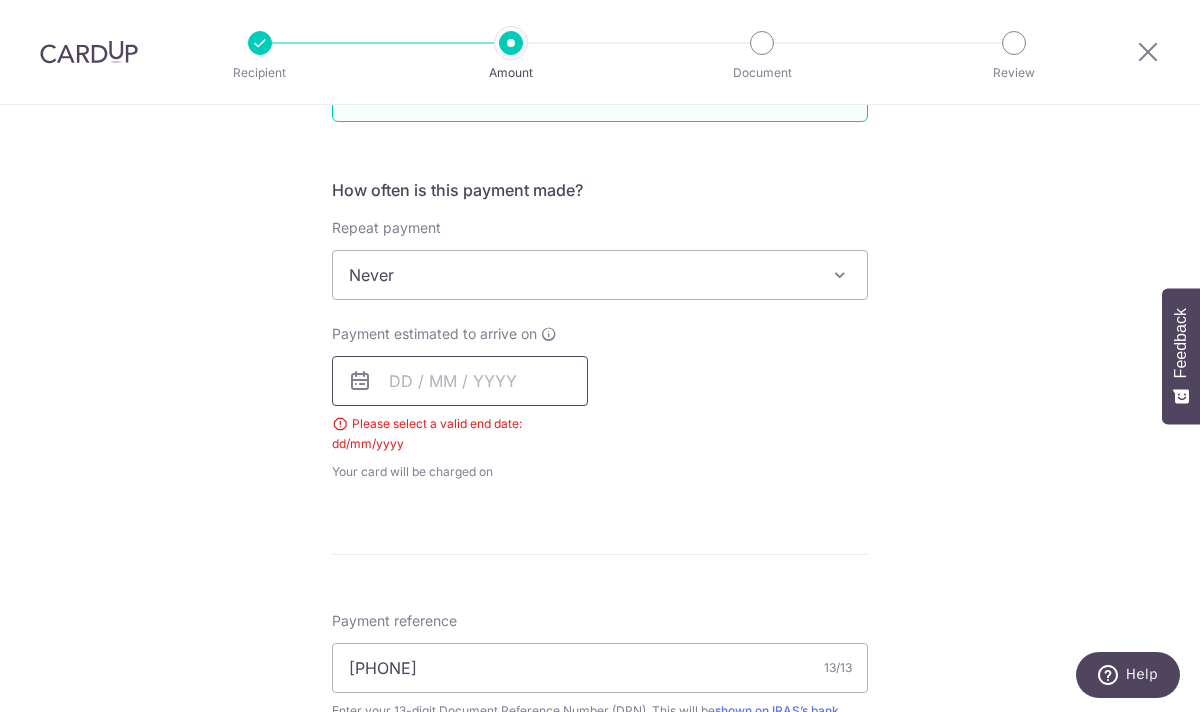 click at bounding box center [460, 381] 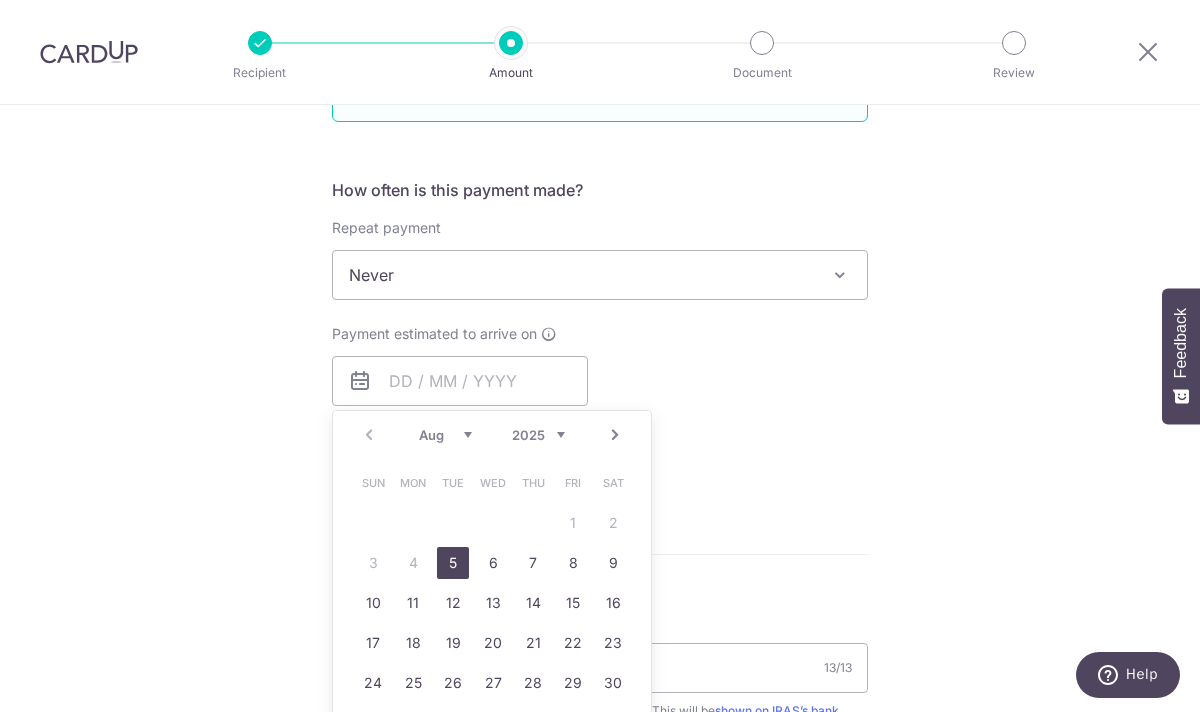 click on "5" at bounding box center [453, 563] 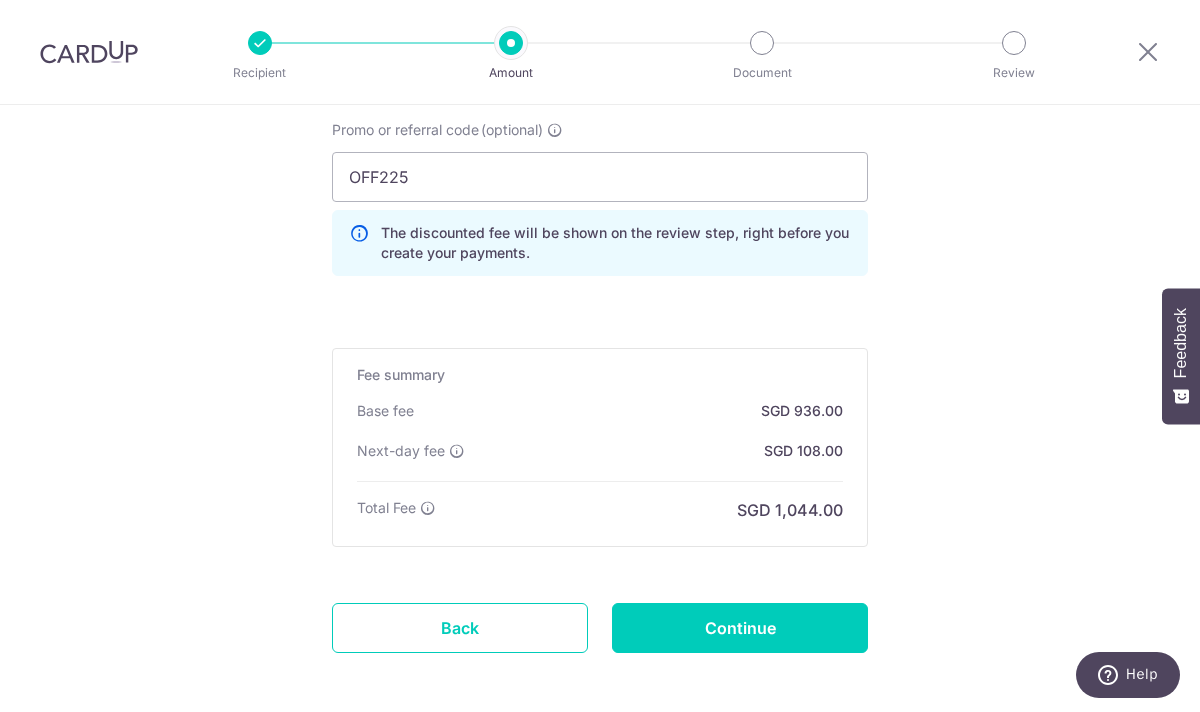 scroll, scrollTop: 1436, scrollLeft: 0, axis: vertical 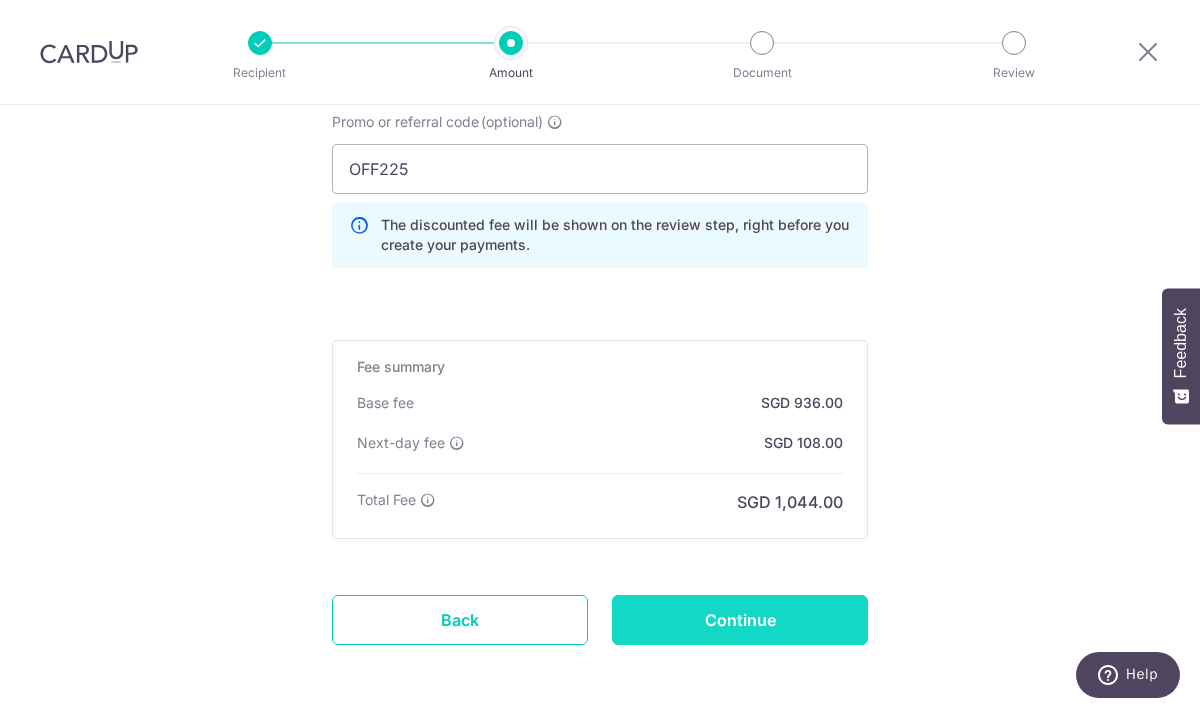 click on "Continue" at bounding box center (740, 620) 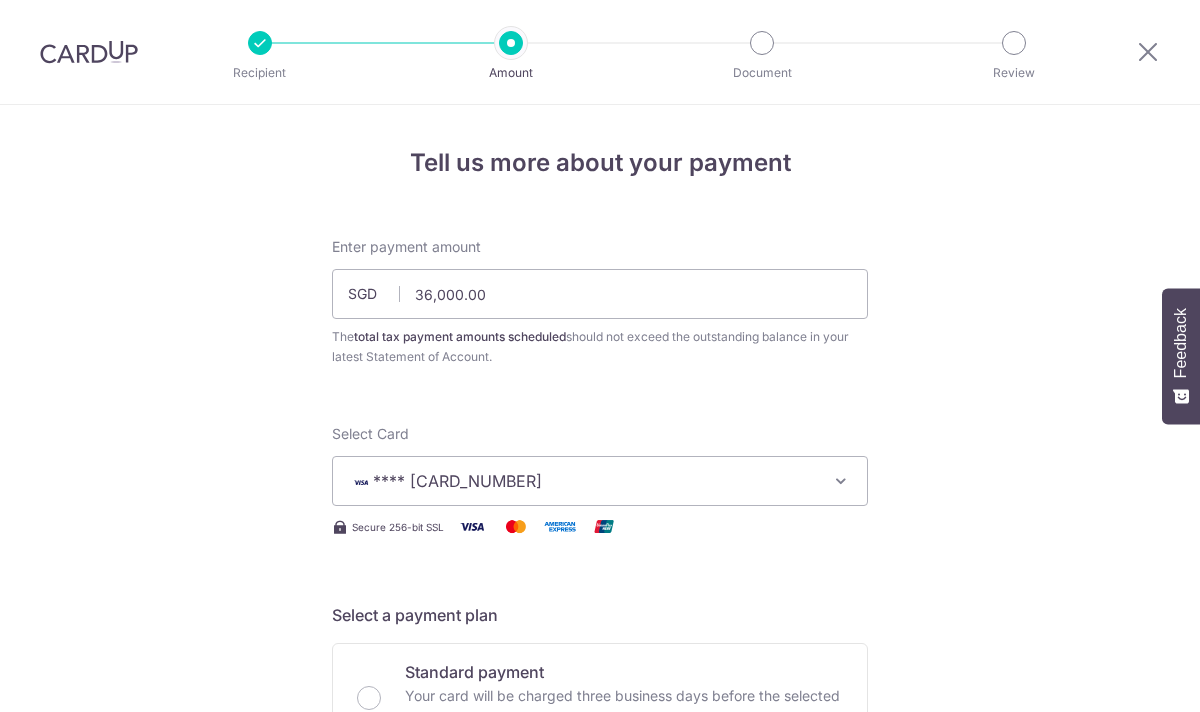scroll, scrollTop: 0, scrollLeft: 0, axis: both 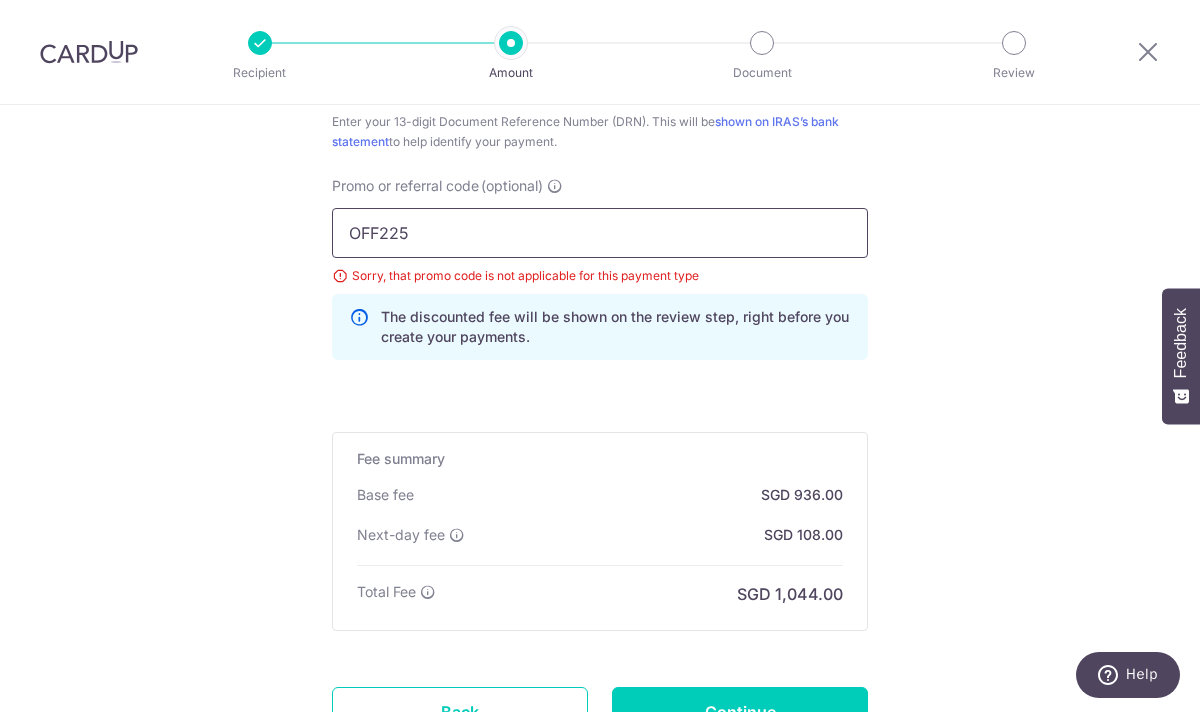 click on "OFF225" at bounding box center (600, 233) 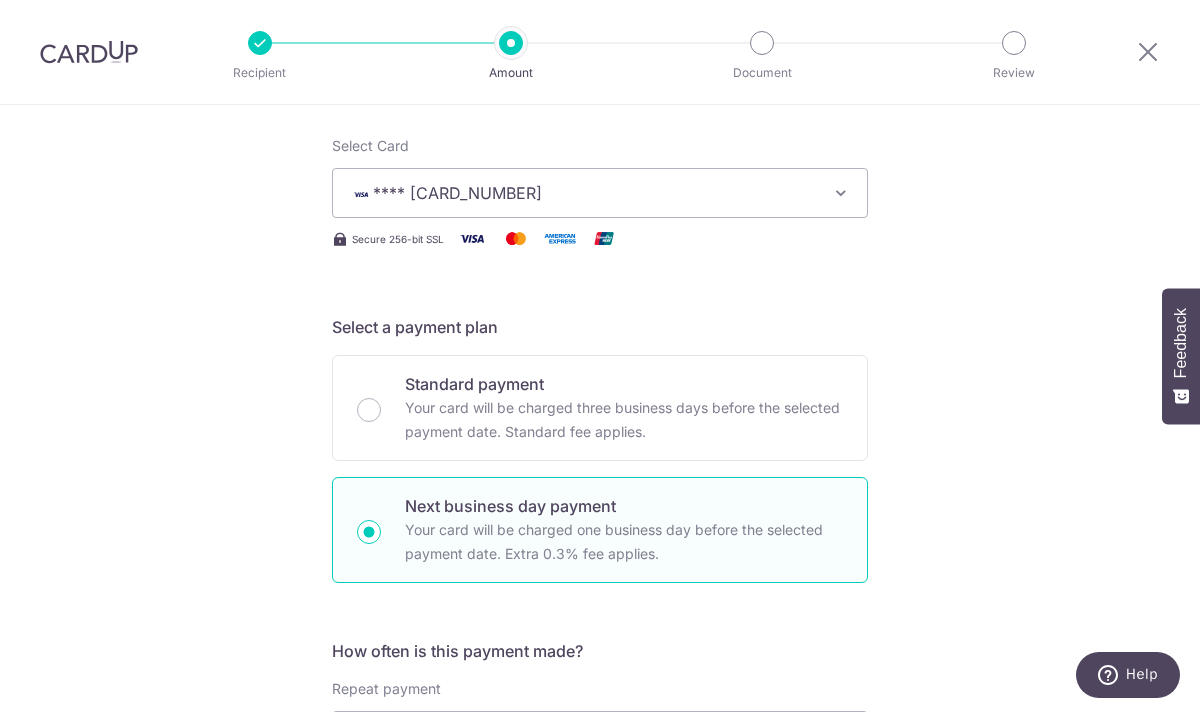 scroll, scrollTop: 316, scrollLeft: 0, axis: vertical 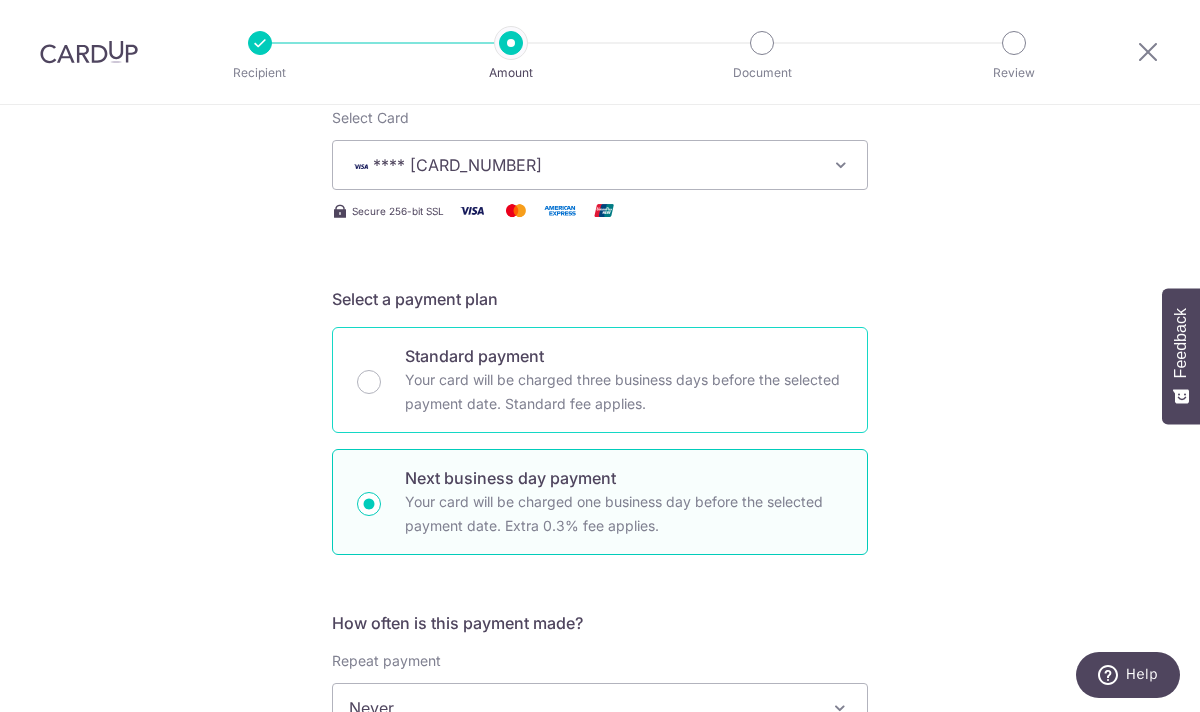 click on "Your card will be charged three business days before the selected payment date. Standard fee applies." at bounding box center [624, 392] 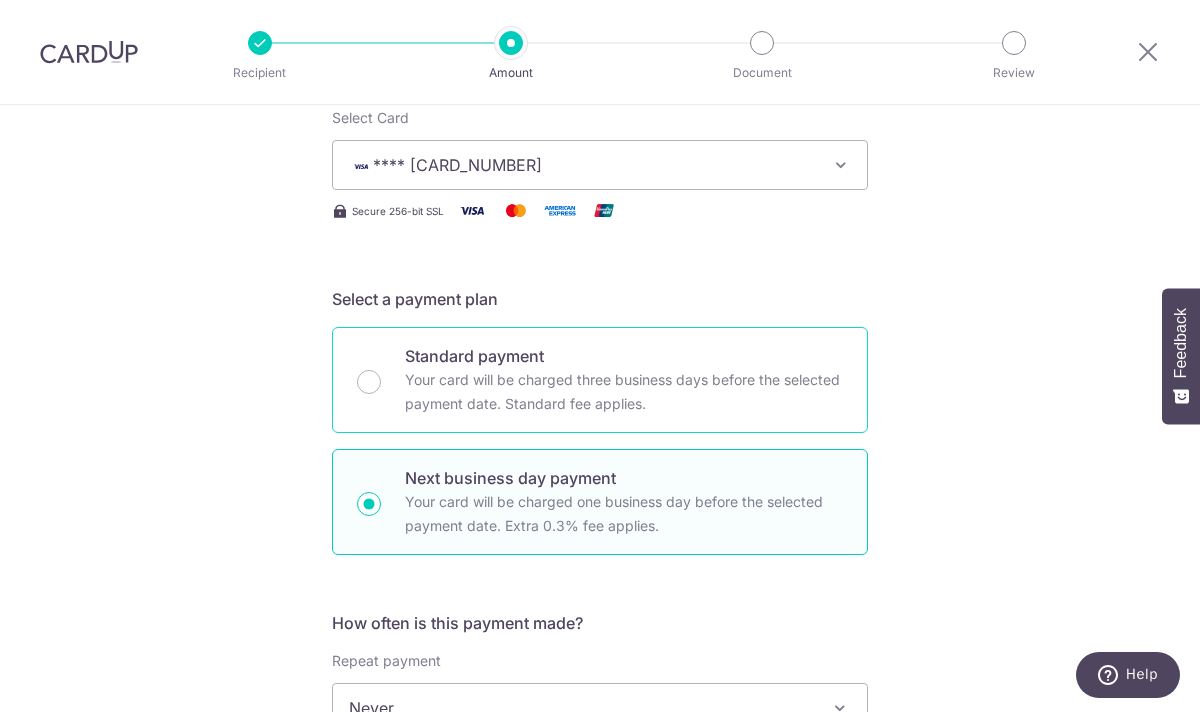 click on "Standard payment
Your card will be charged three business days before the selected payment date. Standard fee applies." at bounding box center (369, 382) 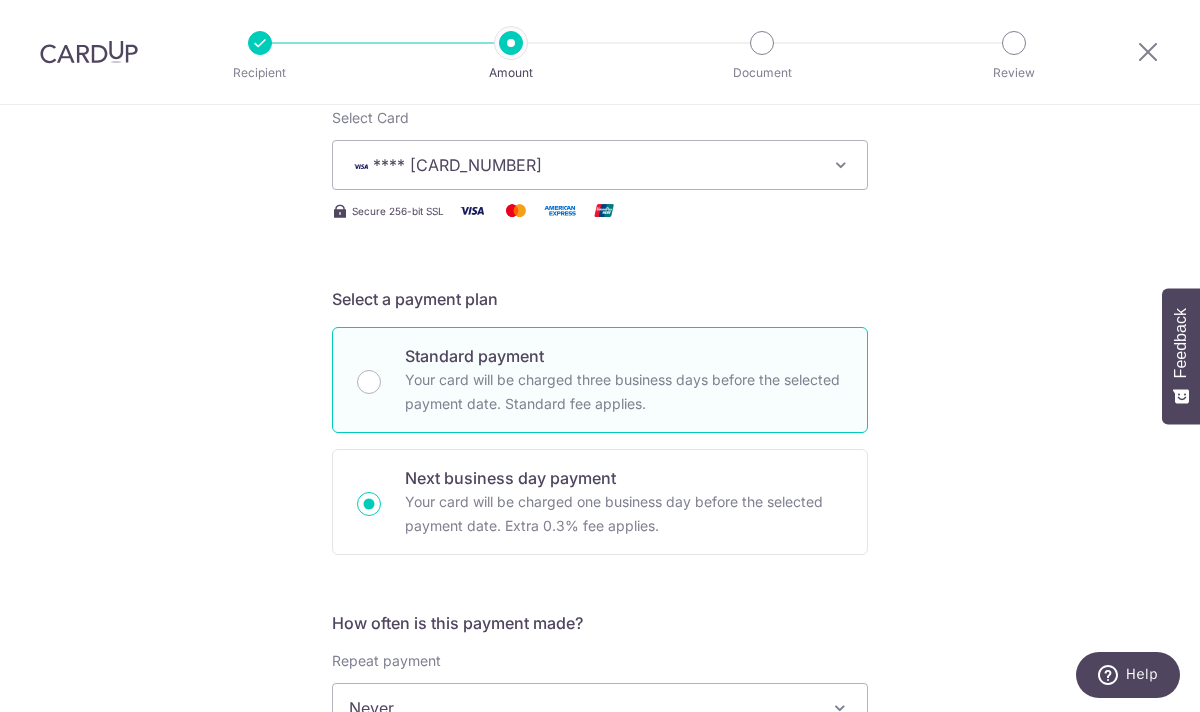 radio on "true" 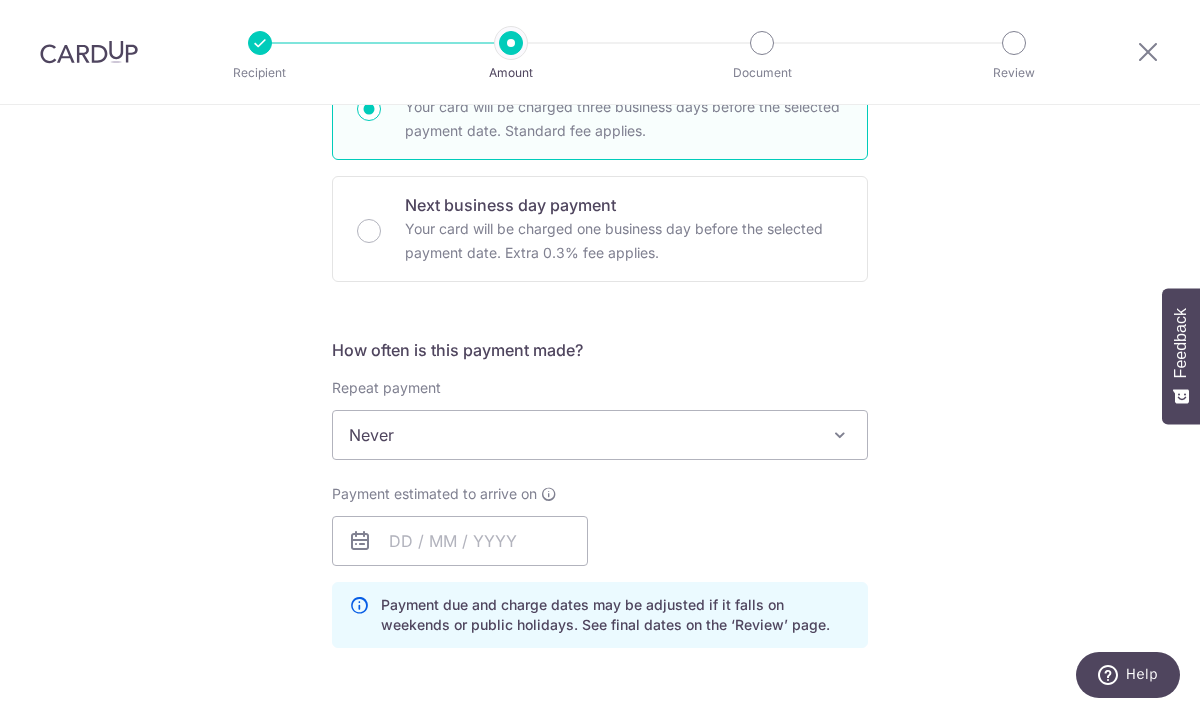 scroll, scrollTop: 629, scrollLeft: 0, axis: vertical 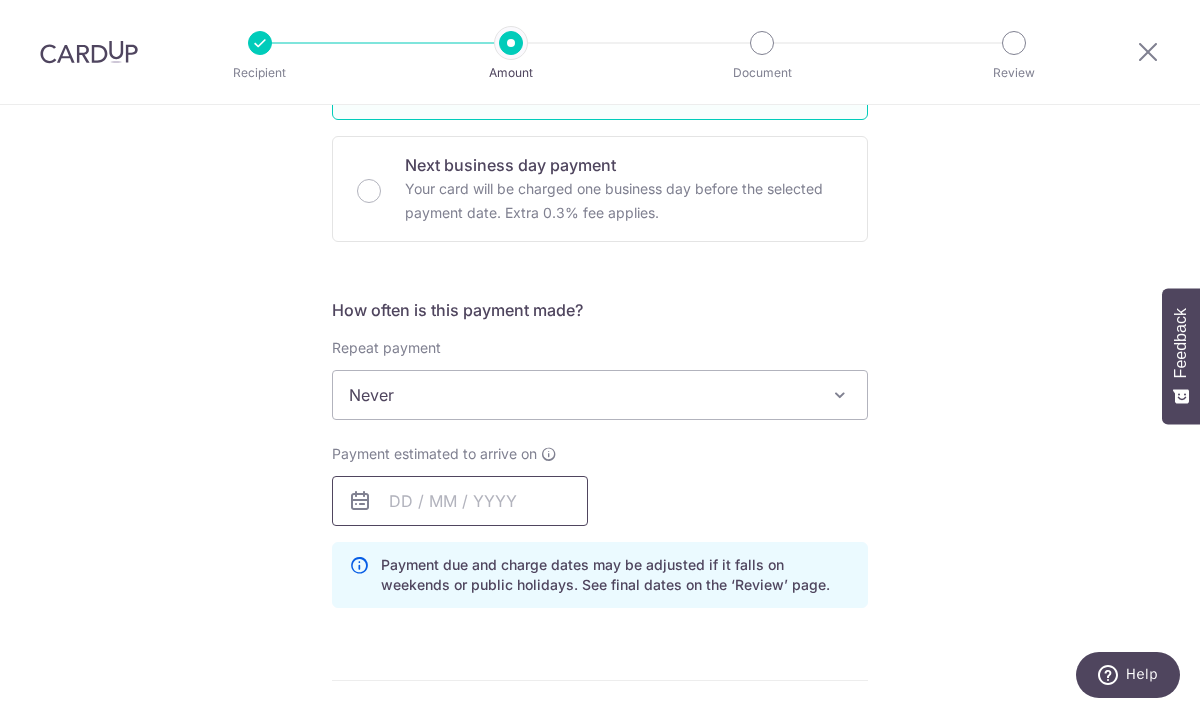 click at bounding box center [460, 501] 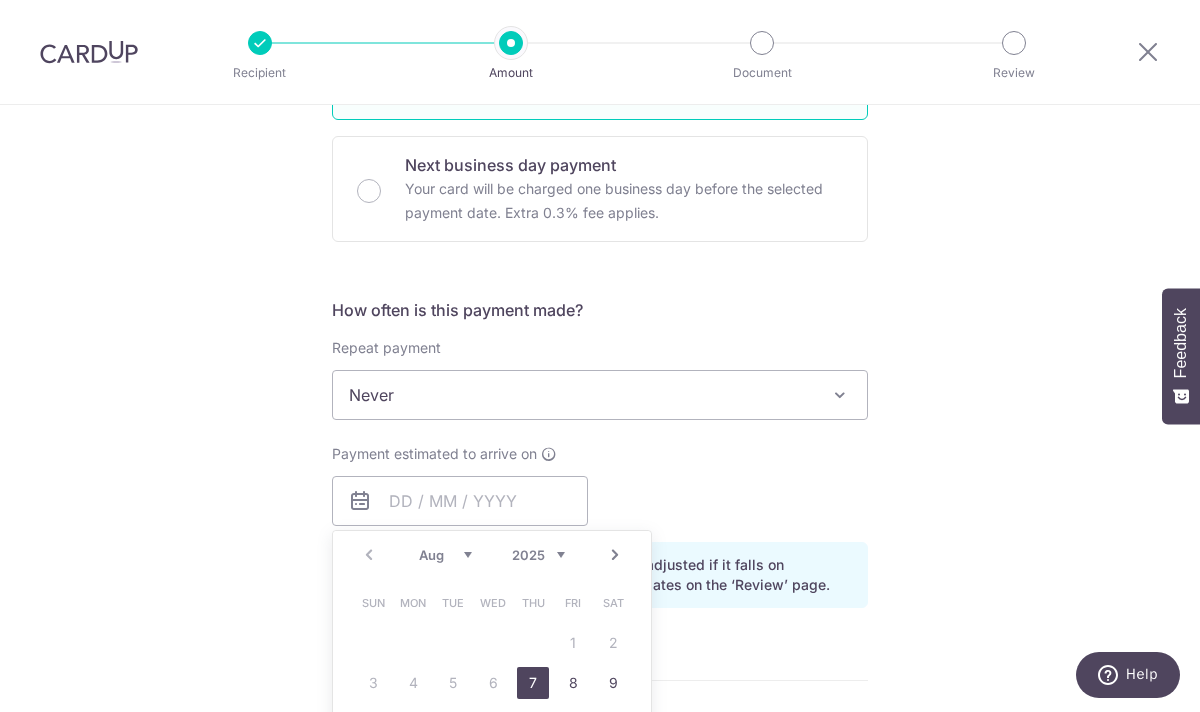 click on "7" at bounding box center [533, 683] 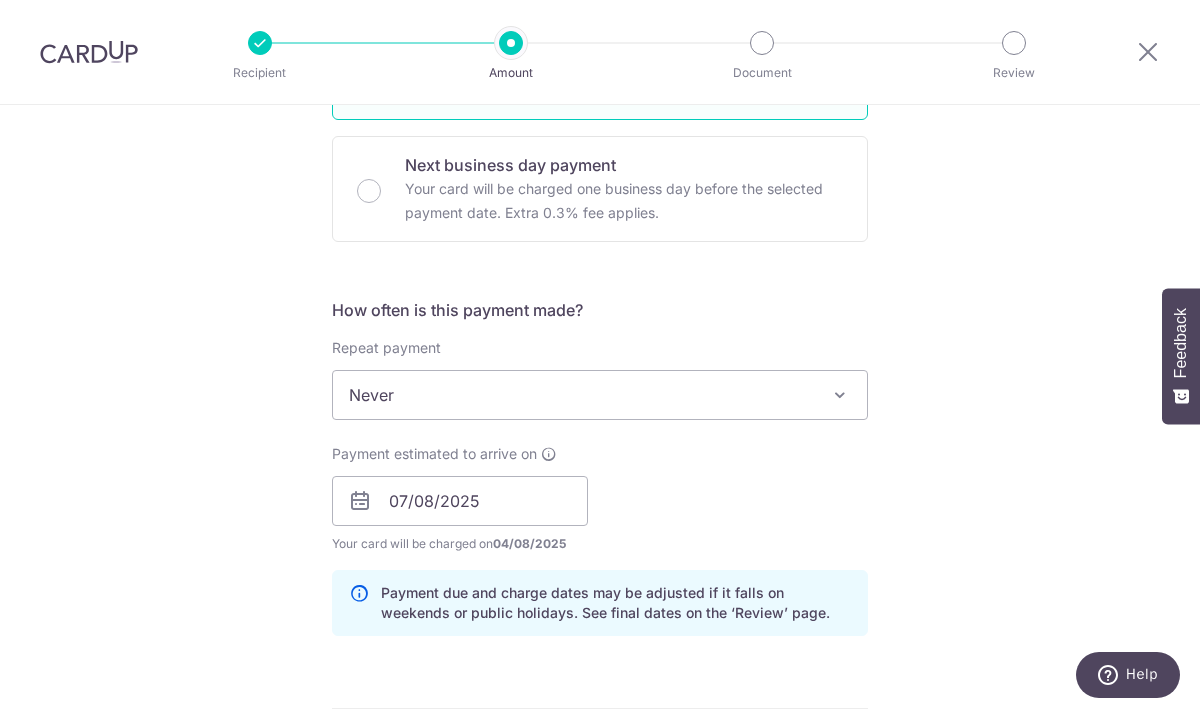 click on "Payment estimated to arrive on
07/08/2025
Prev Next Aug Sep Oct Nov Dec 2025 2026 2027 2028 2029 2030 2031 2032 2033 2034 2035 Sun Mon Tue Wed Thu Fri Sat           1 2 3 4 5 6 7 8 9 10 11 12 13 14 15 16 17 18 19 20 21 22 23 24 25 26 27 28 29 30 31
Your card will be charged on  04/08/2025  for the first payment
* If your payment is funded by  9:00am SGT on Monday 04/08/2025
05/08/2025
No. of Payments" at bounding box center (600, 499) 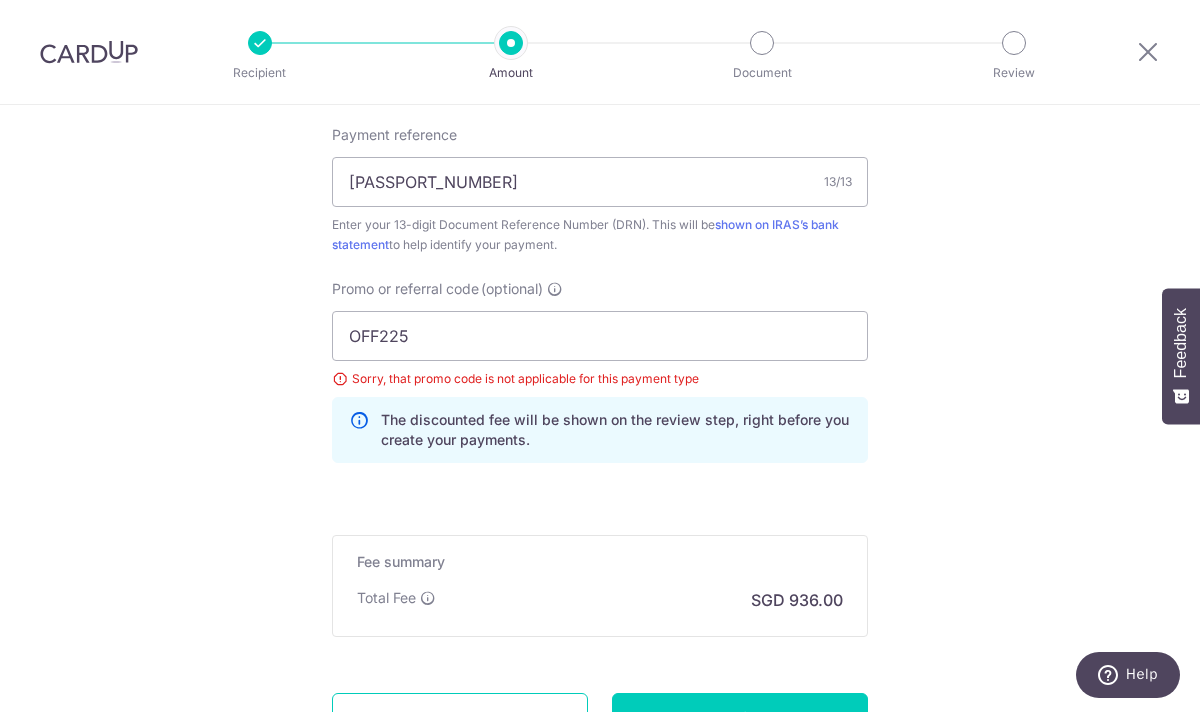 scroll, scrollTop: 1206, scrollLeft: 0, axis: vertical 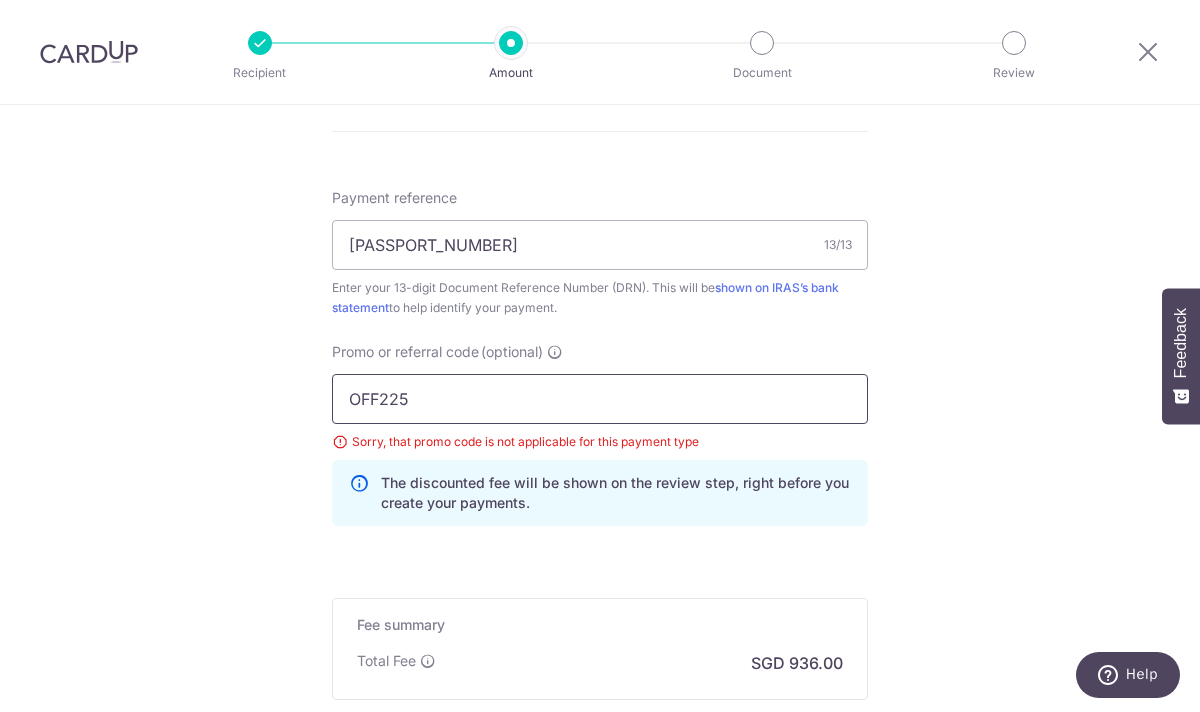 click on "OFF225" at bounding box center [600, 399] 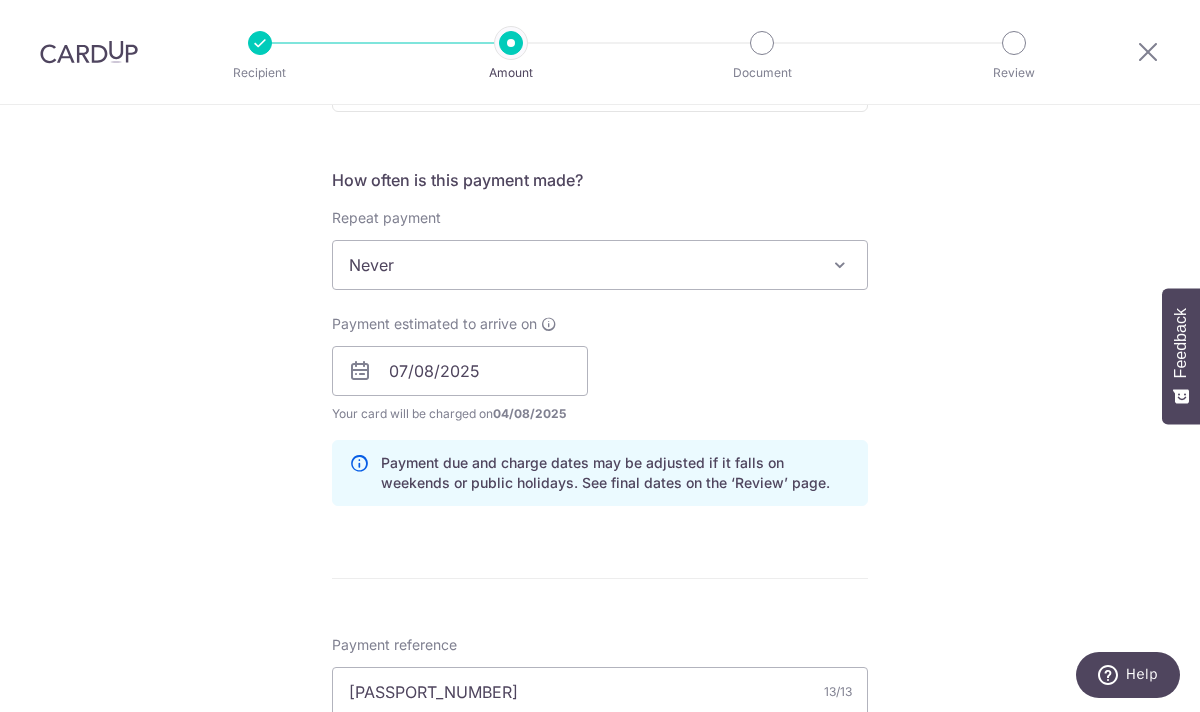 scroll, scrollTop: 757, scrollLeft: 0, axis: vertical 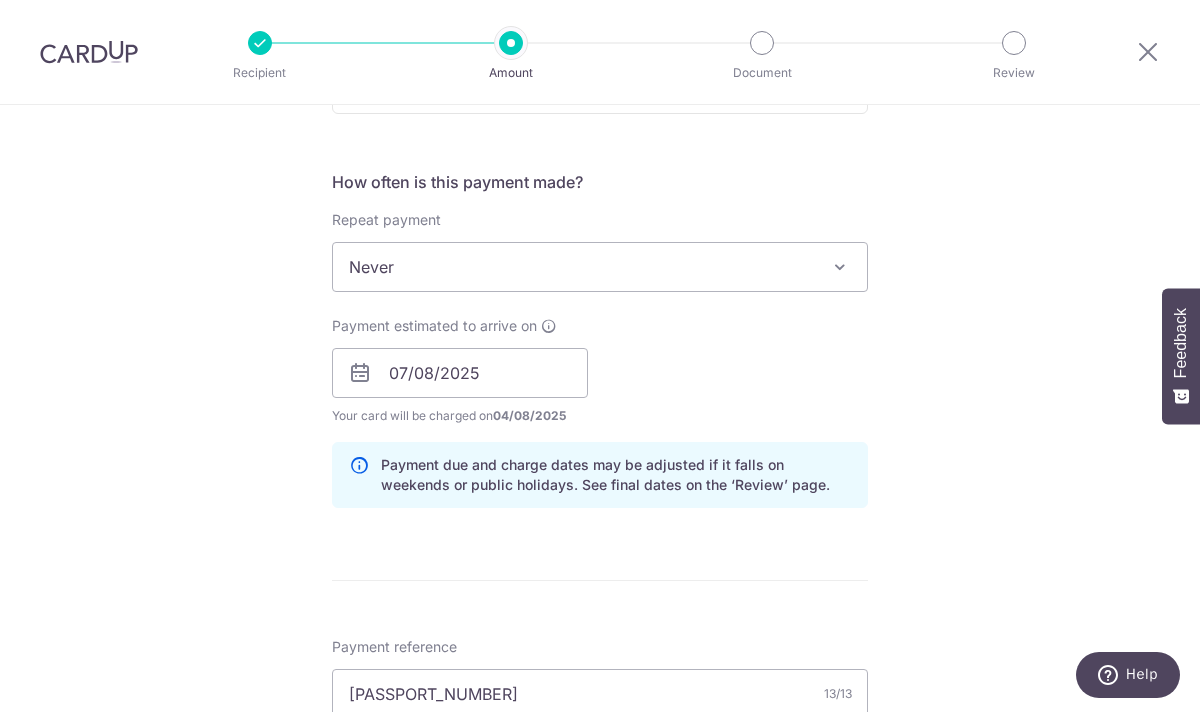 click on "Payment estimated to arrive on
07/08/2025
Prev Next Aug Sep Oct Nov Dec 2025 2026 2027 2028 2029 2030 2031 2032 2033 2034 2035 Sun Mon Tue Wed Thu Fri Sat           1 2 3 4 5 6 7 8 9 10 11 12 13 14 15 16 17 18 19 20 21 22 23 24 25 26 27 28 29 30 31
Your card will be charged on  04/08/2025  for the first payment
* If your payment is funded by  9:00am SGT on Monday 04/08/2025
05/08/2025
No. of Payments" at bounding box center [600, 371] 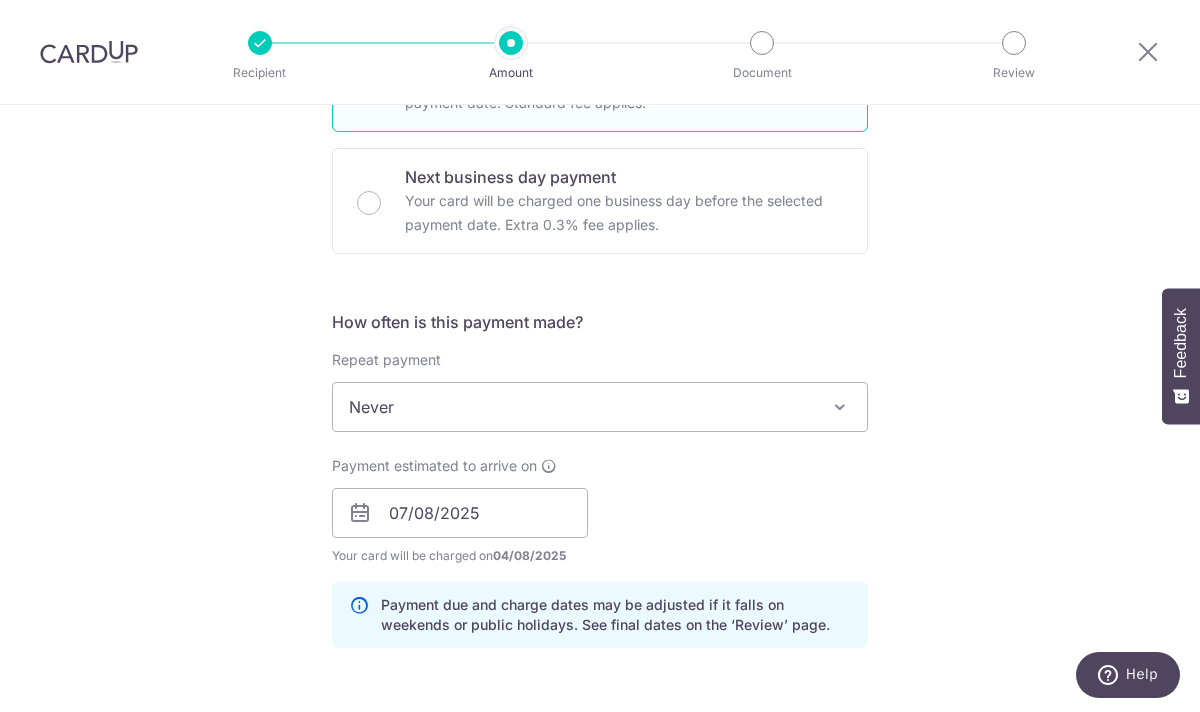 scroll, scrollTop: 621, scrollLeft: 0, axis: vertical 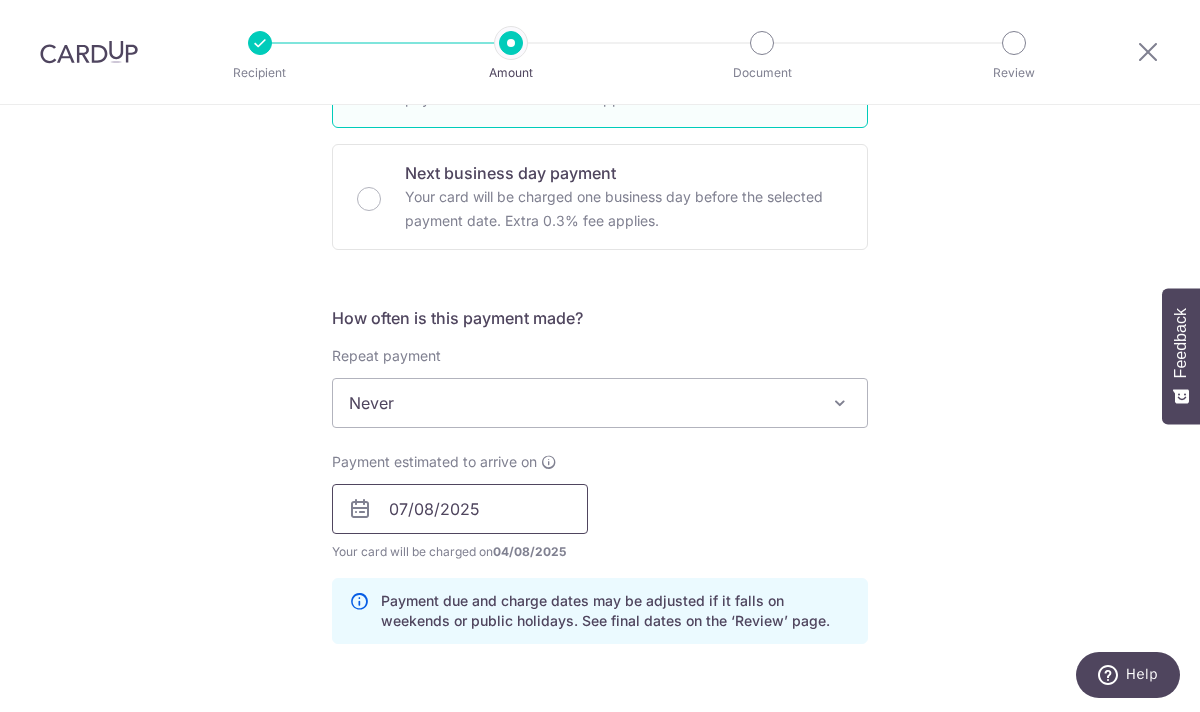 click on "07/08/2025" at bounding box center [460, 509] 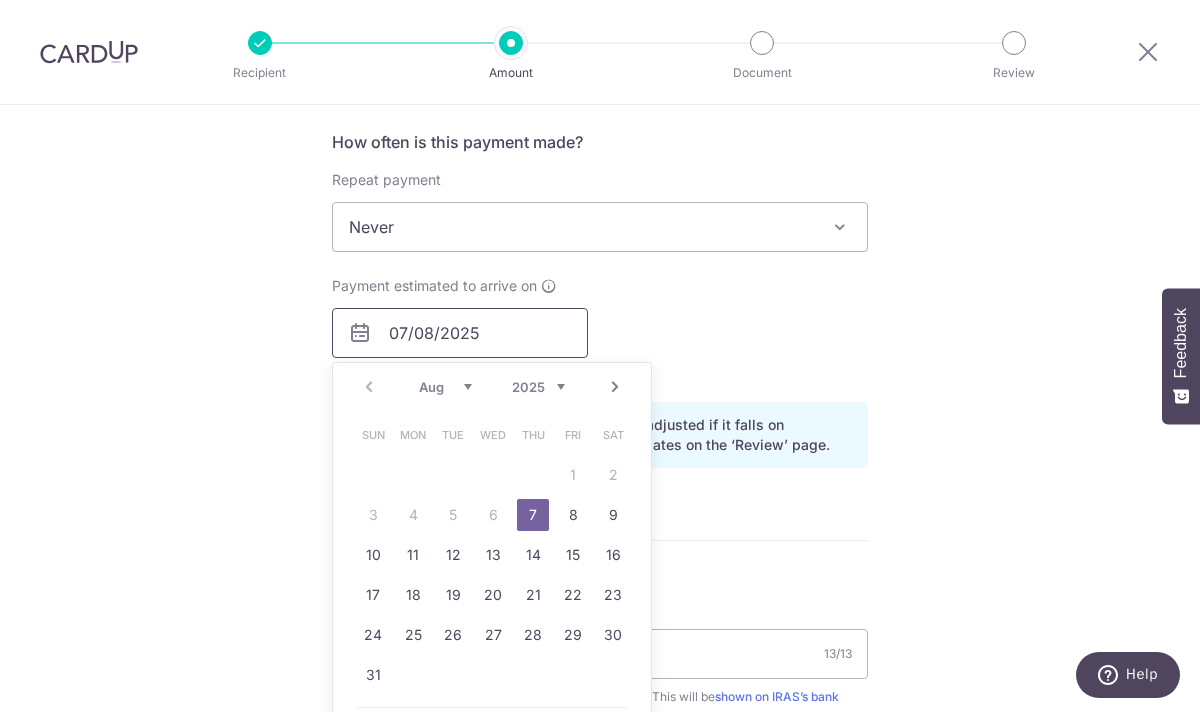 scroll, scrollTop: 801, scrollLeft: 0, axis: vertical 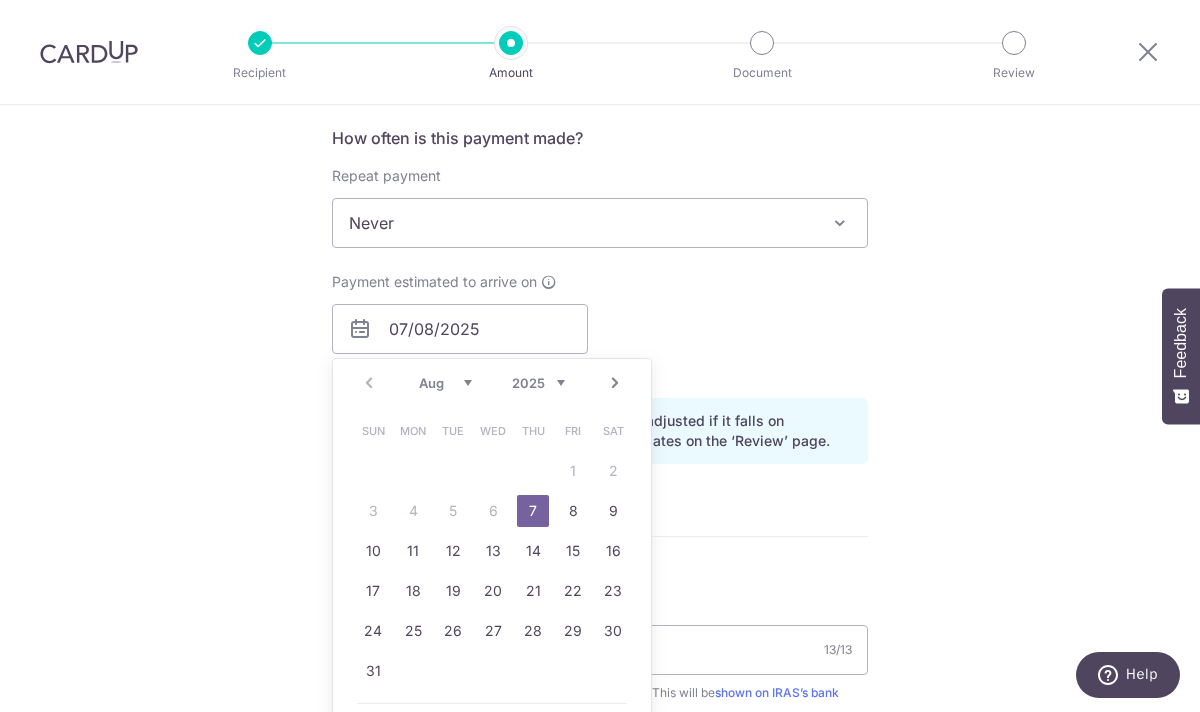 click on "Sun Mon Tue Wed Thu Fri Sat           1 2 3 4 5 6 7 8 9 10 11 12 13 14 15 16 17 18 19 20 21 22 23 24 25 26 27 28 29 30 31" at bounding box center [493, 551] 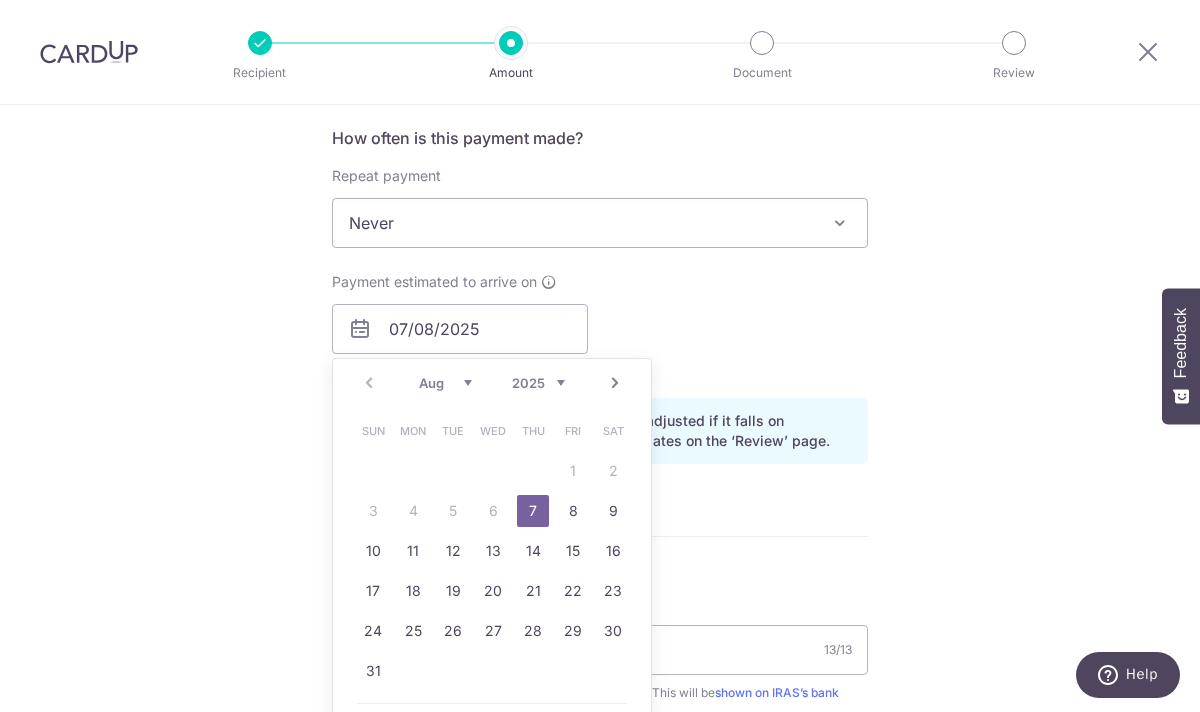 click on "Enter payment amount
SGD
36,000.00
36000.00
The  total tax payment amounts scheduled  should not exceed the outstanding balance in your latest Statement of Account.
Select Card
**** 2104
Add credit card
Your Cards
**** 2104
Secure 256-bit SSL
Text
New card details
Card" at bounding box center (600, 351) 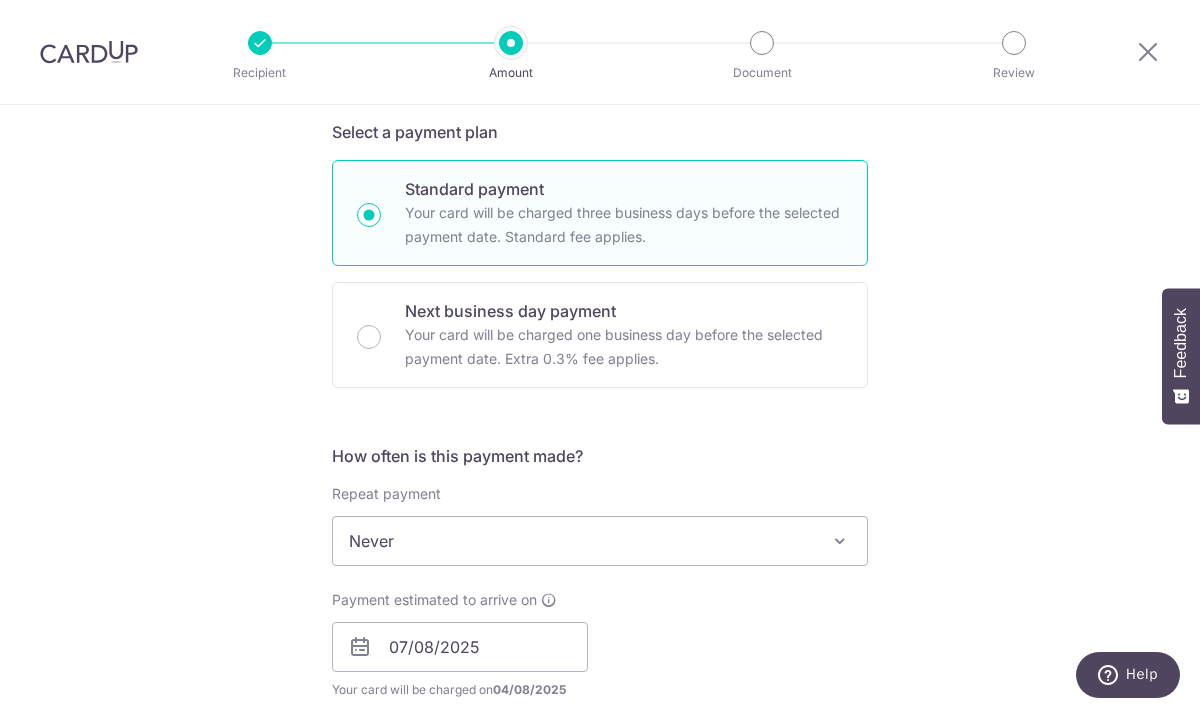 scroll, scrollTop: 479, scrollLeft: 0, axis: vertical 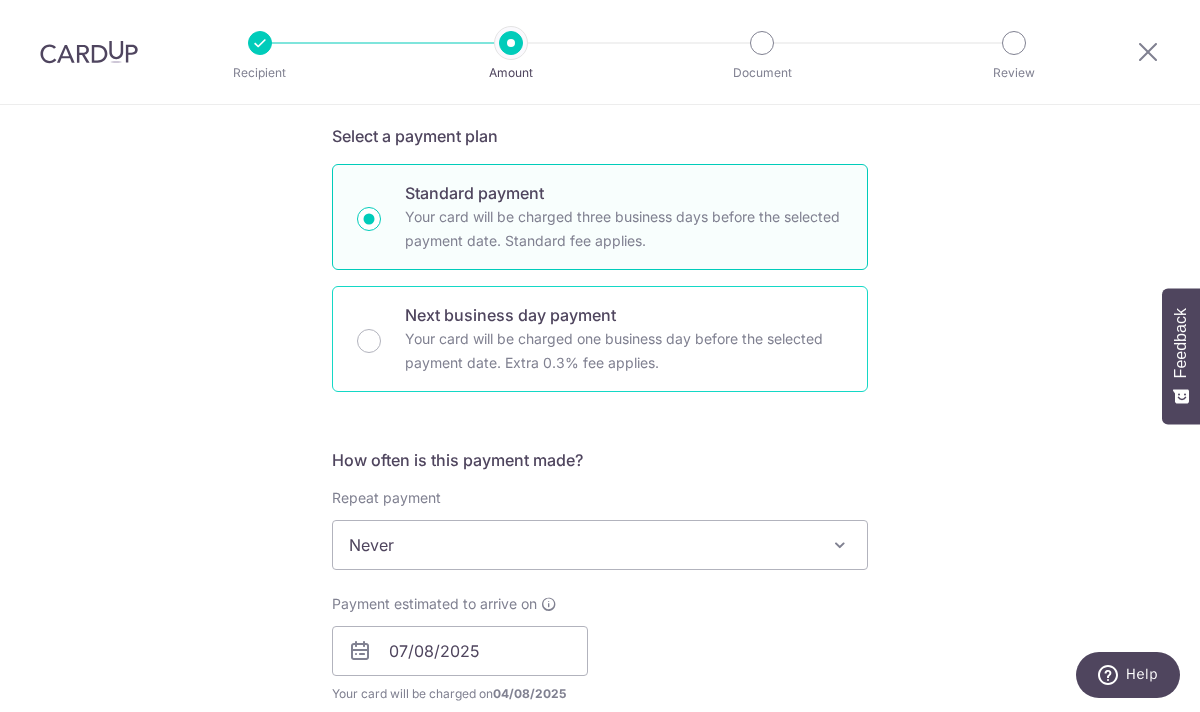 click on "Your card will be charged one business day before the selected payment date. Extra 0.3% fee applies." at bounding box center [624, 351] 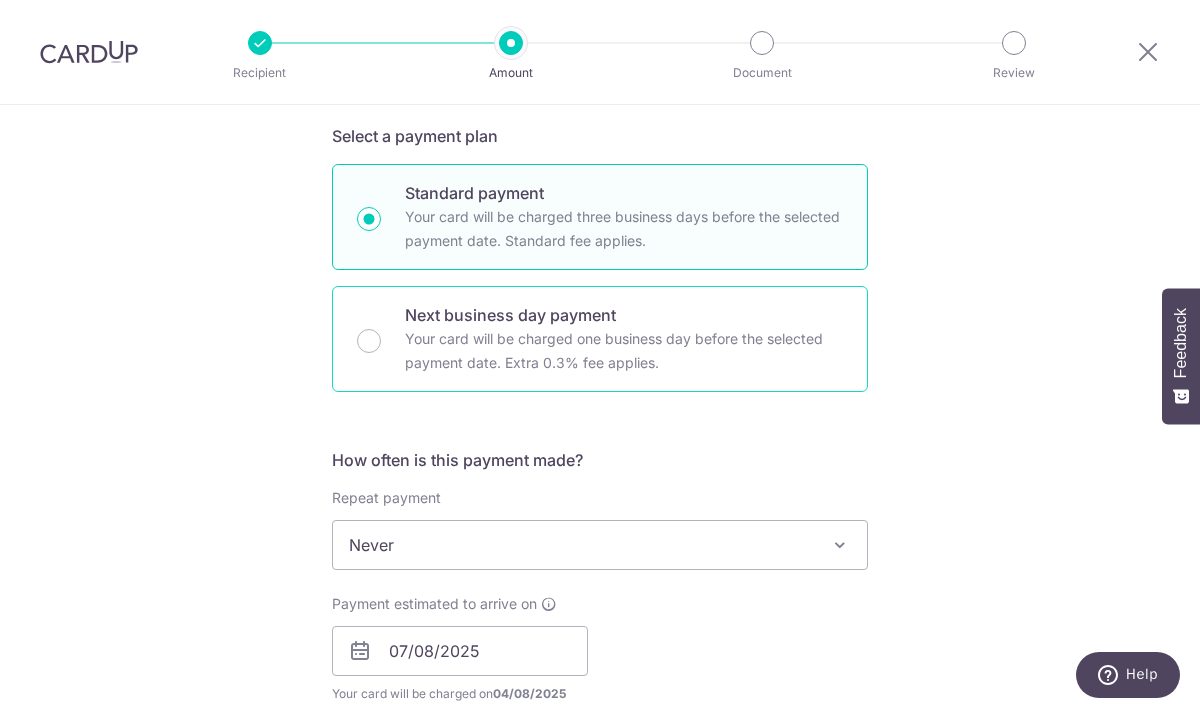 click on "Next business day payment
Your card will be charged one business day before the selected payment date. Extra 0.3% fee applies." at bounding box center (369, 341) 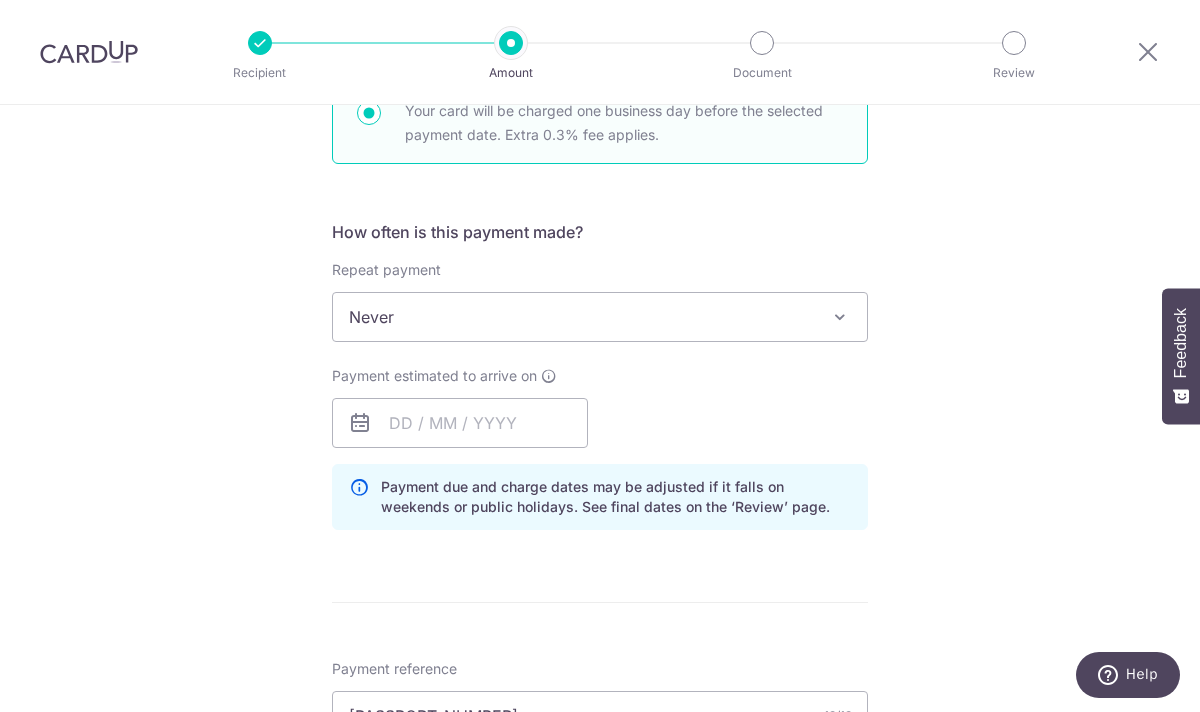 scroll, scrollTop: 708, scrollLeft: 0, axis: vertical 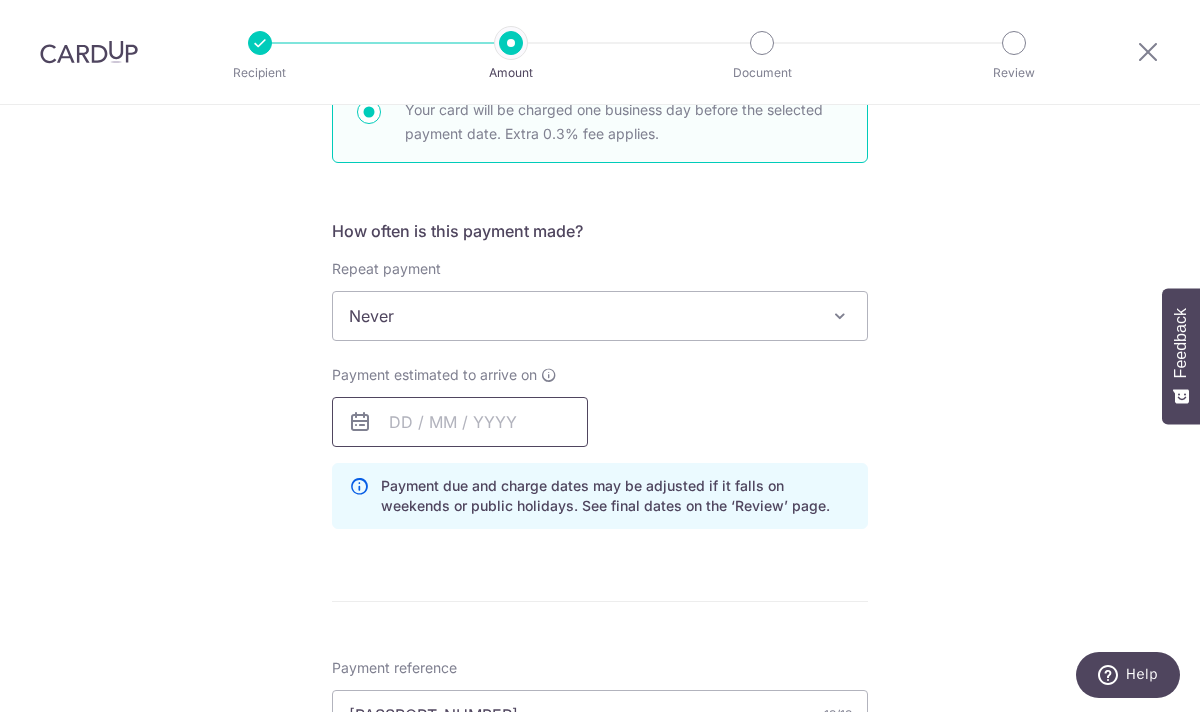 click at bounding box center [460, 422] 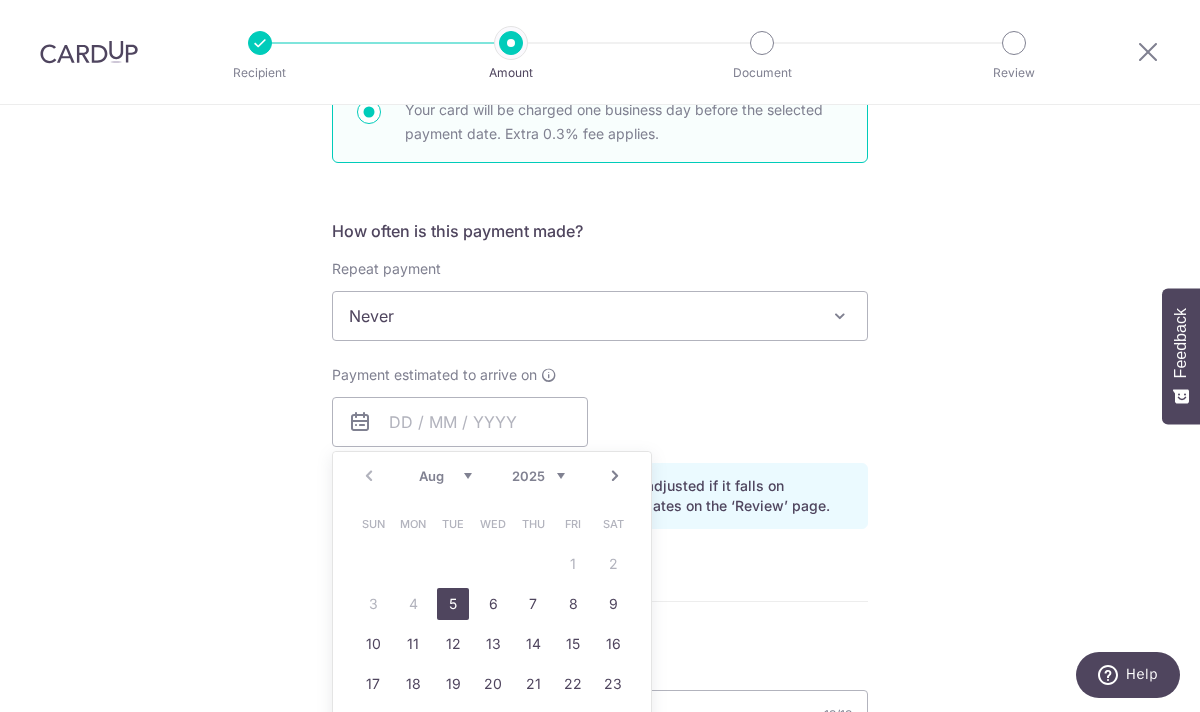click on "5" at bounding box center [453, 604] 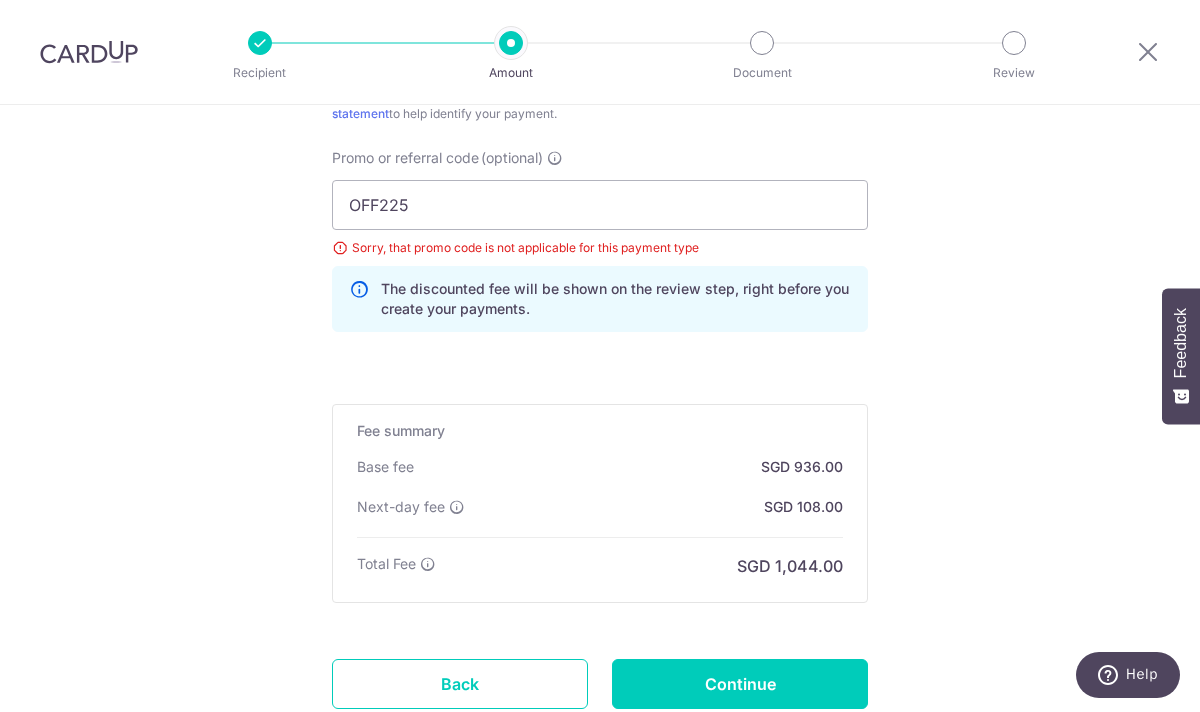 scroll, scrollTop: 1418, scrollLeft: 0, axis: vertical 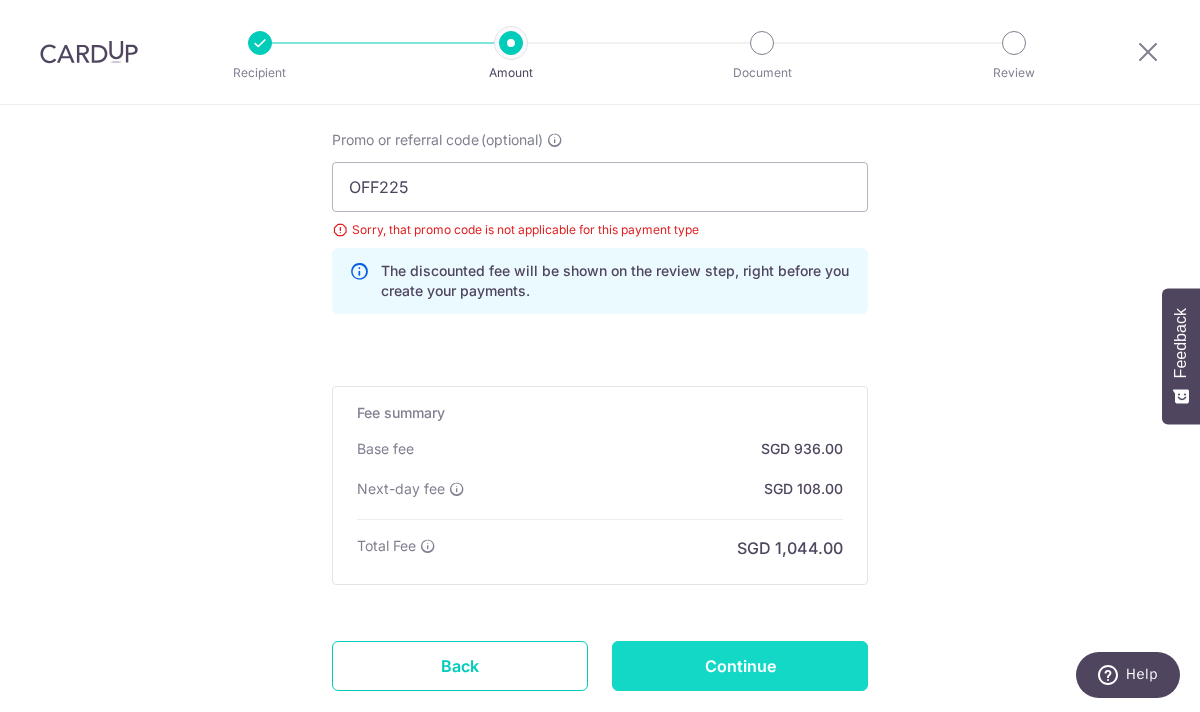 click on "Continue" at bounding box center [740, 666] 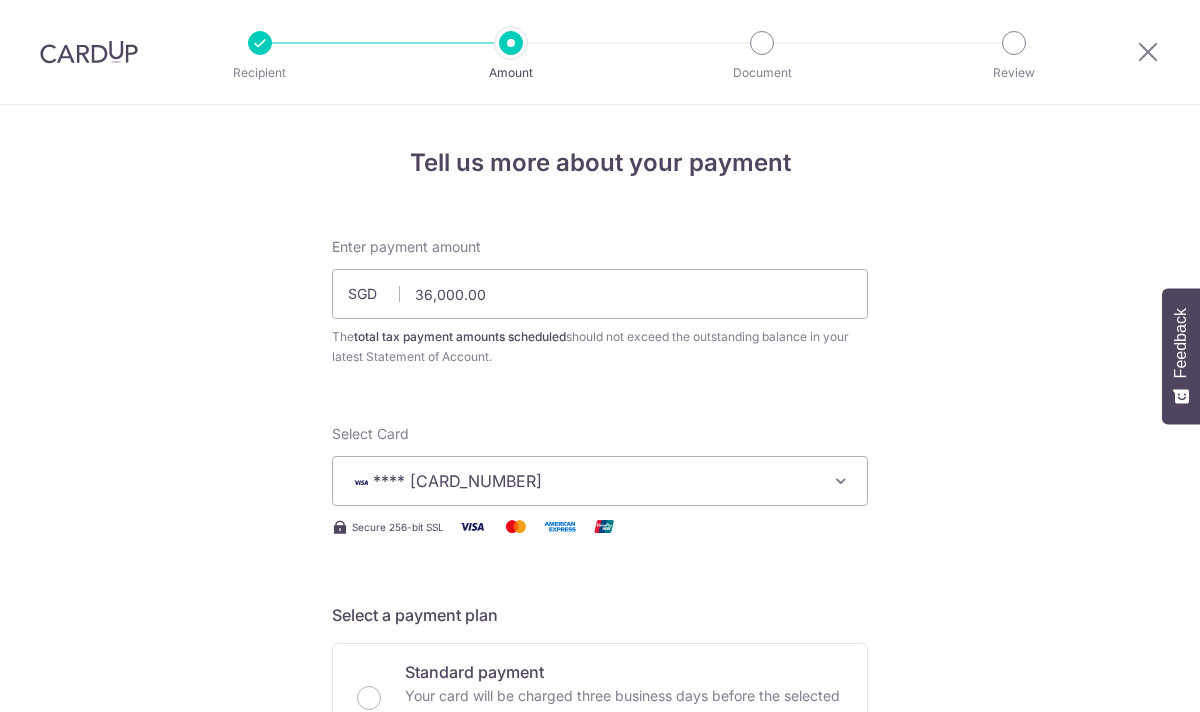 scroll, scrollTop: 0, scrollLeft: 0, axis: both 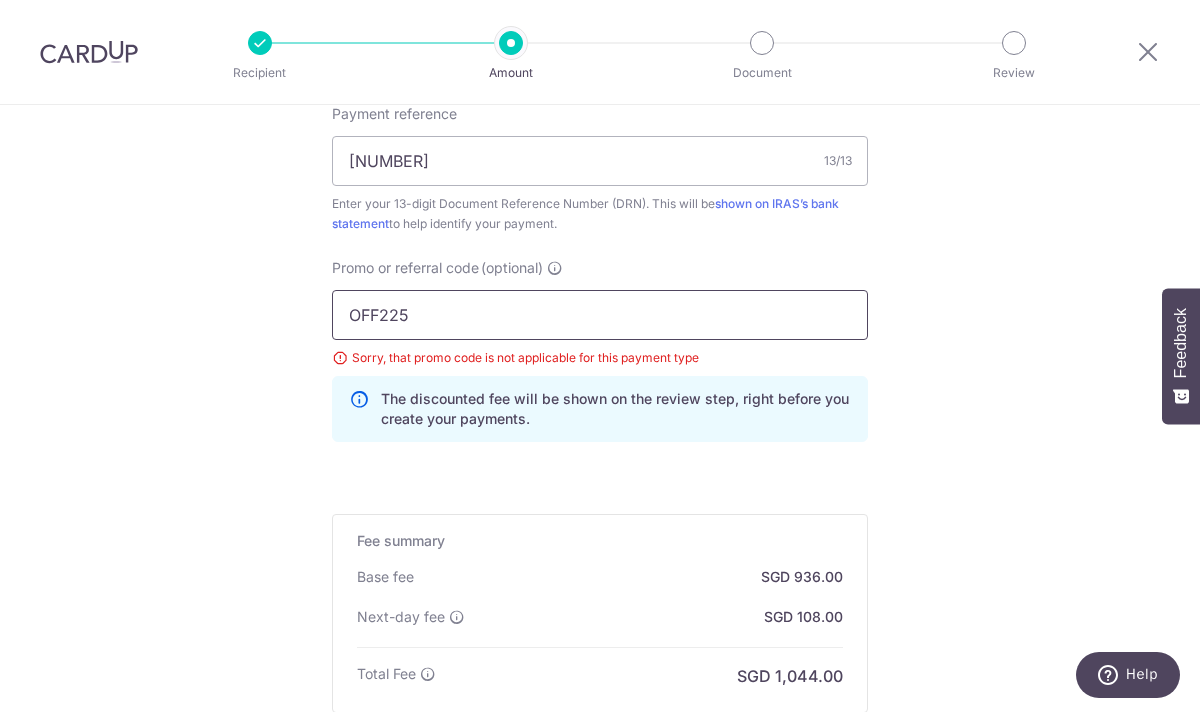 click on "OFF225" at bounding box center [600, 315] 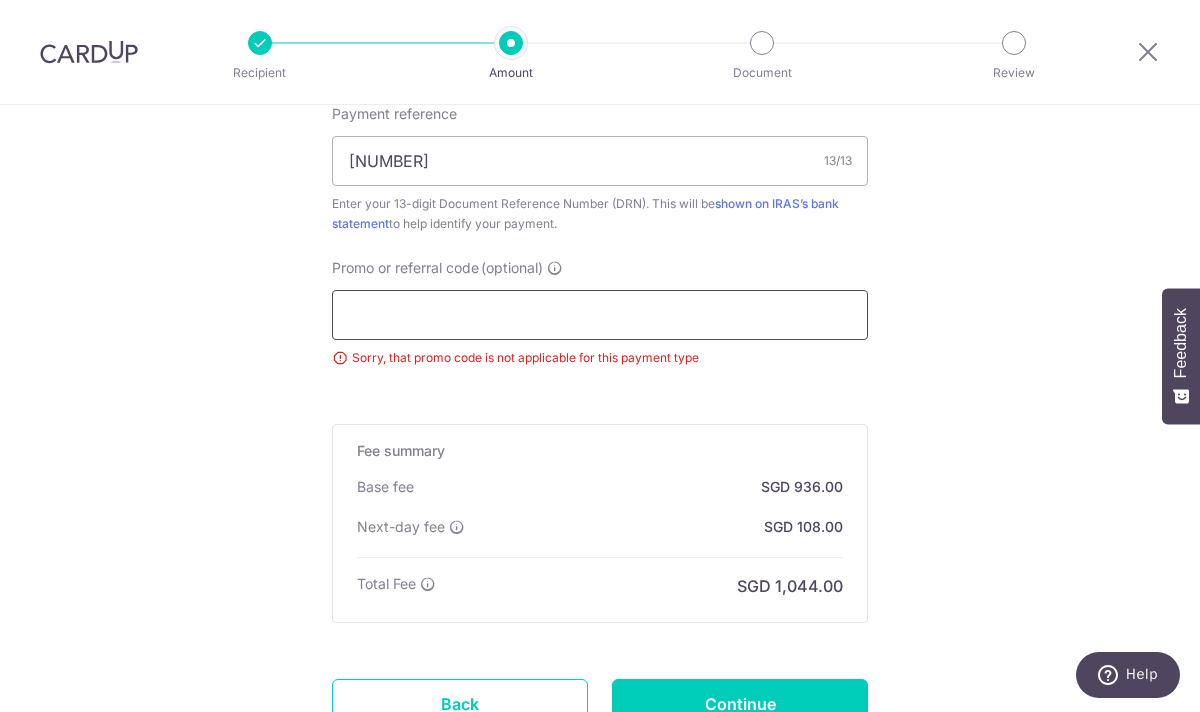 type 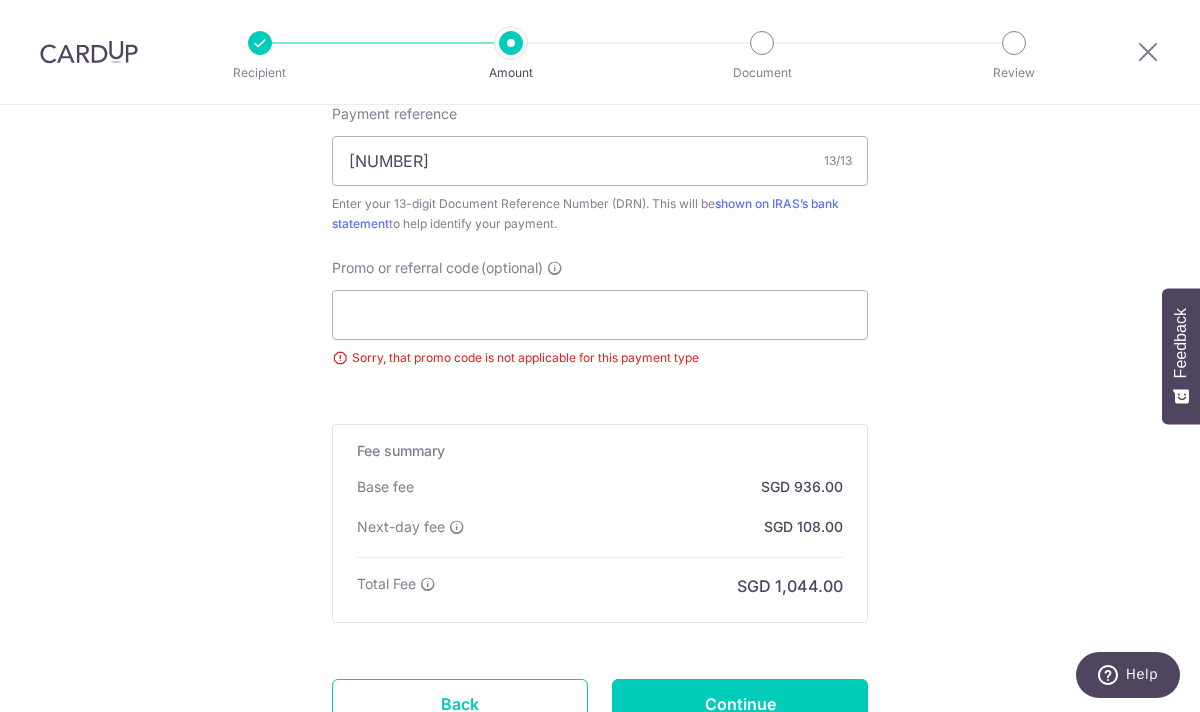 click on "Tell us more about your payment
Enter payment amount
SGD
36,000.00
36000.00
The  total tax payment amounts scheduled  should not exceed the outstanding balance in your latest Statement of Account.
Select Card
**** 2104
Add credit card
Your Cards
**** 2104
Secure 256-bit SSL
Text
New card details" at bounding box center (600, -153) 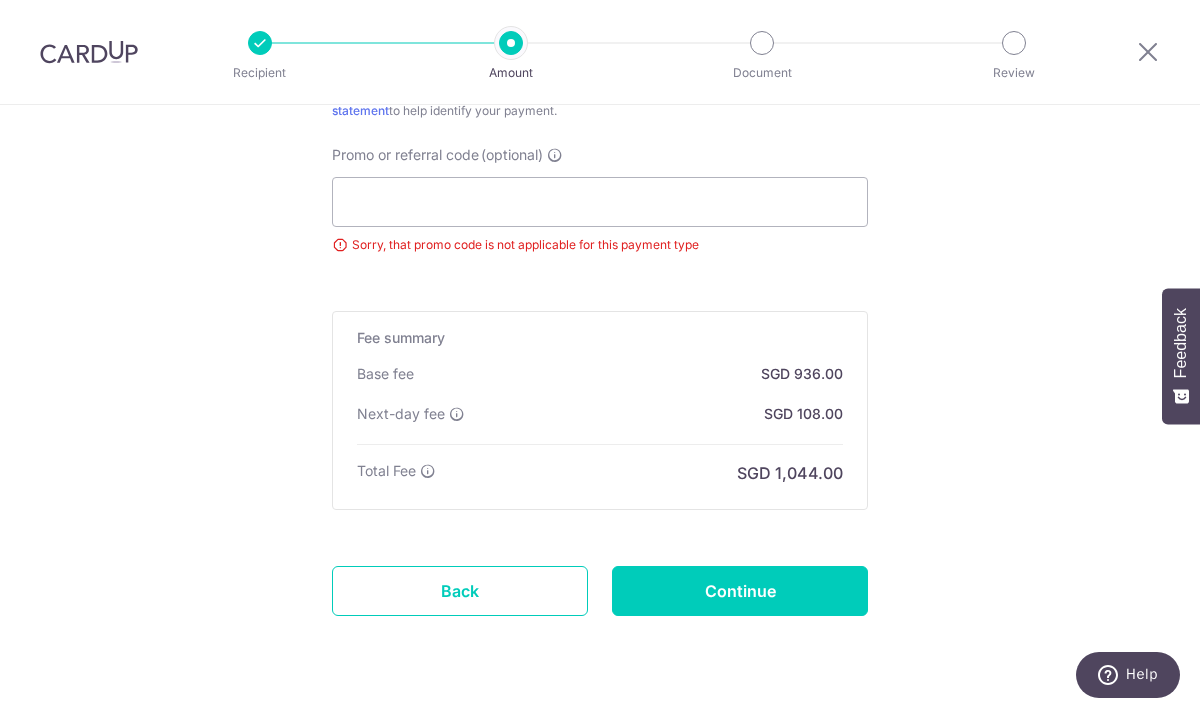 scroll, scrollTop: 1427, scrollLeft: 0, axis: vertical 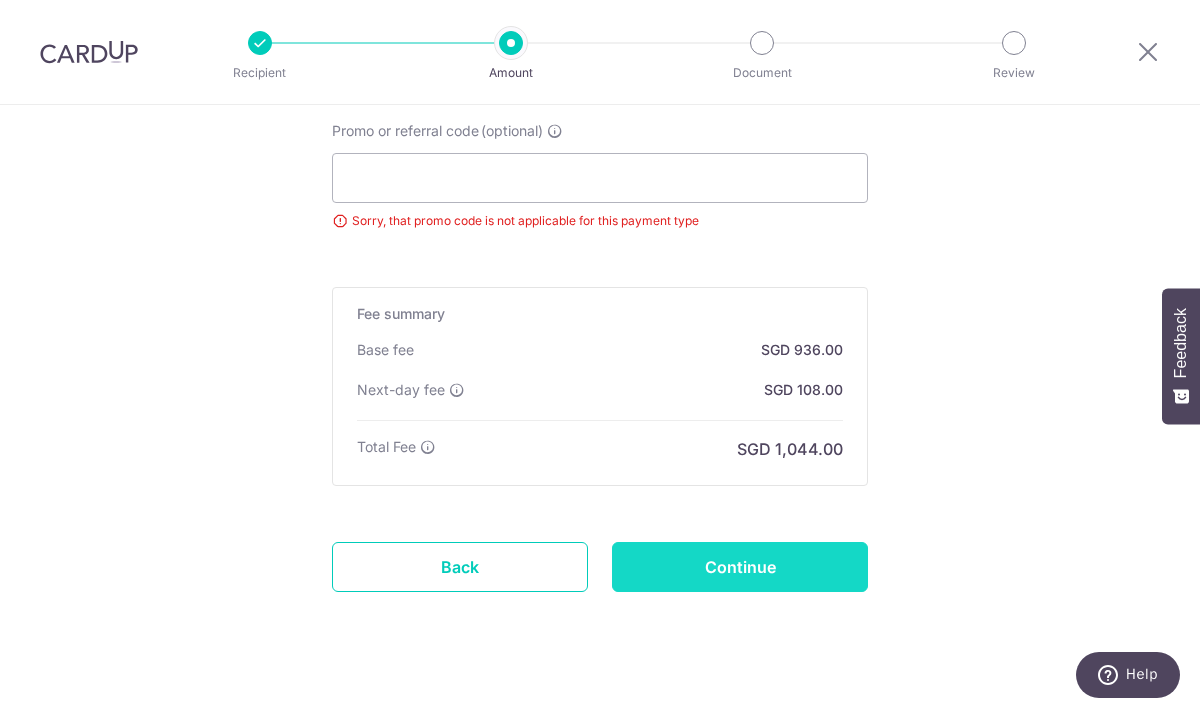 click on "Continue" at bounding box center (740, 567) 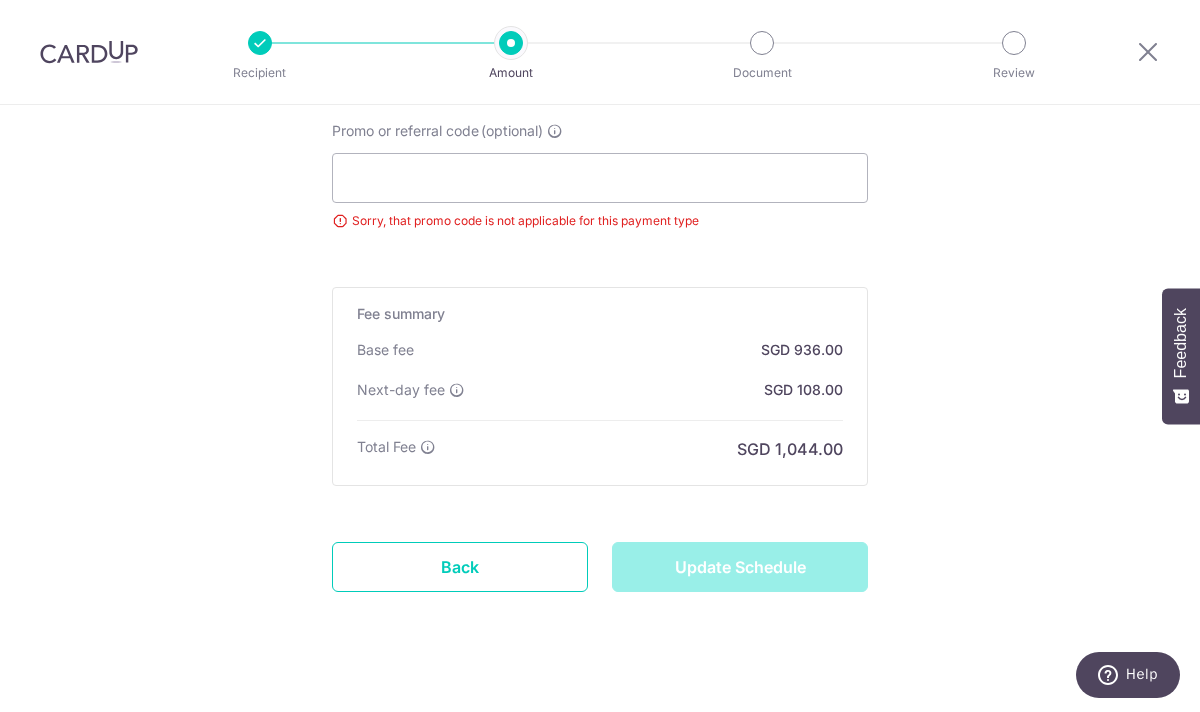 type on "Update Schedule" 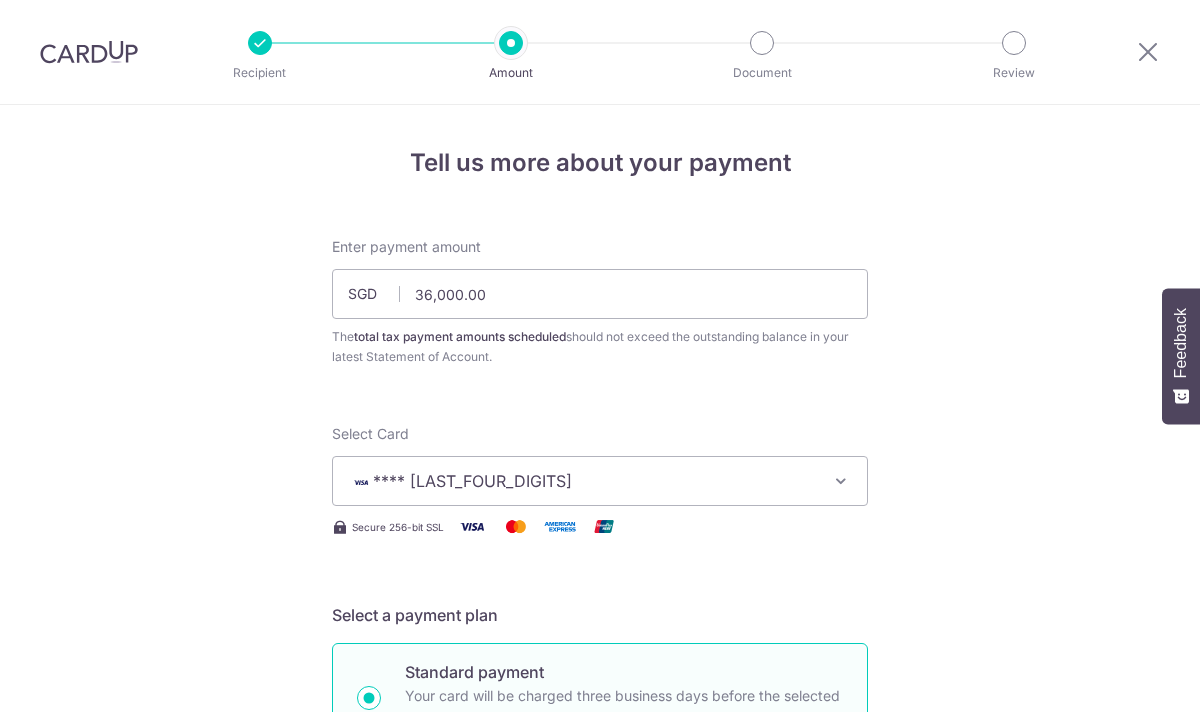 scroll, scrollTop: 0, scrollLeft: 0, axis: both 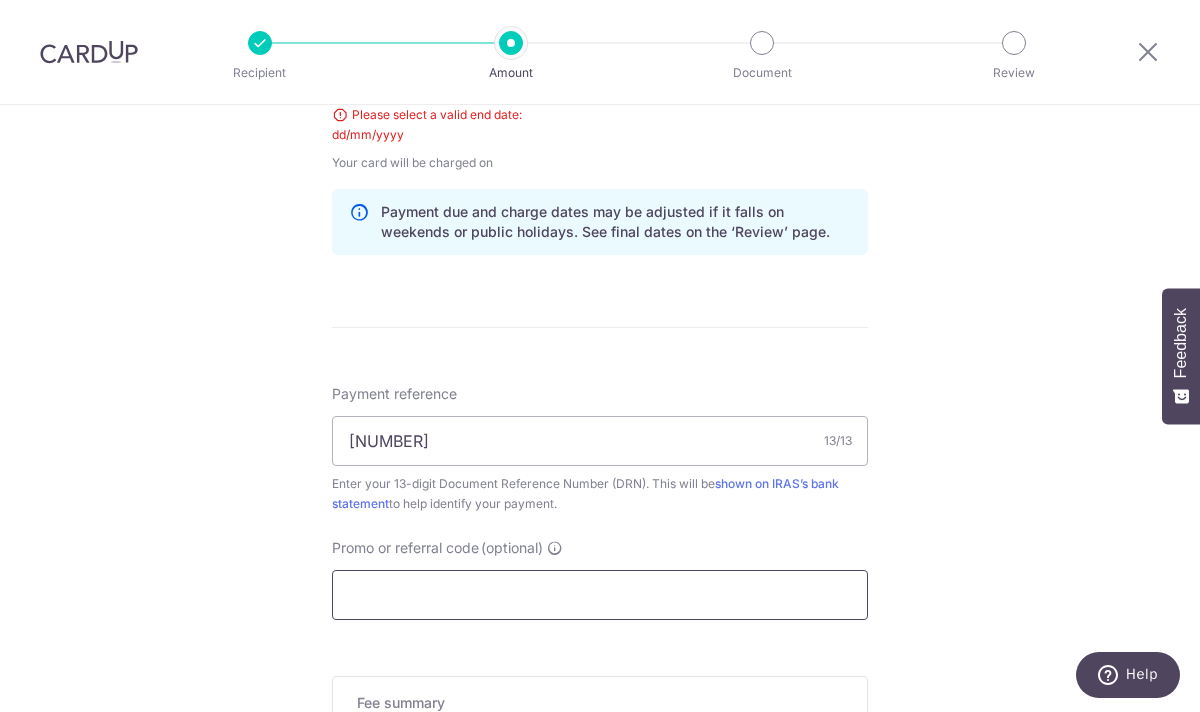 click on "Promo or referral code
(optional)" at bounding box center [600, 595] 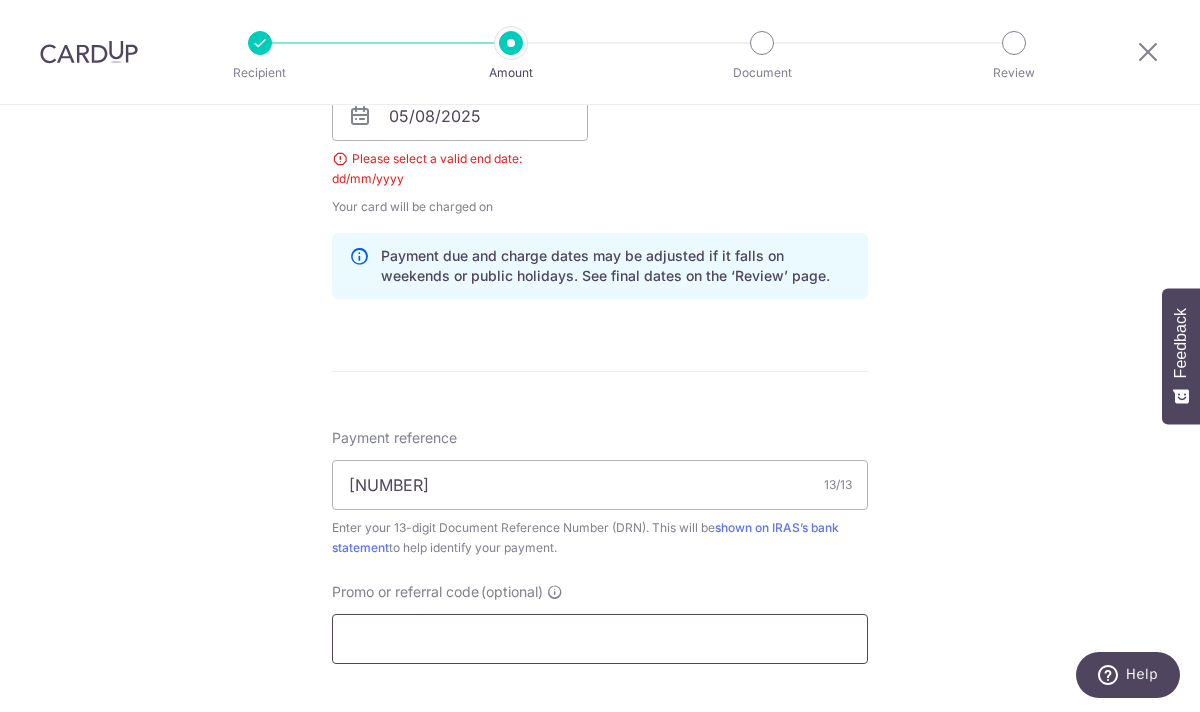 scroll, scrollTop: 810, scrollLeft: 0, axis: vertical 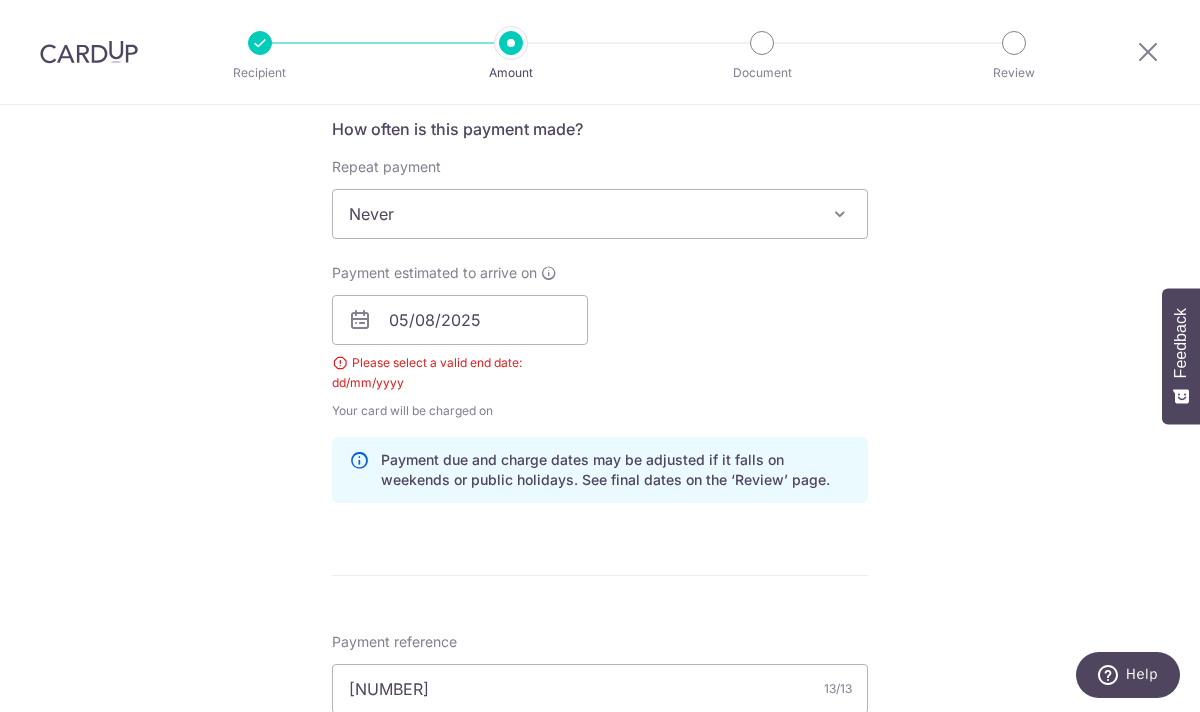 click on "Payment estimated to arrive on
05/08/2025
Please select a valid end date: dd/mm/yyyy
Your card will be charged on   for the first payment
* If your payment is funded by  9:00am SGT on Monday 04/08/2025
05/08/2025
No. of Payments" at bounding box center [600, 342] 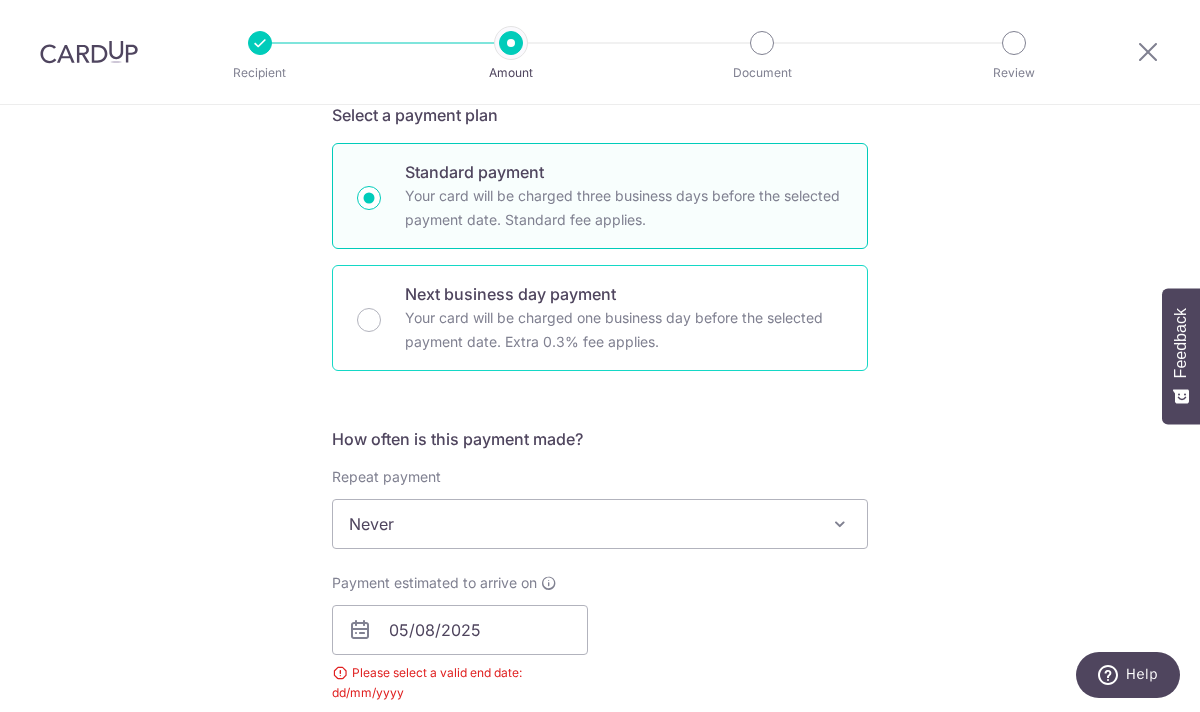 scroll, scrollTop: 498, scrollLeft: 0, axis: vertical 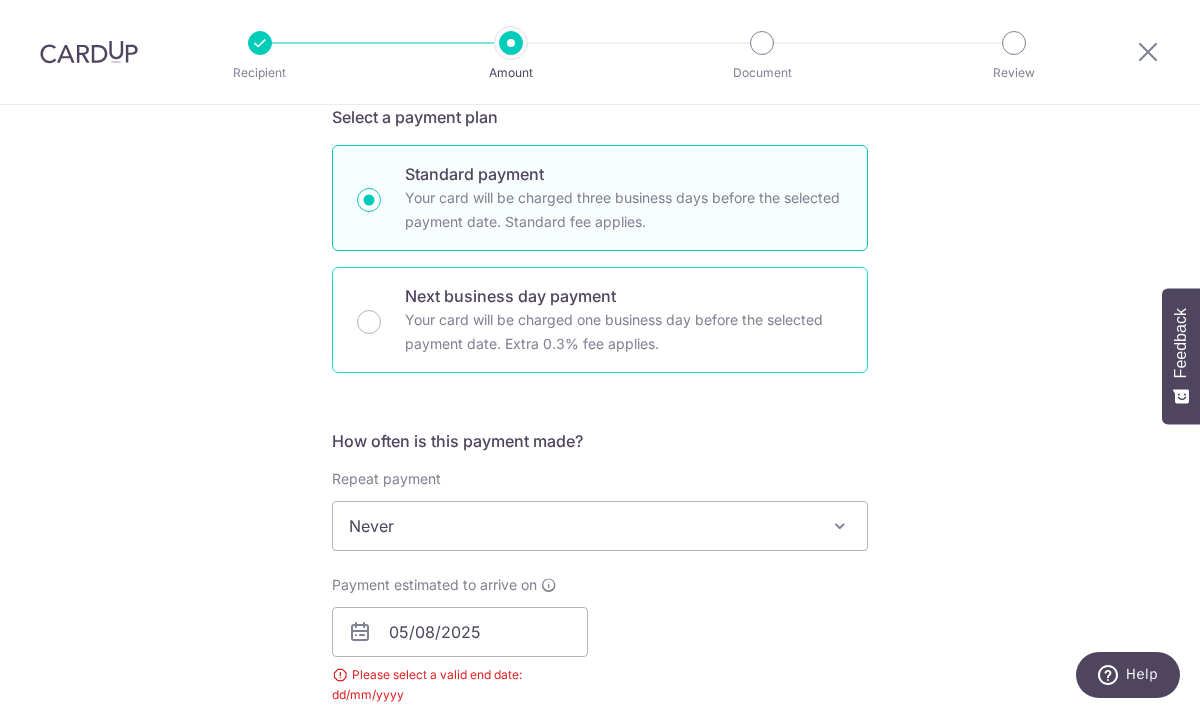 click on "Your card will be charged one business day before the selected payment date. Extra 0.3% fee applies." at bounding box center [624, 332] 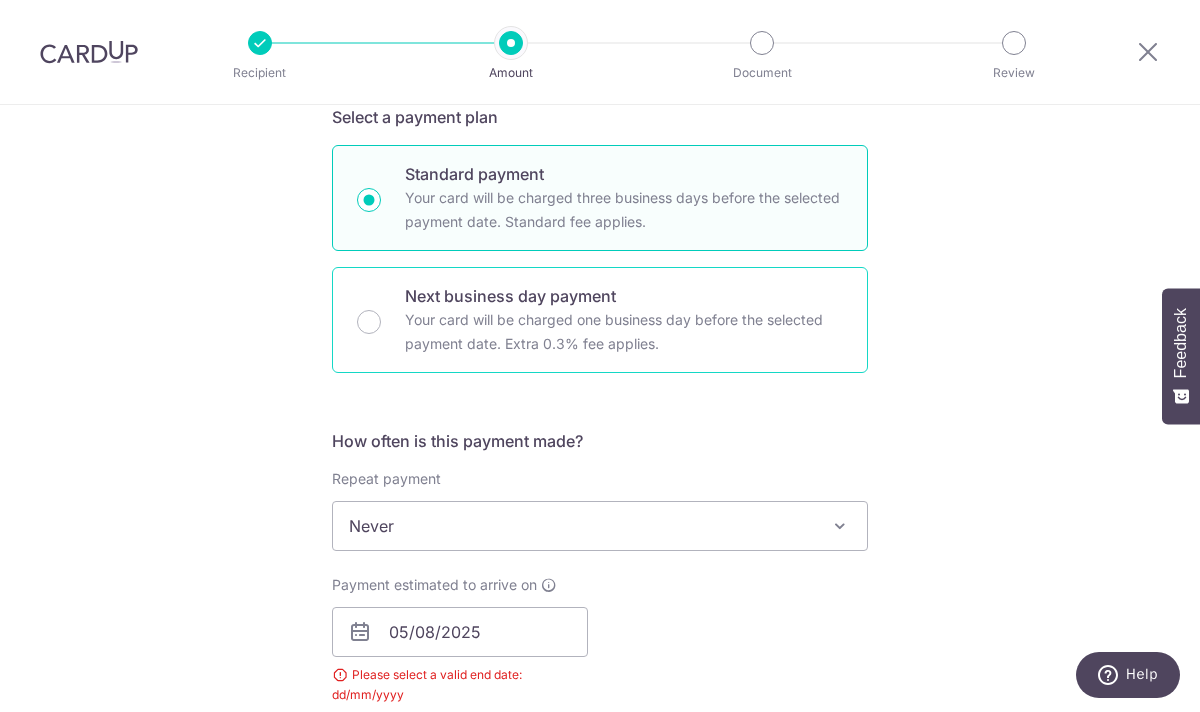 click on "Next business day payment
Your card will be charged one business day before the selected payment date. Extra 0.3% fee applies." at bounding box center (369, 322) 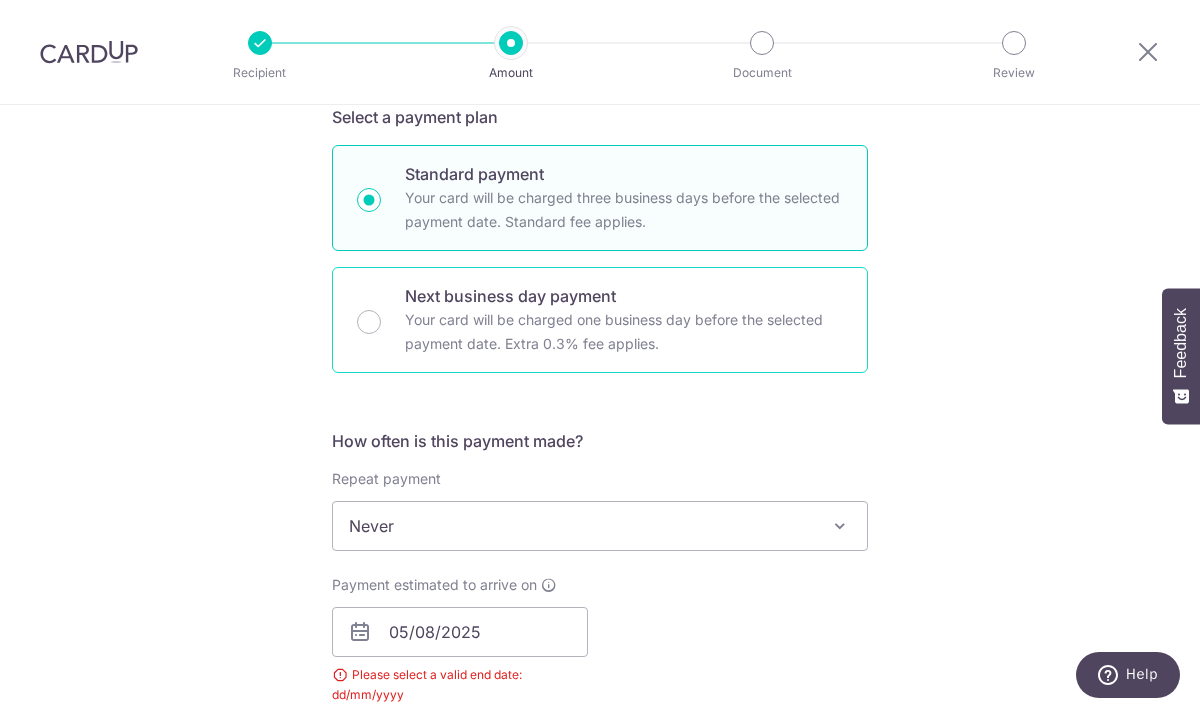 radio on "false" 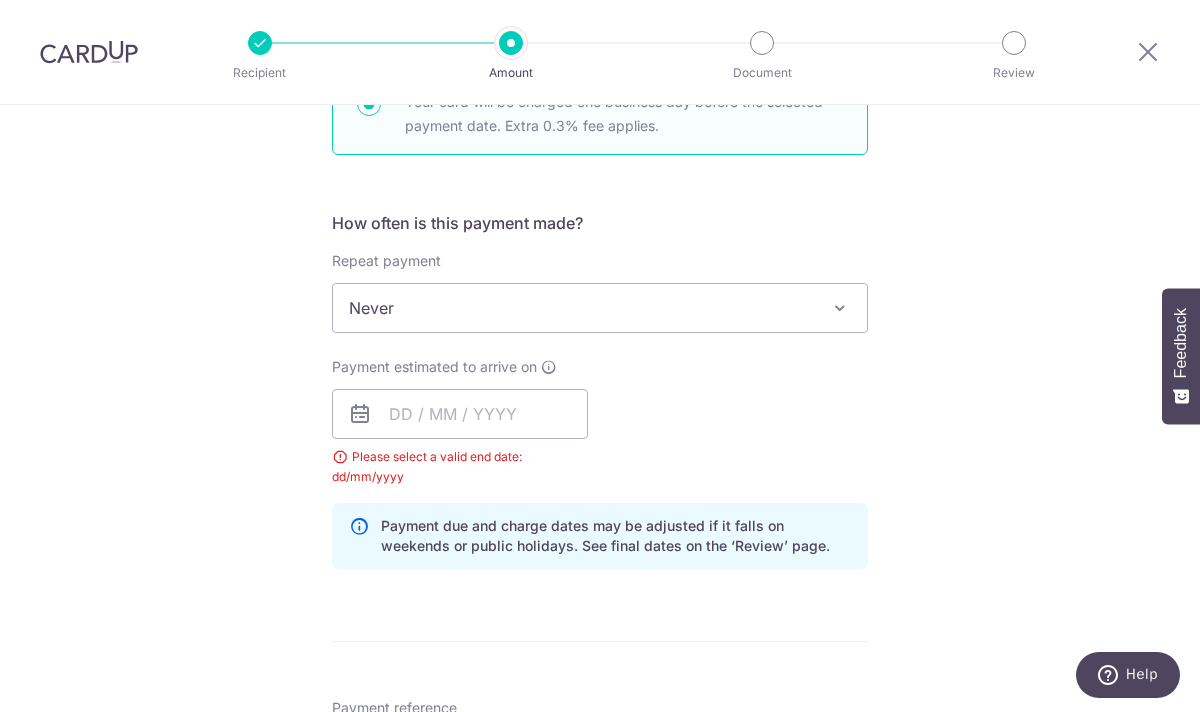 scroll, scrollTop: 736, scrollLeft: 0, axis: vertical 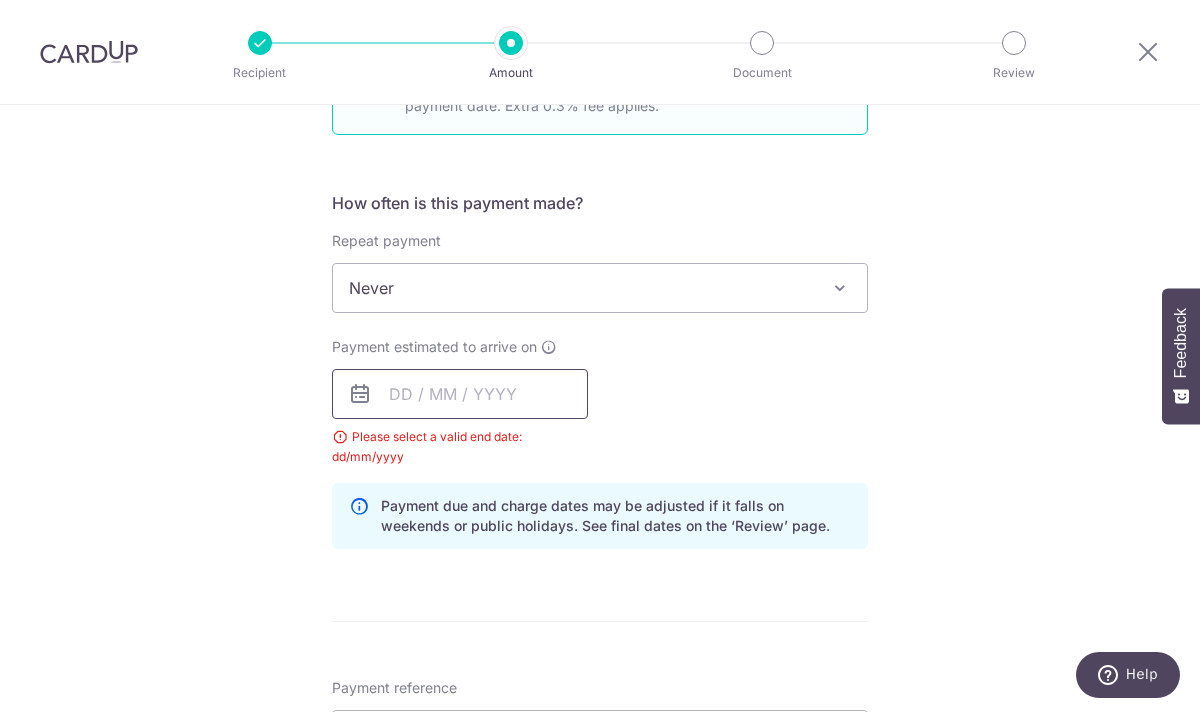 click at bounding box center (460, 394) 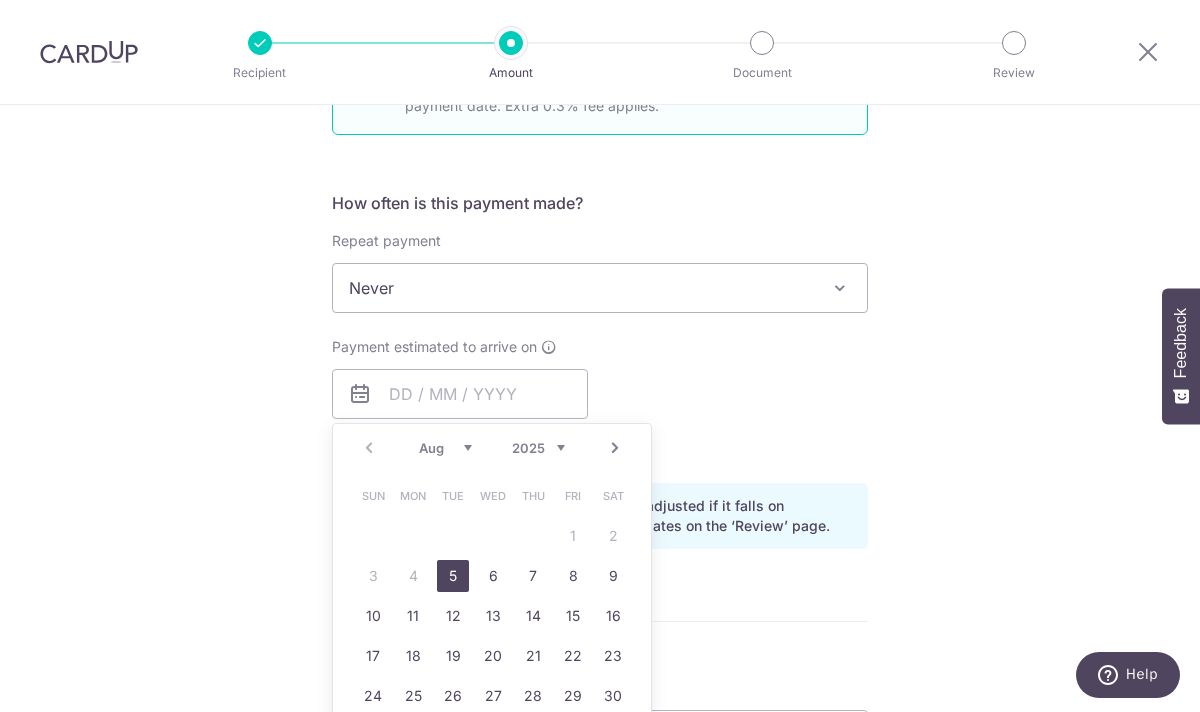 click on "5" at bounding box center [453, 576] 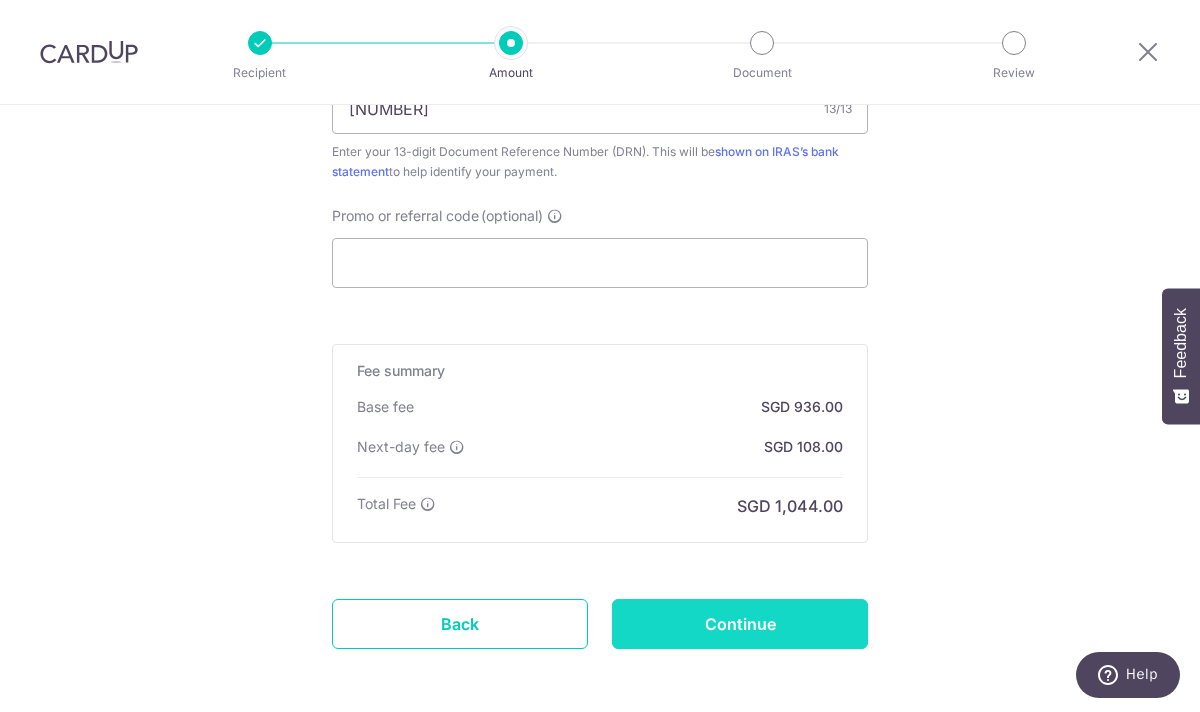 scroll, scrollTop: 1349, scrollLeft: 0, axis: vertical 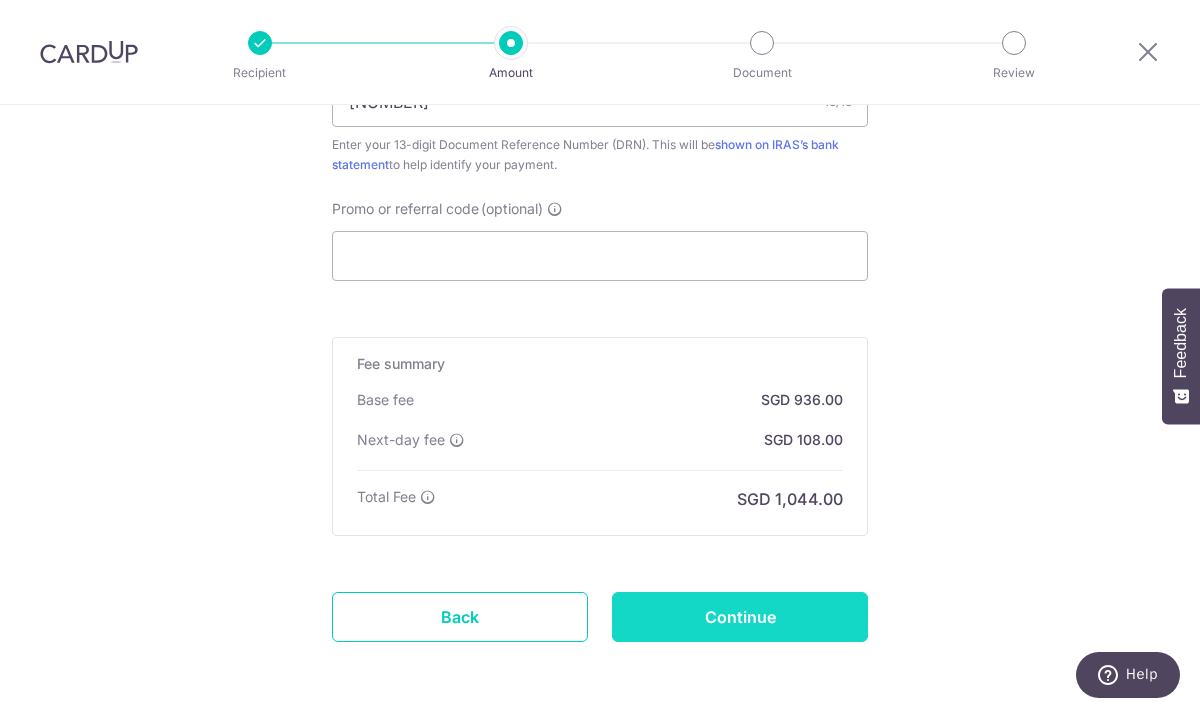 click on "Continue" at bounding box center [740, 617] 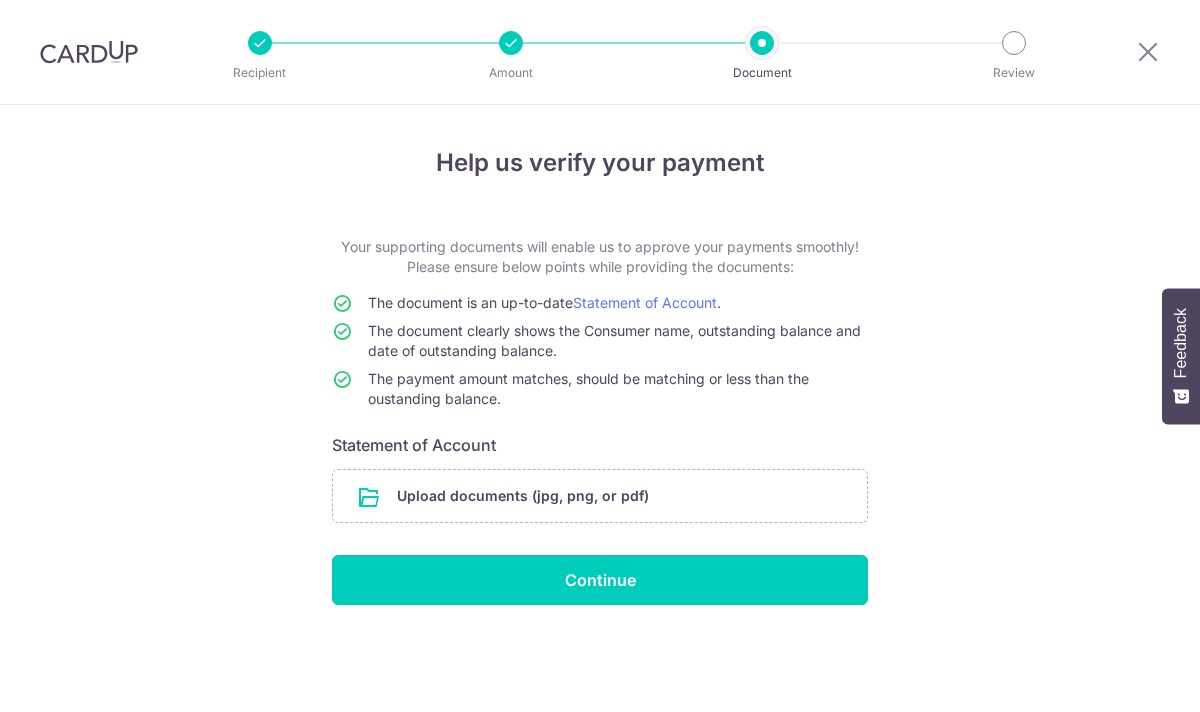 scroll, scrollTop: 0, scrollLeft: 0, axis: both 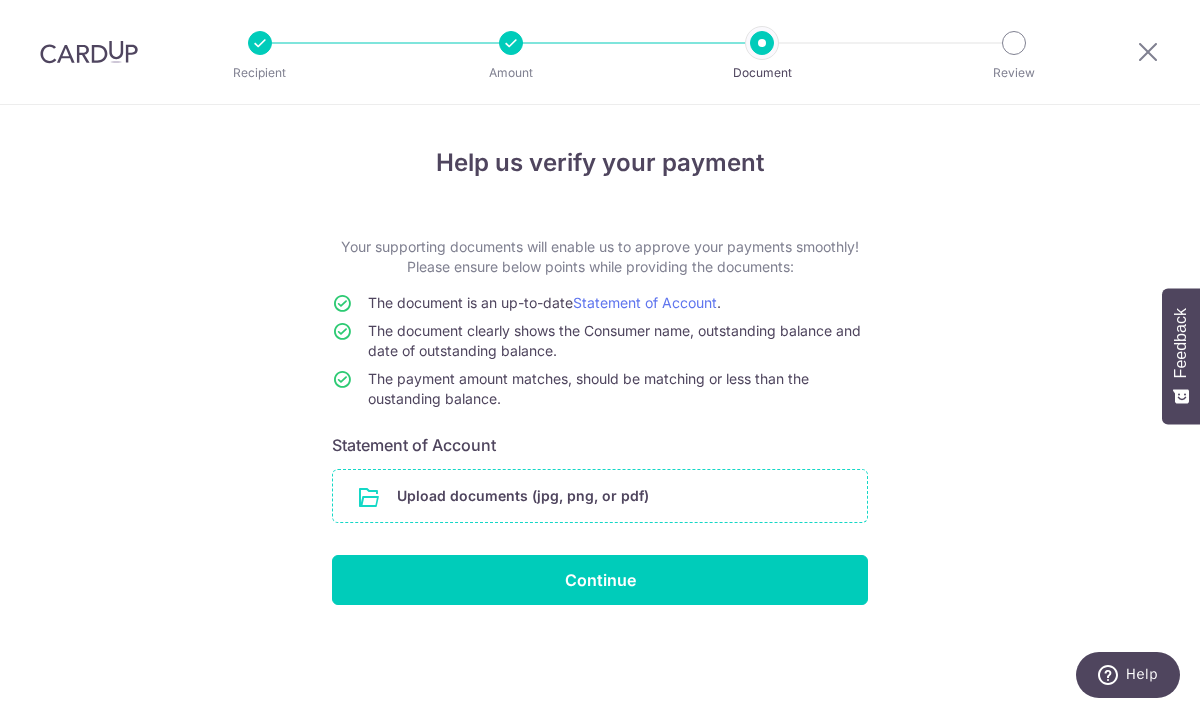 click at bounding box center [600, 496] 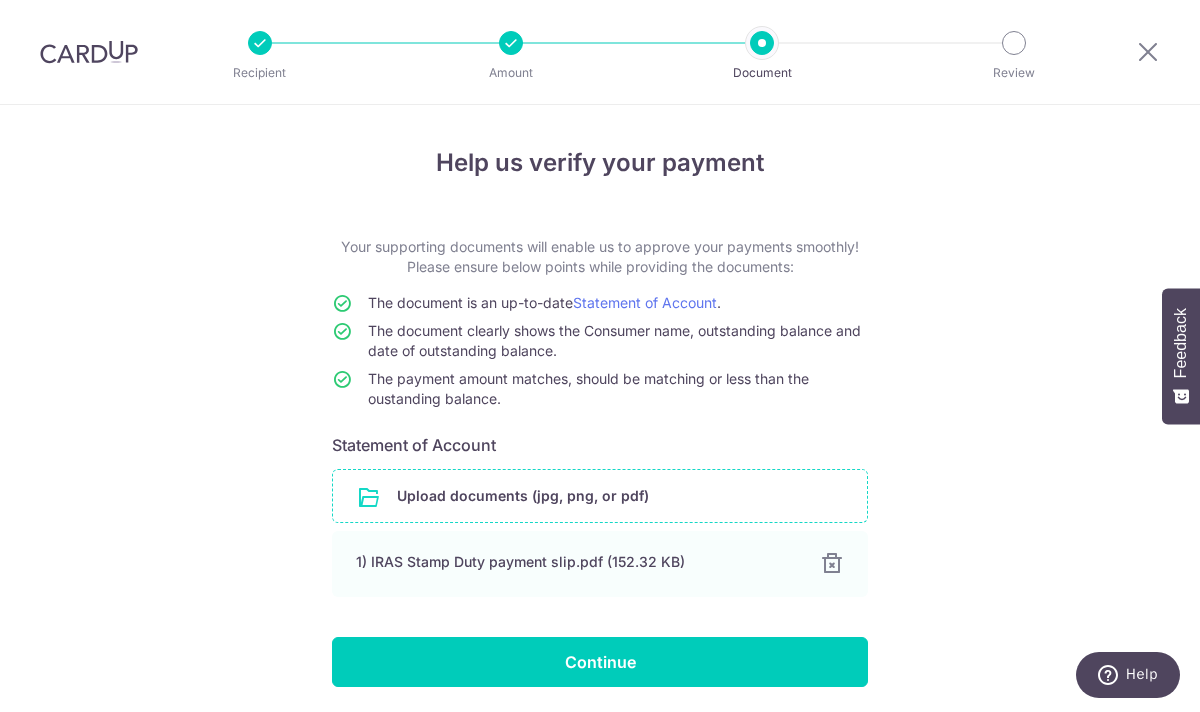 scroll, scrollTop: 69, scrollLeft: 0, axis: vertical 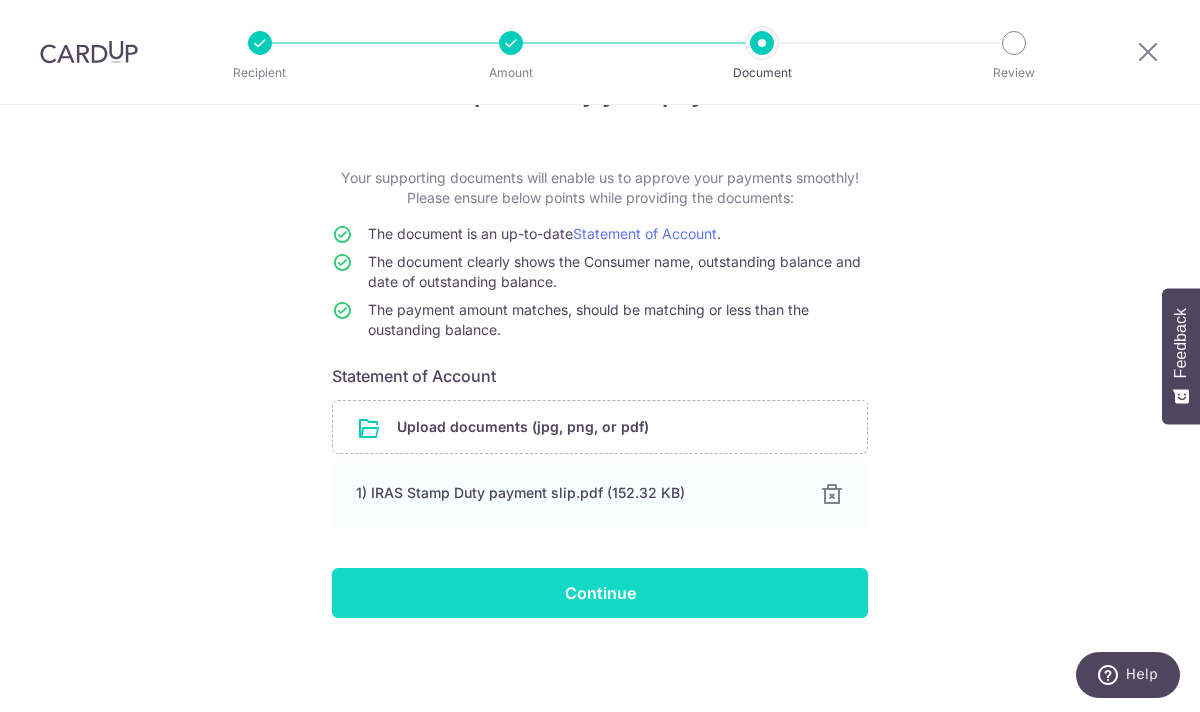 click on "Continue" at bounding box center (600, 593) 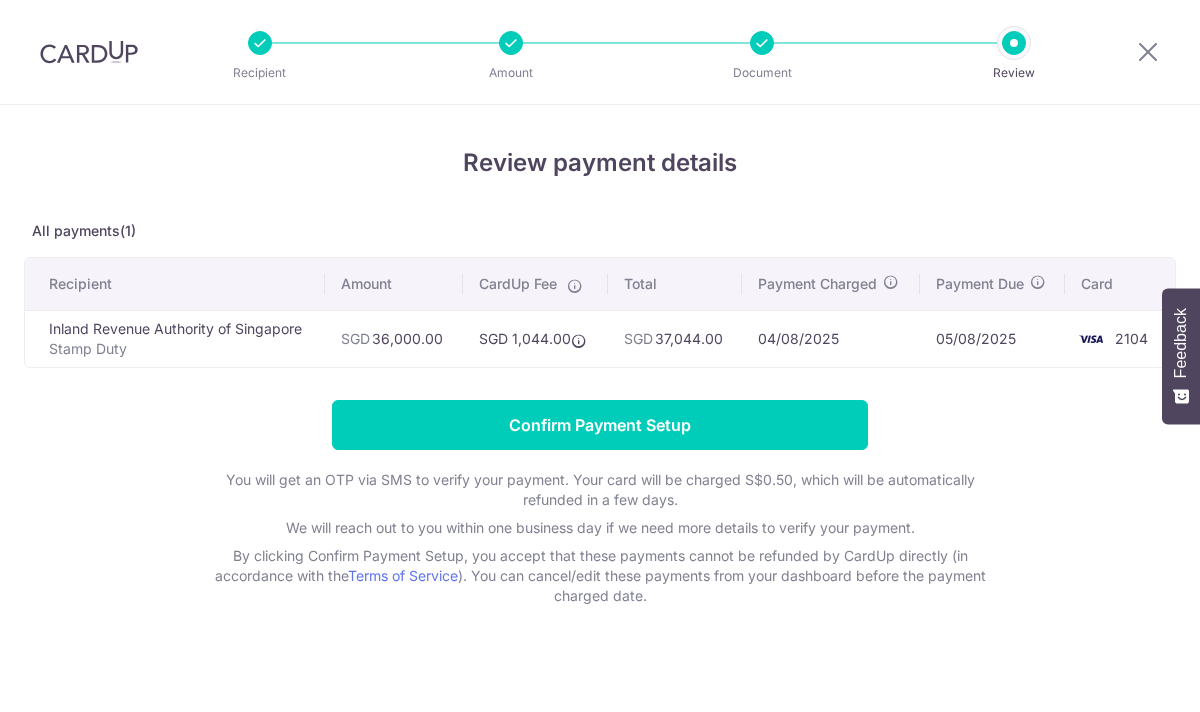 scroll, scrollTop: 0, scrollLeft: 0, axis: both 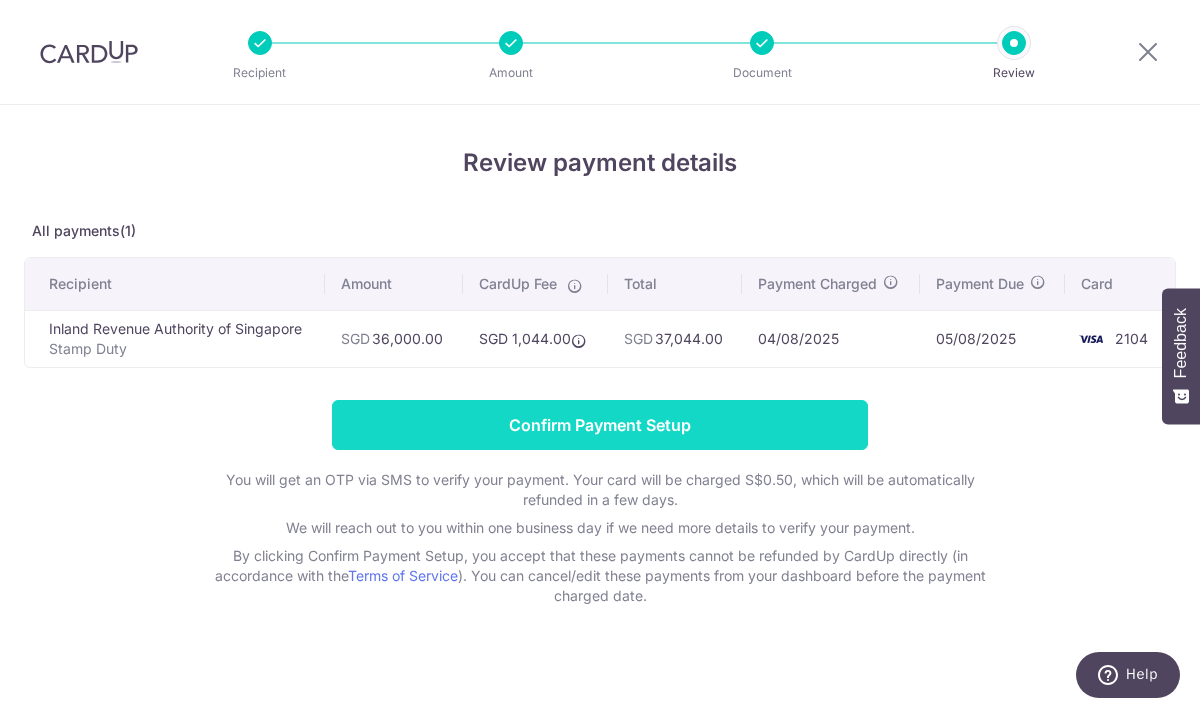 click on "Confirm Payment Setup" at bounding box center [600, 425] 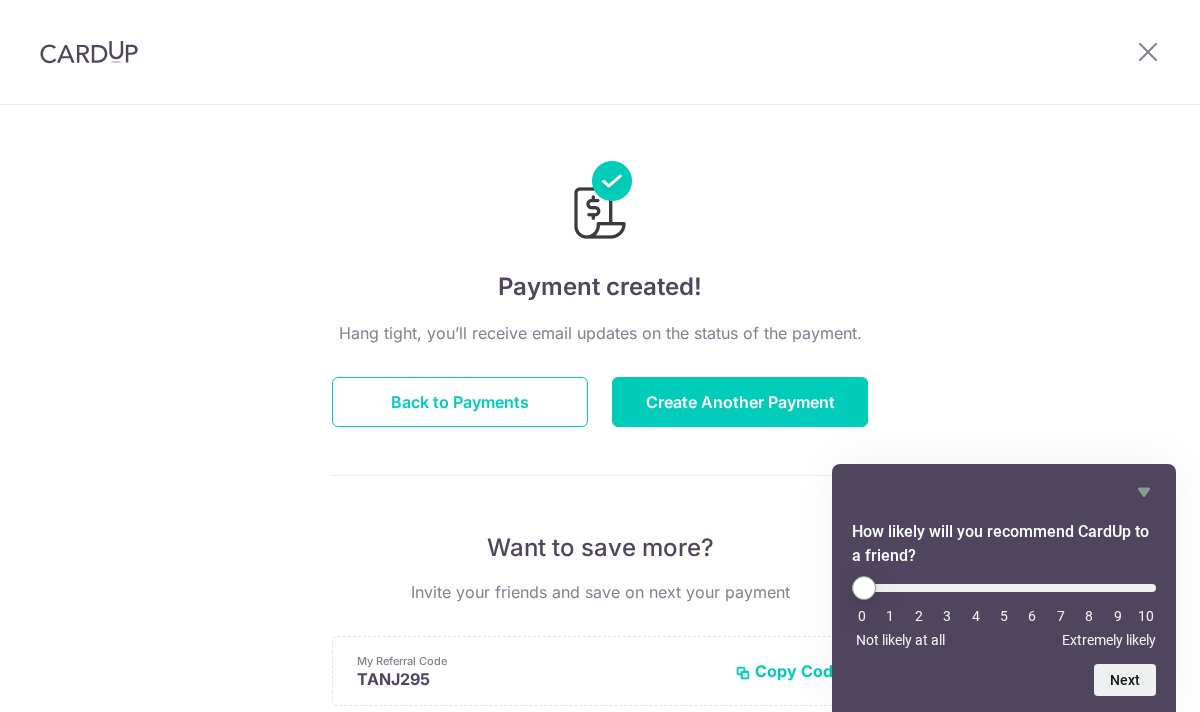 scroll, scrollTop: 0, scrollLeft: 0, axis: both 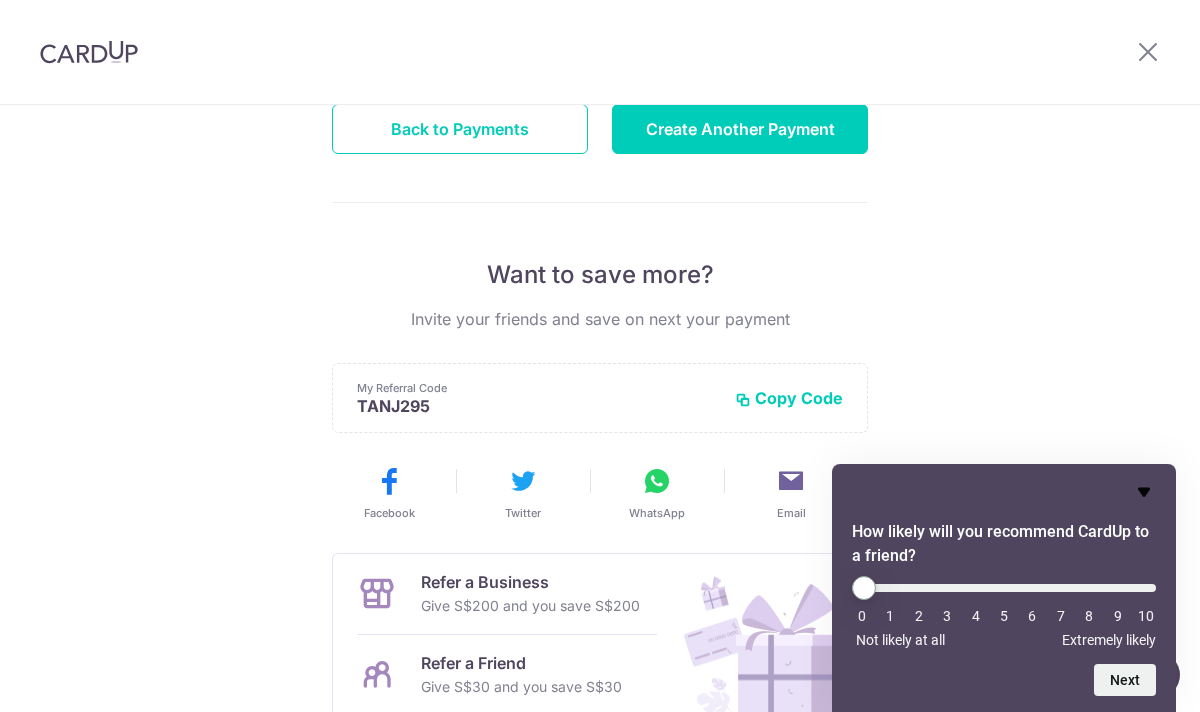 click 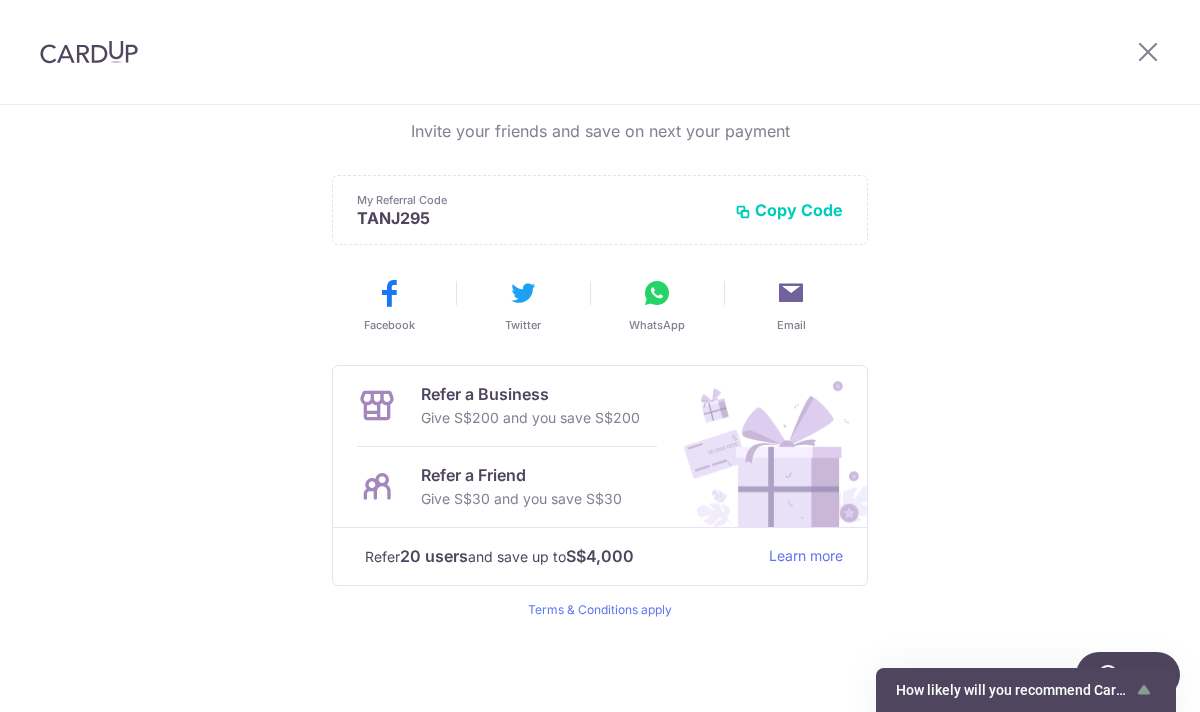 scroll, scrollTop: 0, scrollLeft: 0, axis: both 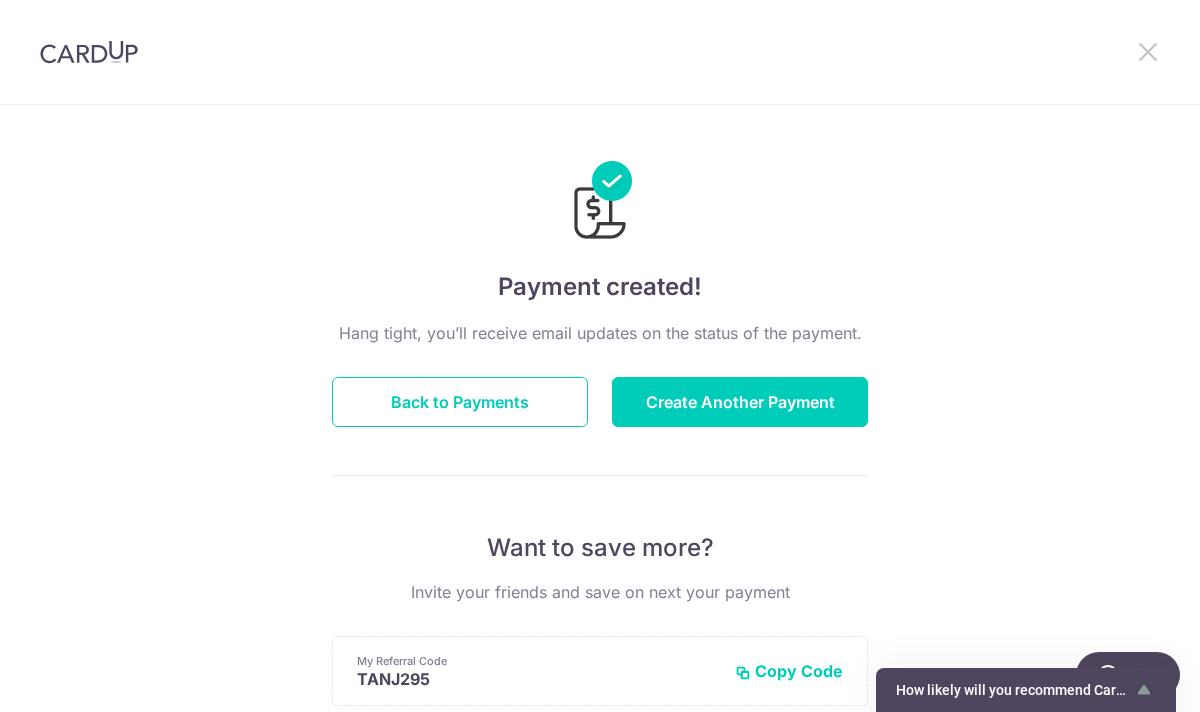 click at bounding box center (1148, 51) 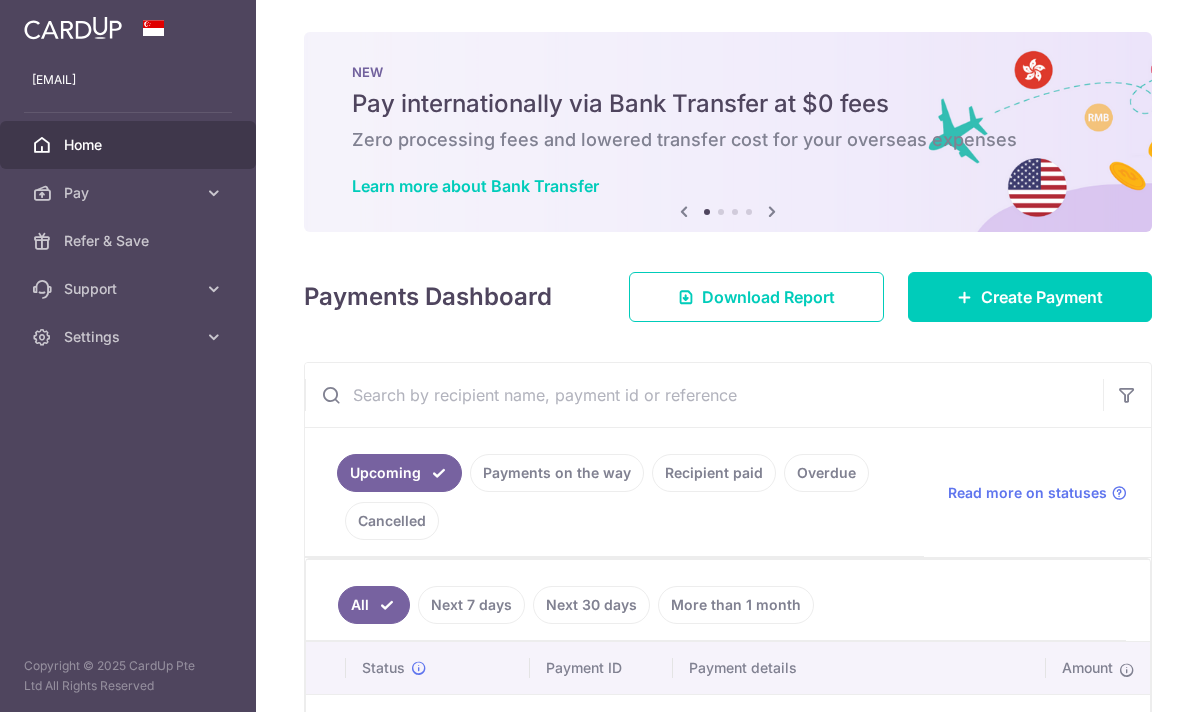 scroll, scrollTop: 0, scrollLeft: 0, axis: both 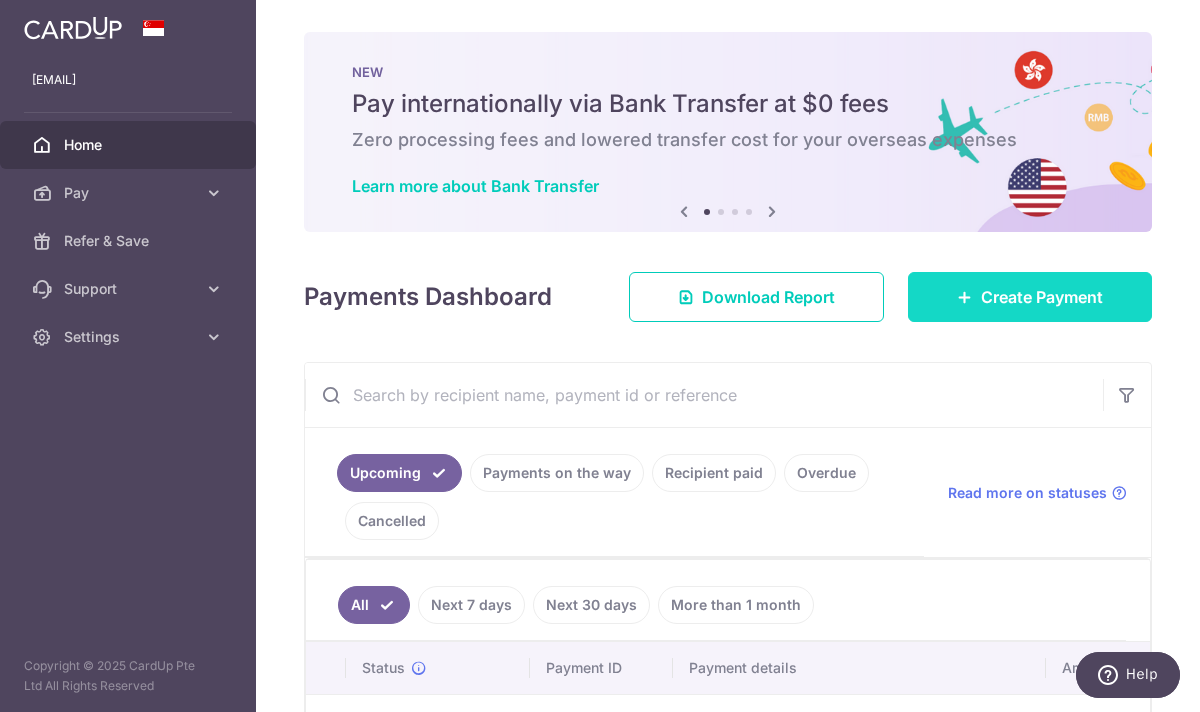 click on "Create Payment" at bounding box center (1042, 297) 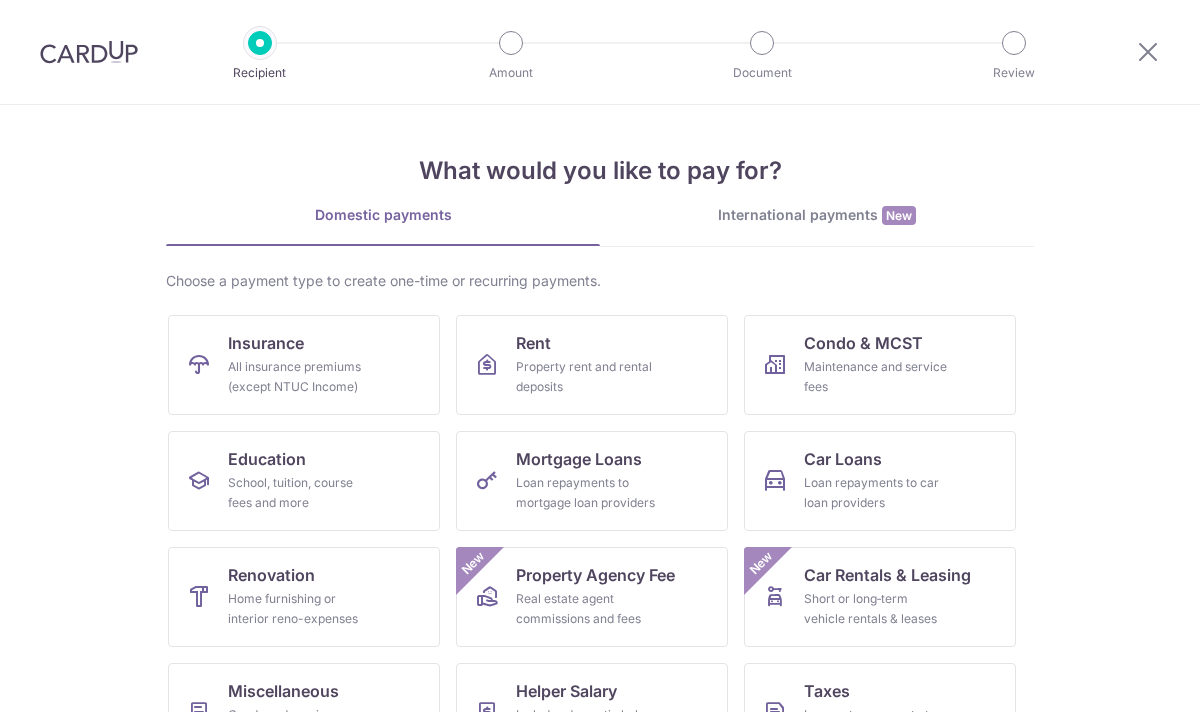 scroll, scrollTop: 0, scrollLeft: 0, axis: both 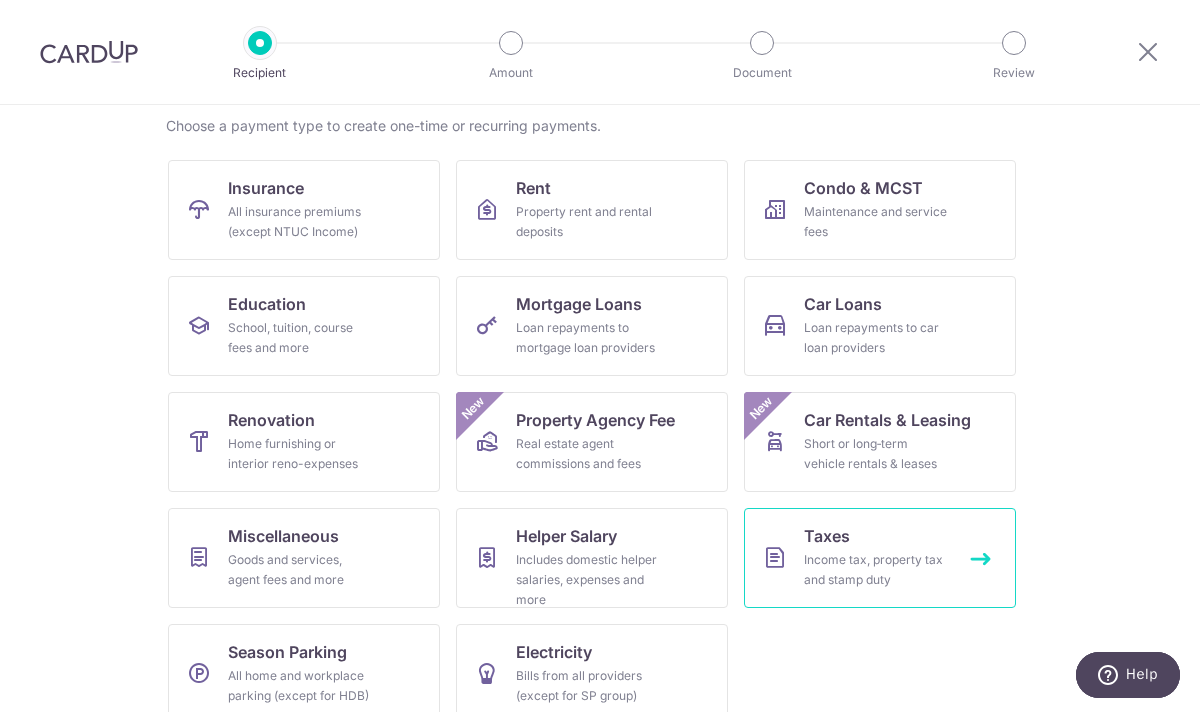click on "Taxes Income tax, property tax and stamp duty" at bounding box center (880, 558) 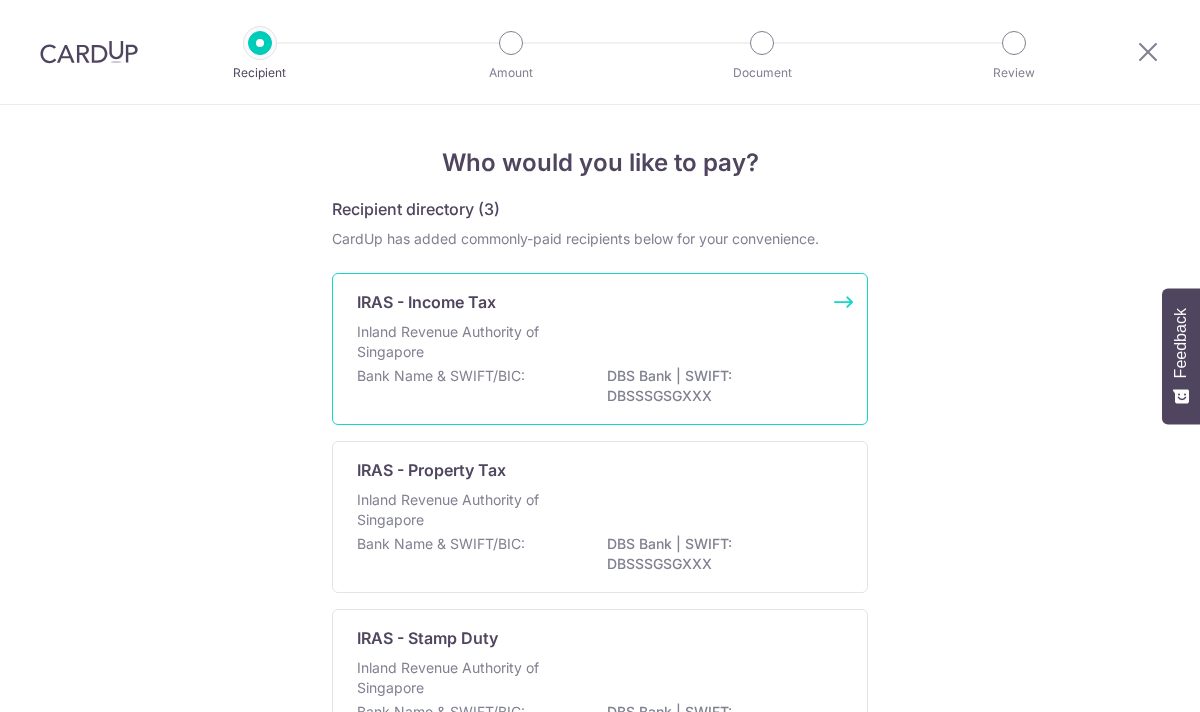 scroll, scrollTop: 0, scrollLeft: 0, axis: both 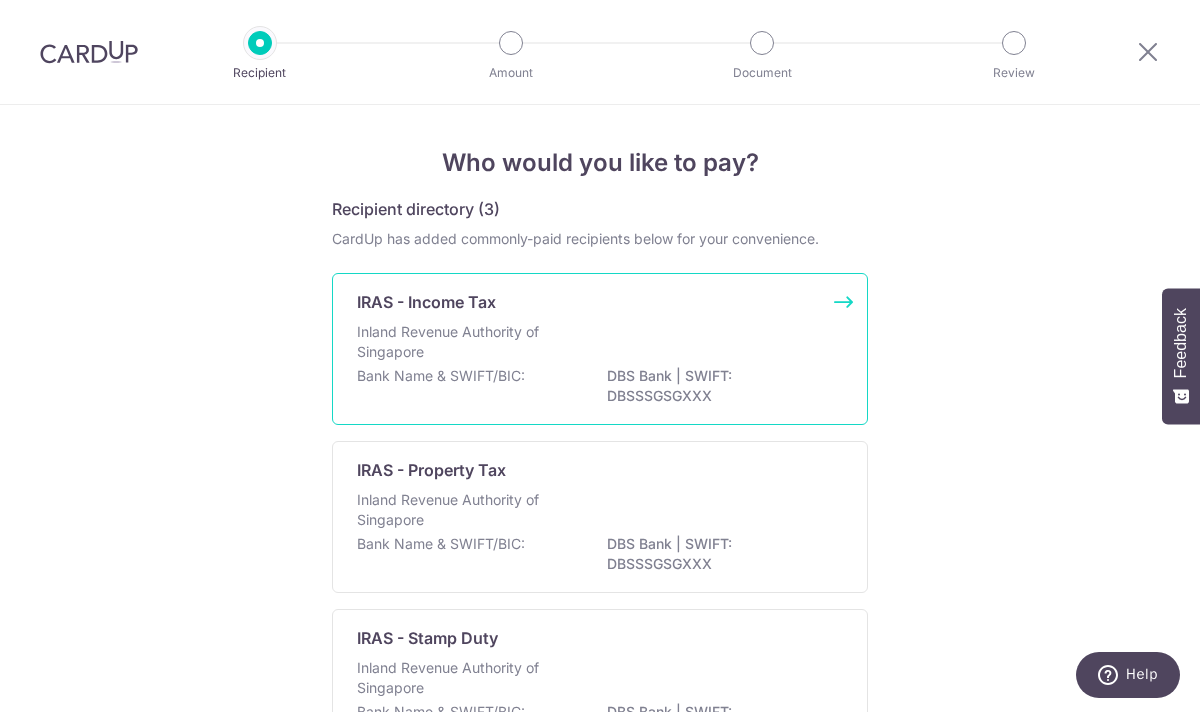 click on "Inland Revenue Authority of Singapore" at bounding box center [600, 344] 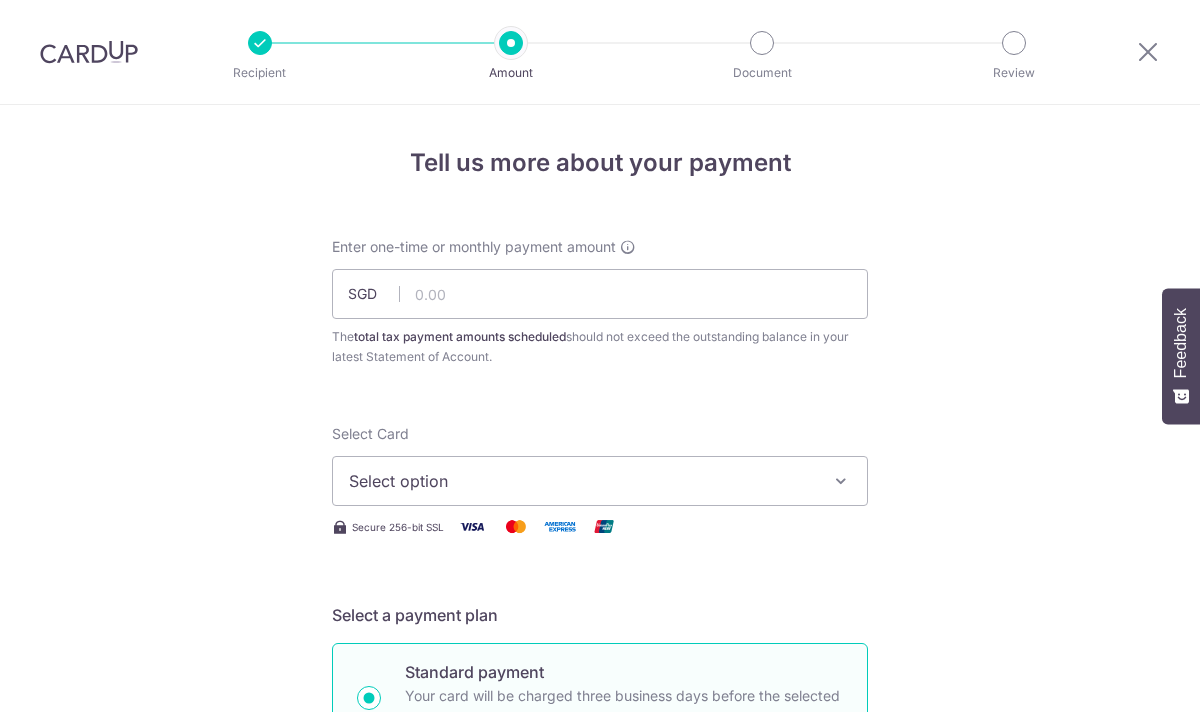 scroll, scrollTop: 0, scrollLeft: 0, axis: both 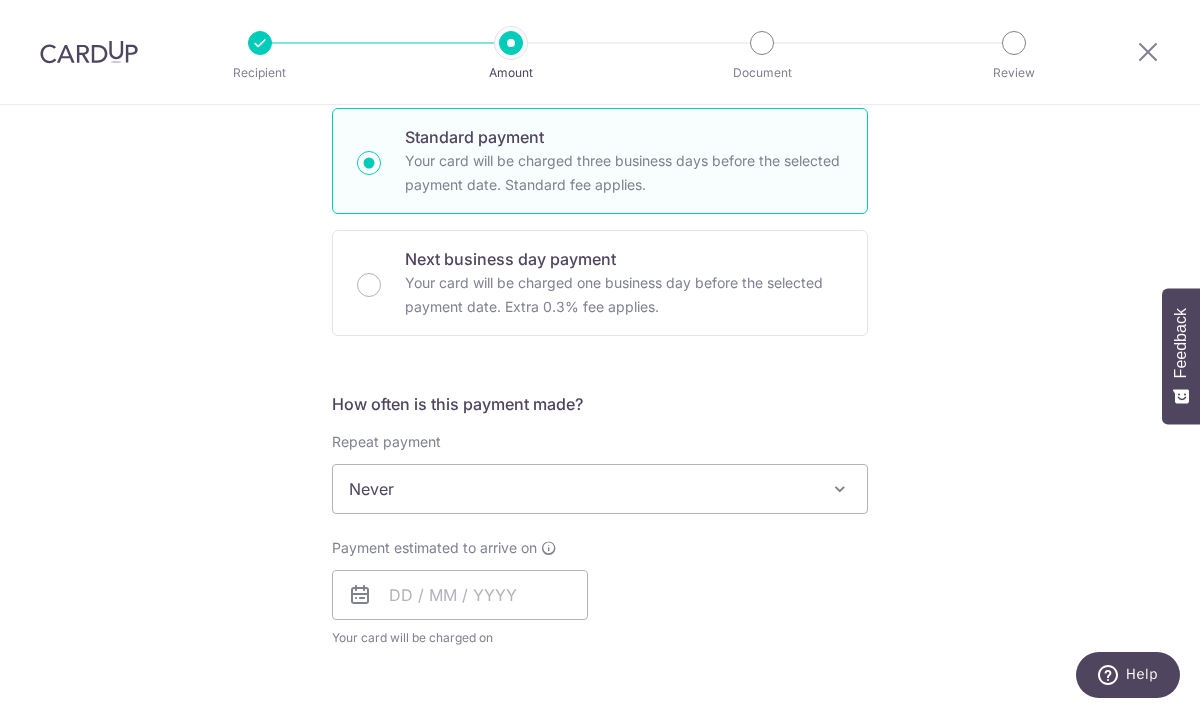 click on "Never" at bounding box center (600, 489) 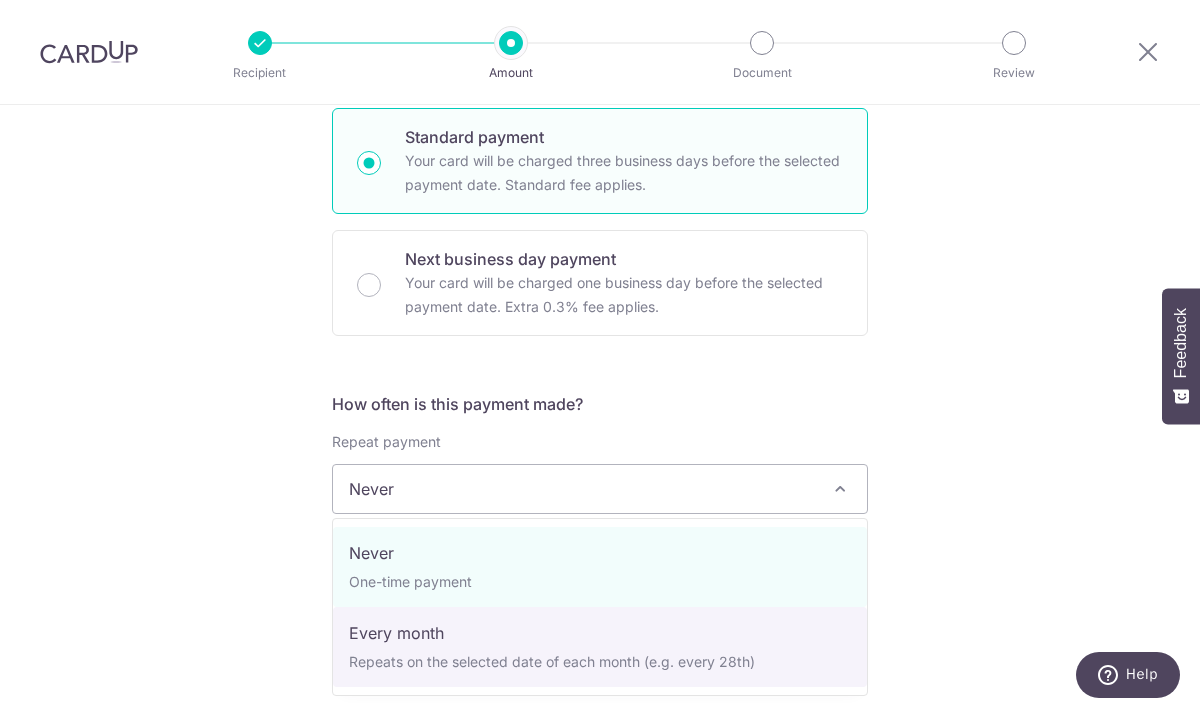 select on "3" 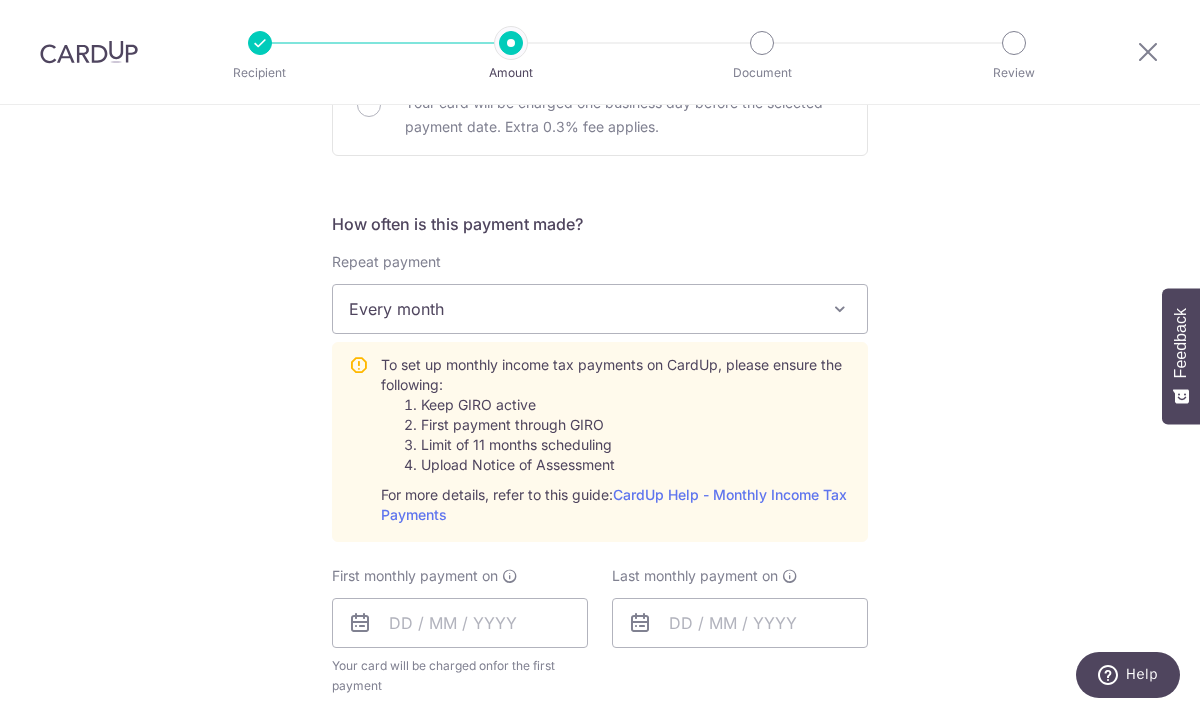 scroll, scrollTop: 771, scrollLeft: 0, axis: vertical 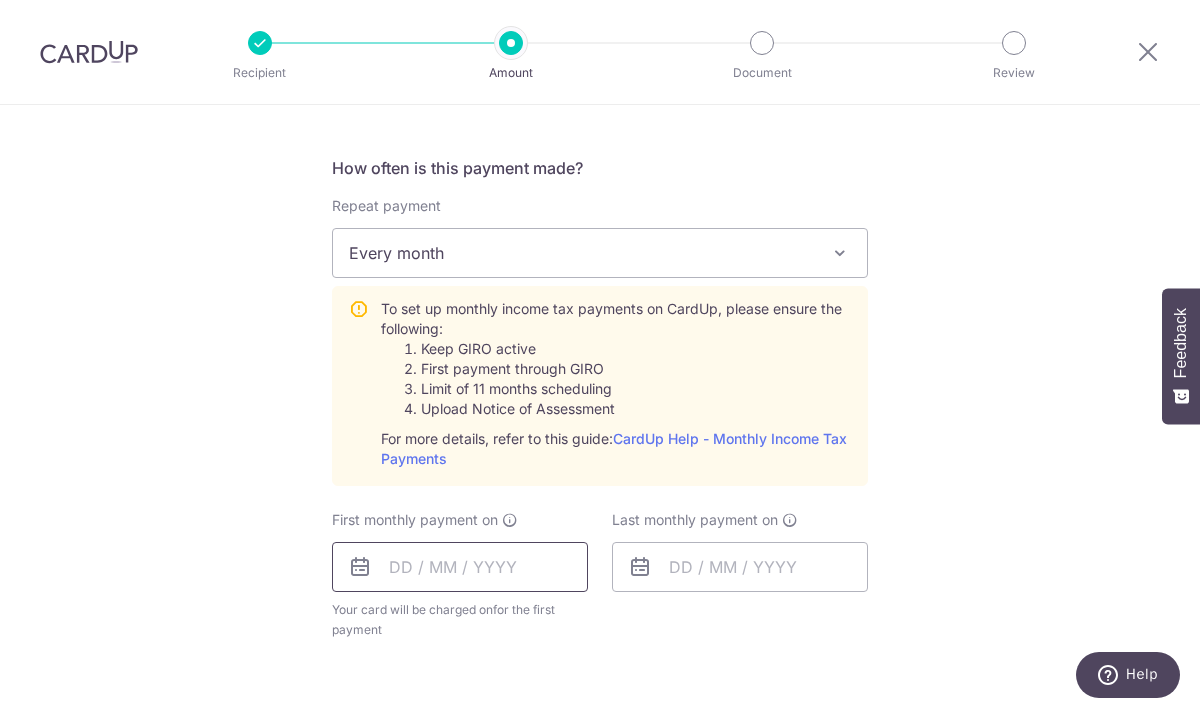 click at bounding box center [460, 567] 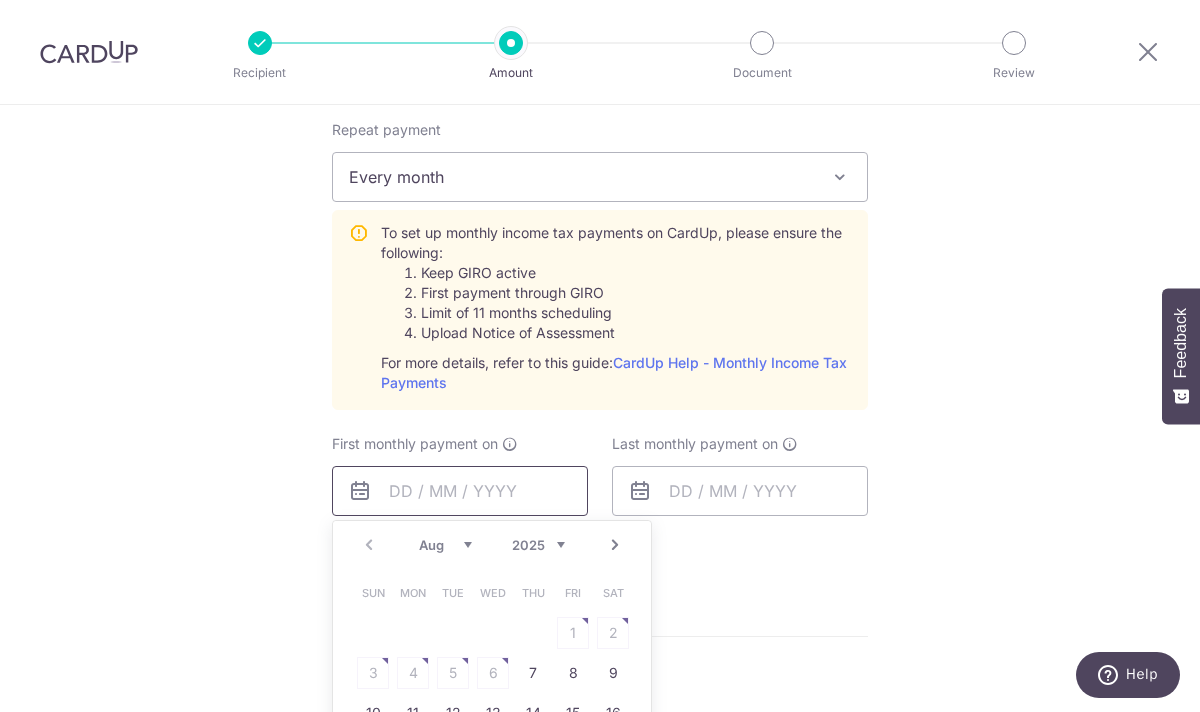 scroll, scrollTop: 790, scrollLeft: 0, axis: vertical 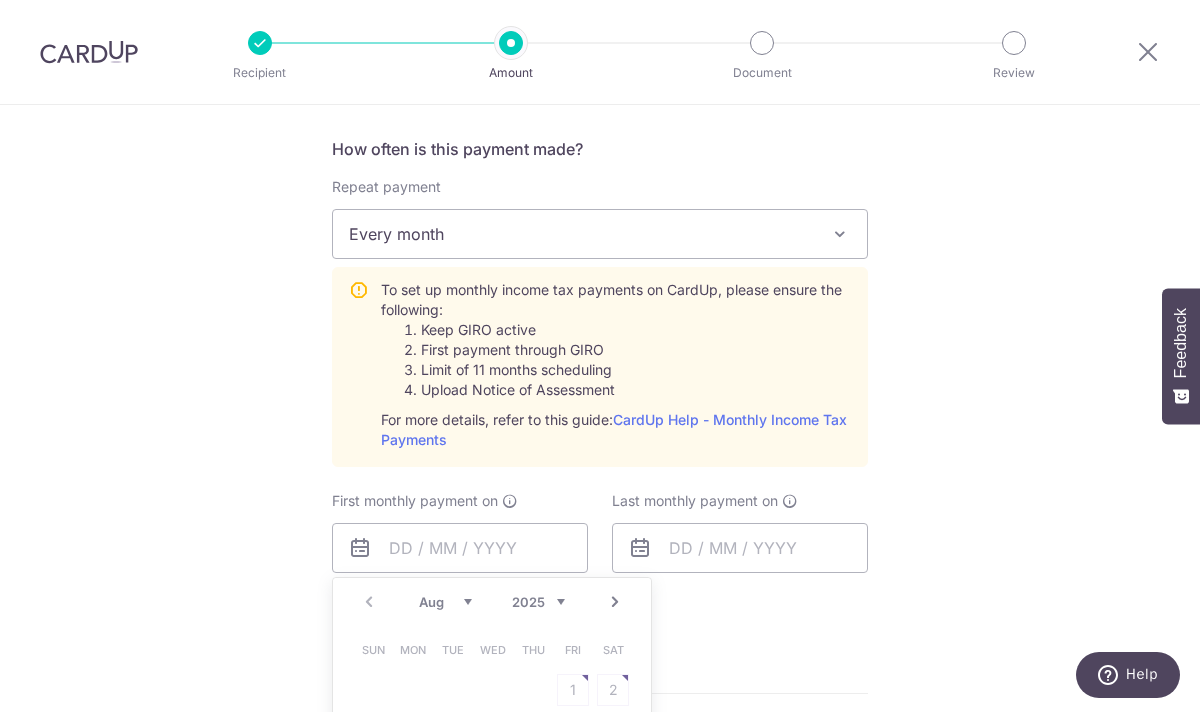 click on "Next" at bounding box center (615, 602) 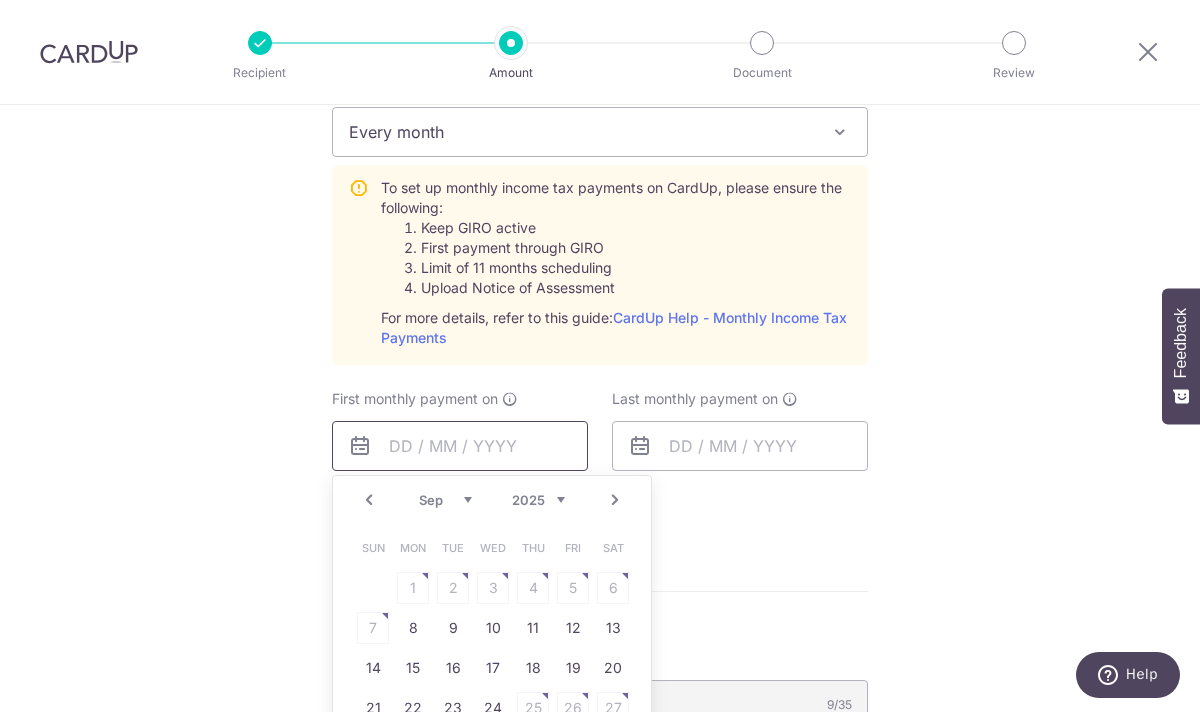 scroll, scrollTop: 894, scrollLeft: 0, axis: vertical 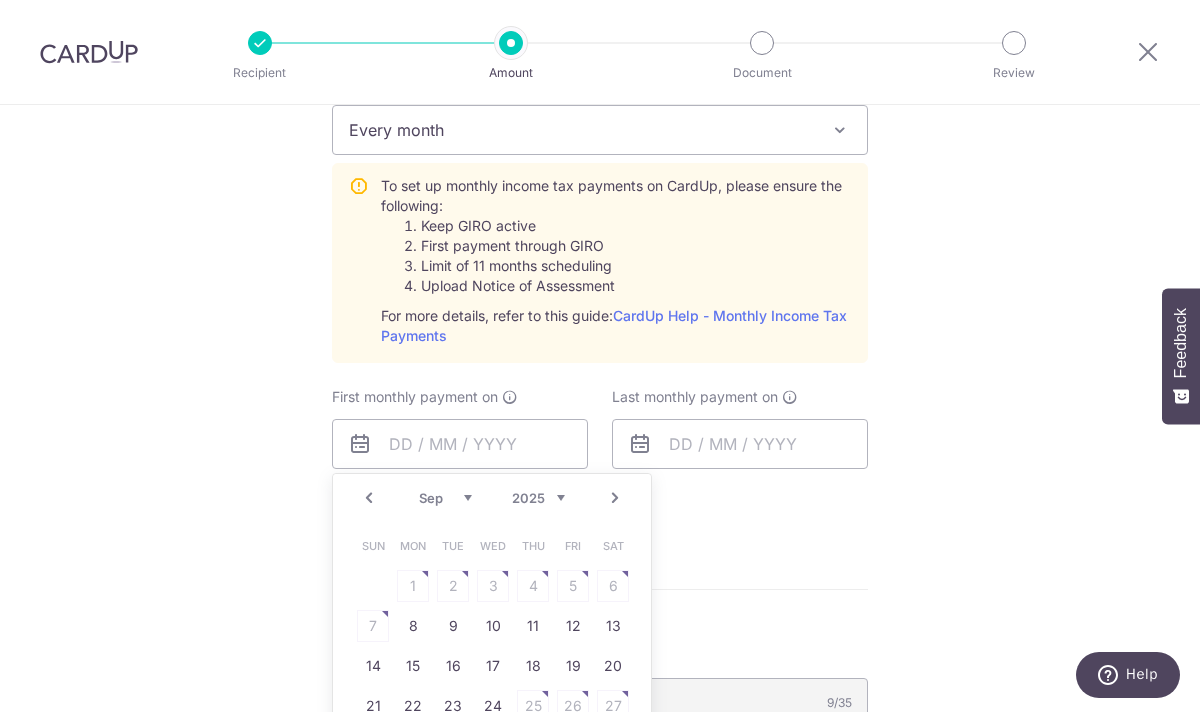 click on "Sun Mon Tue Wed Thu Fri Sat   1 2 3 4 5 6 7 8 9 10 11 12 13 14 15 16 17 18 19 20 21 22 23 24 25 26 27 28 29 30" at bounding box center (493, 646) 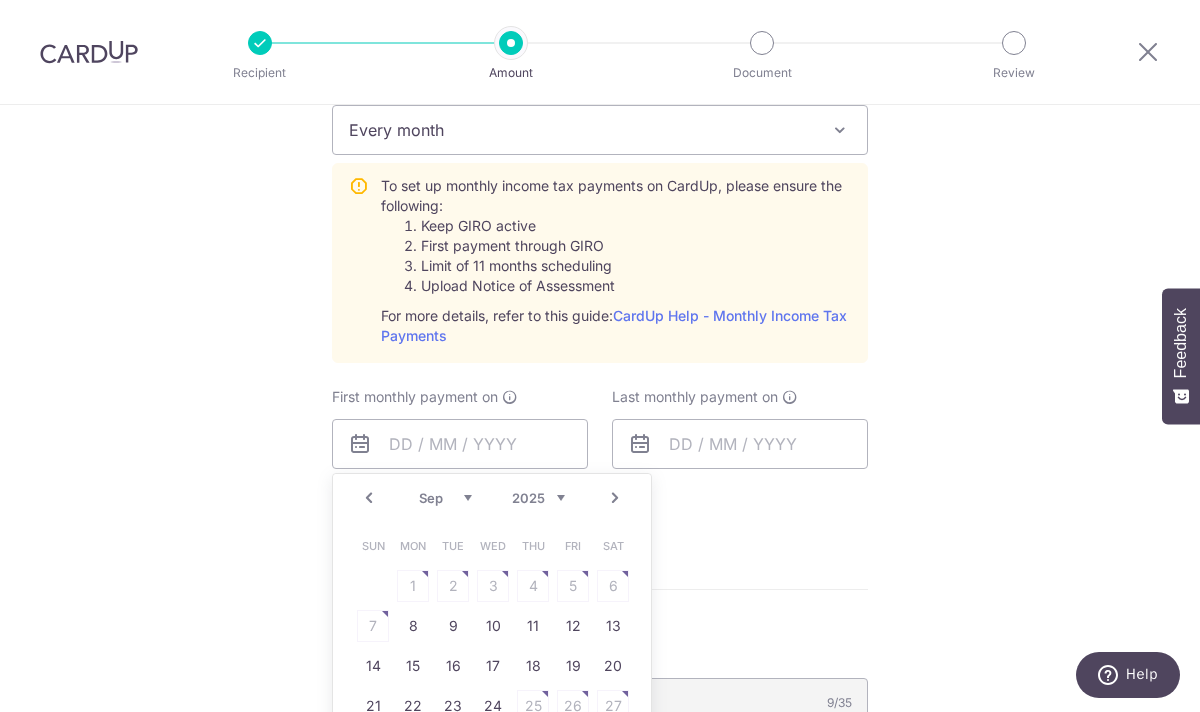 click on "Prev" at bounding box center (369, 498) 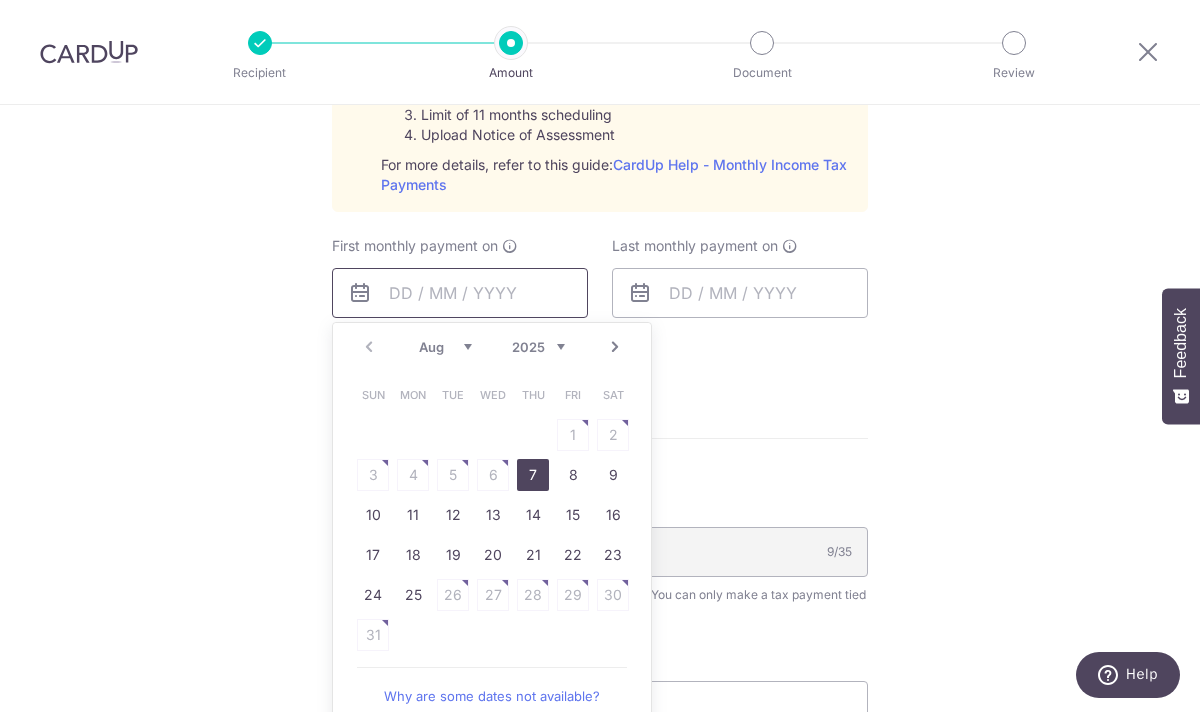 scroll, scrollTop: 1067, scrollLeft: 0, axis: vertical 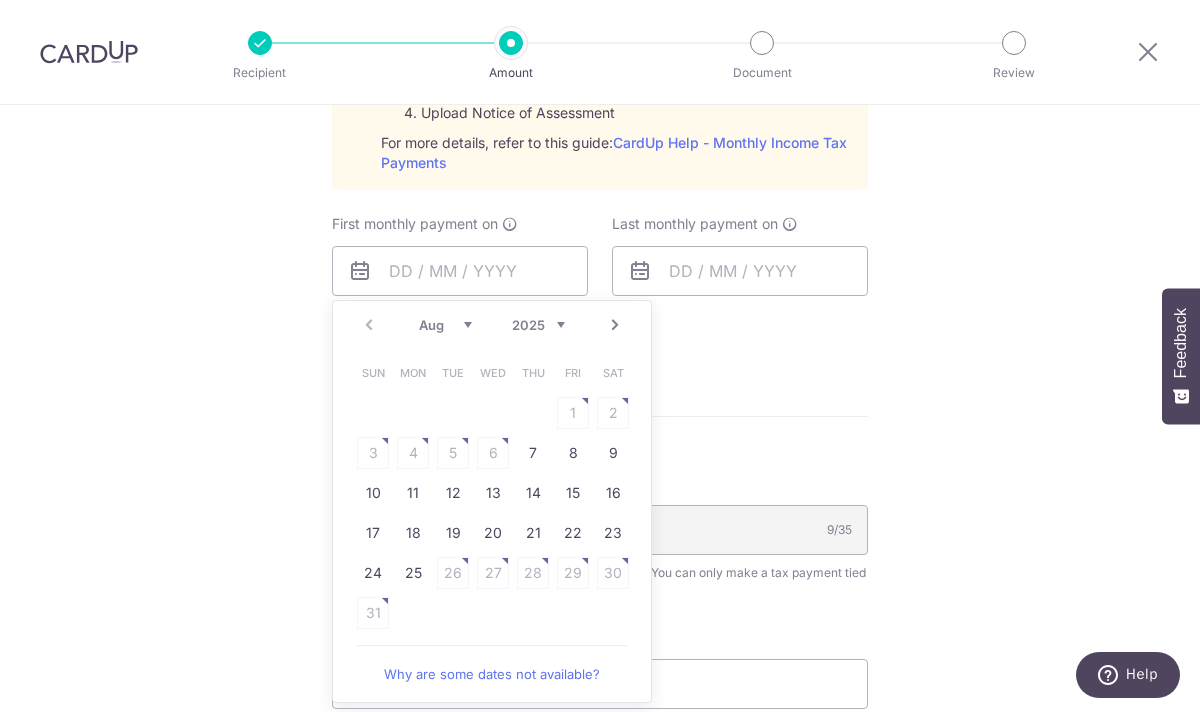 click on "Why are some dates not available?" at bounding box center (492, 674) 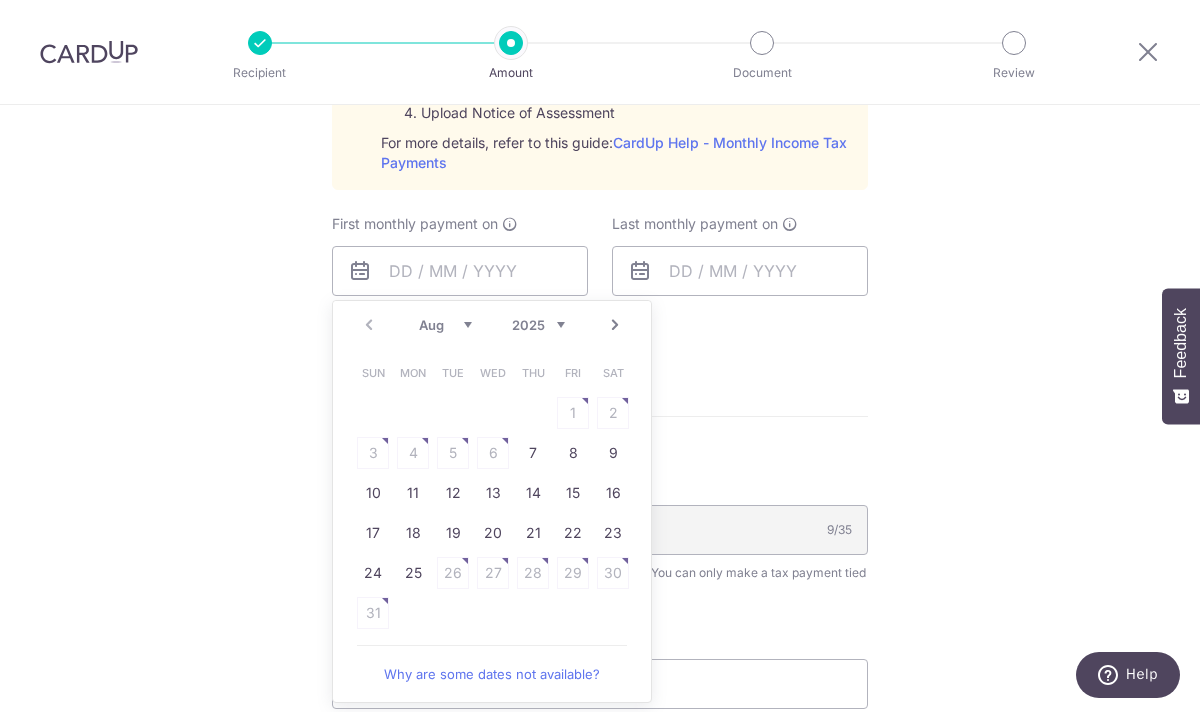 click on "Next" at bounding box center [615, 325] 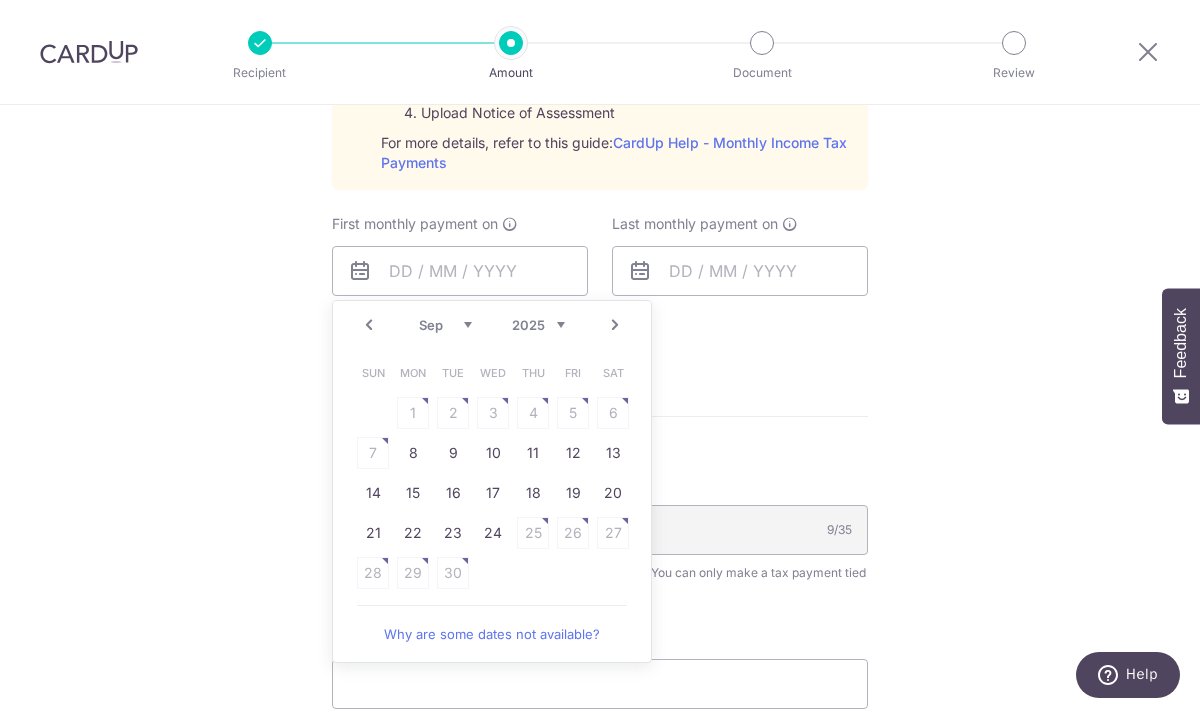 click on "Next" at bounding box center (615, 325) 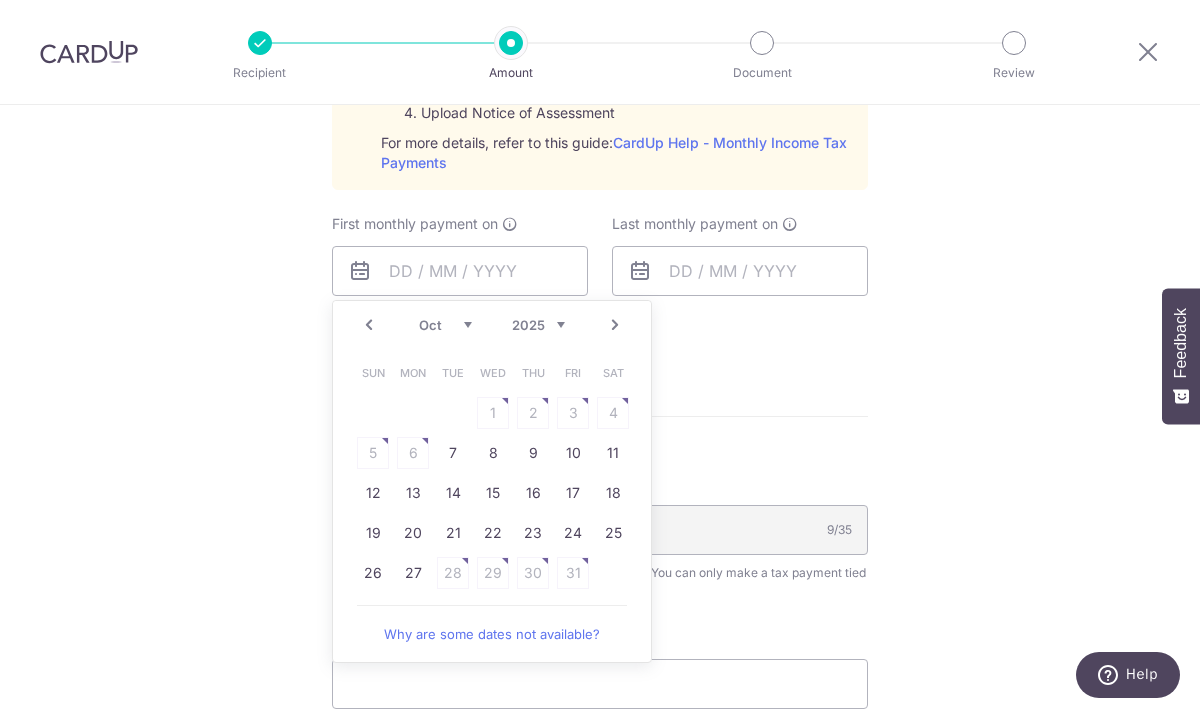 click on "Prev" at bounding box center [369, 325] 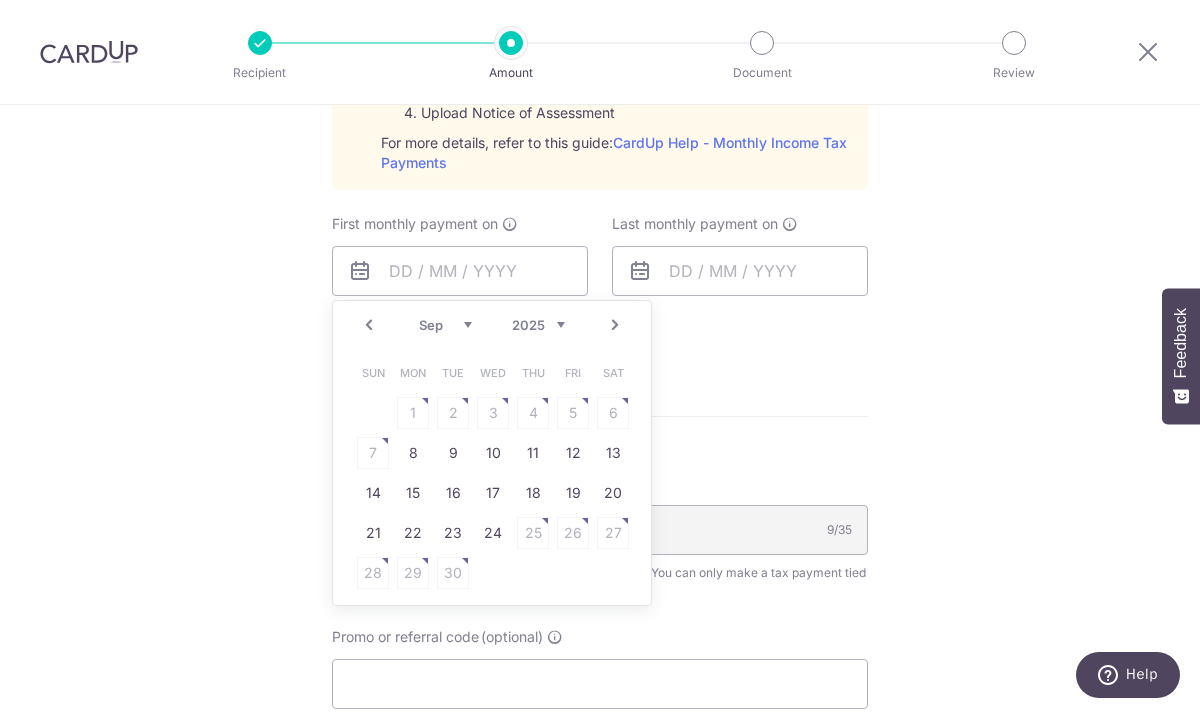click on "Prev" at bounding box center [369, 325] 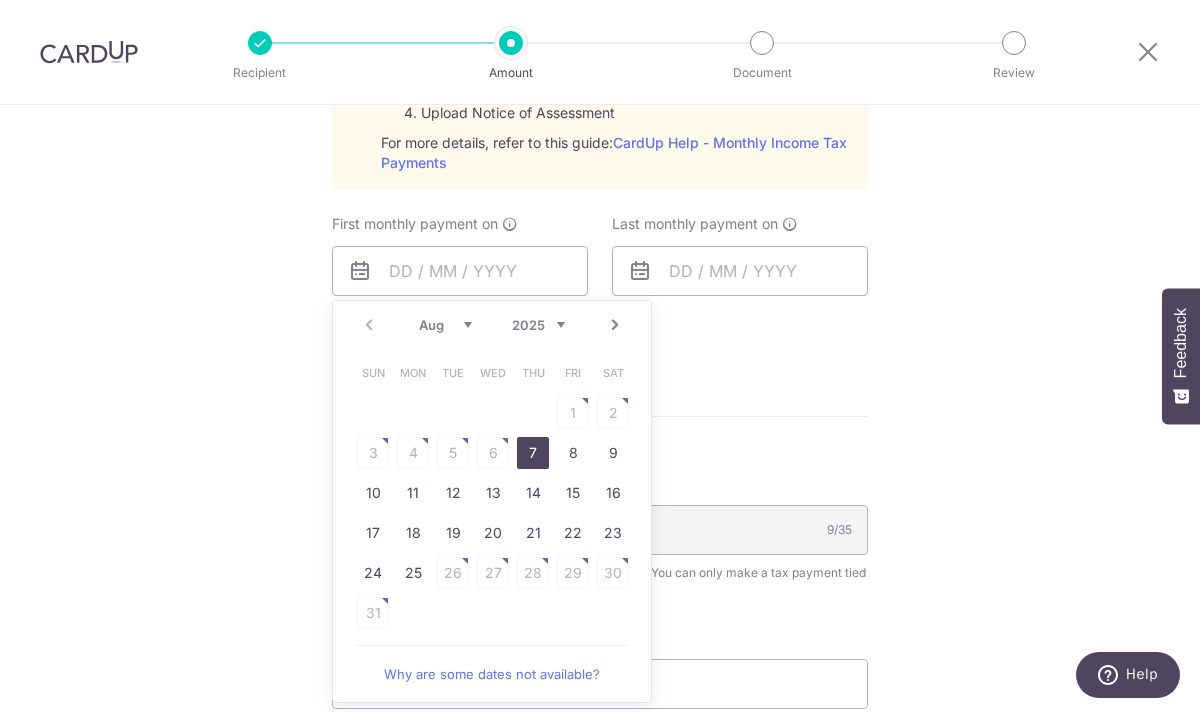 click on "Enter one-time or monthly payment amount
SGD
The  total tax payment amounts scheduled  should not exceed the outstanding balance in your latest Statement of Account.
Select Card
Select option
Add credit card
Your Cards
**** 2104
Secure 256-bit SSL
Text
New card details" at bounding box center [600, 99] 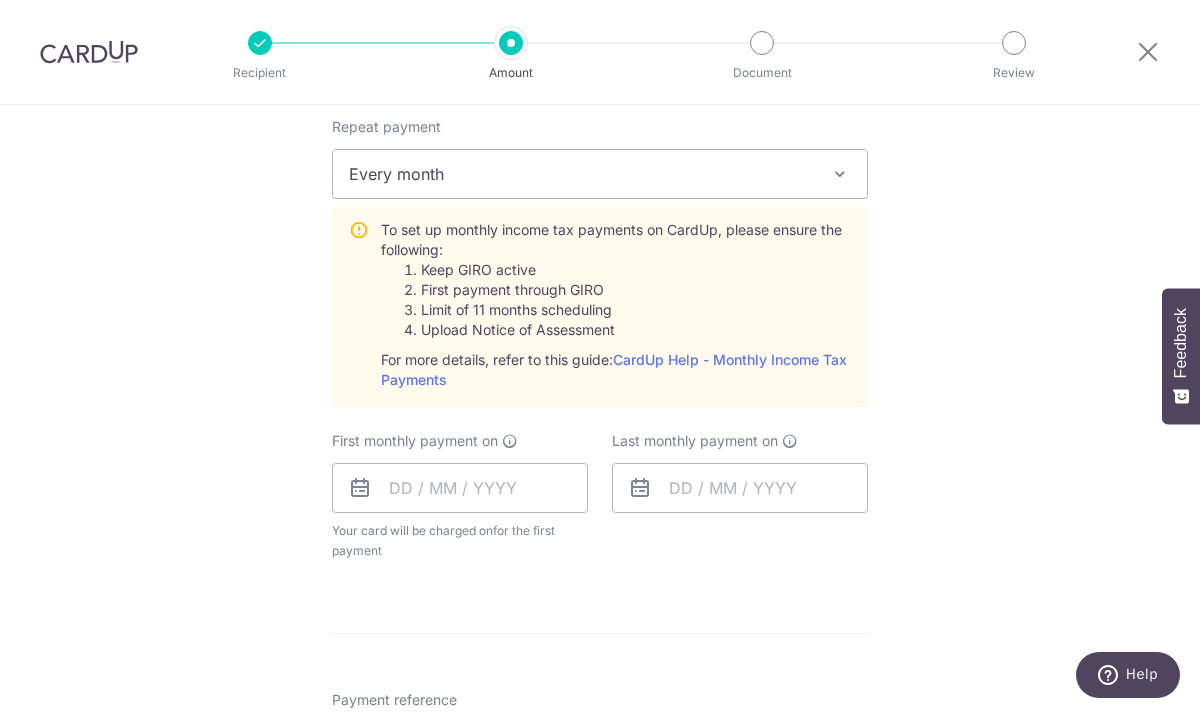 scroll, scrollTop: 849, scrollLeft: 0, axis: vertical 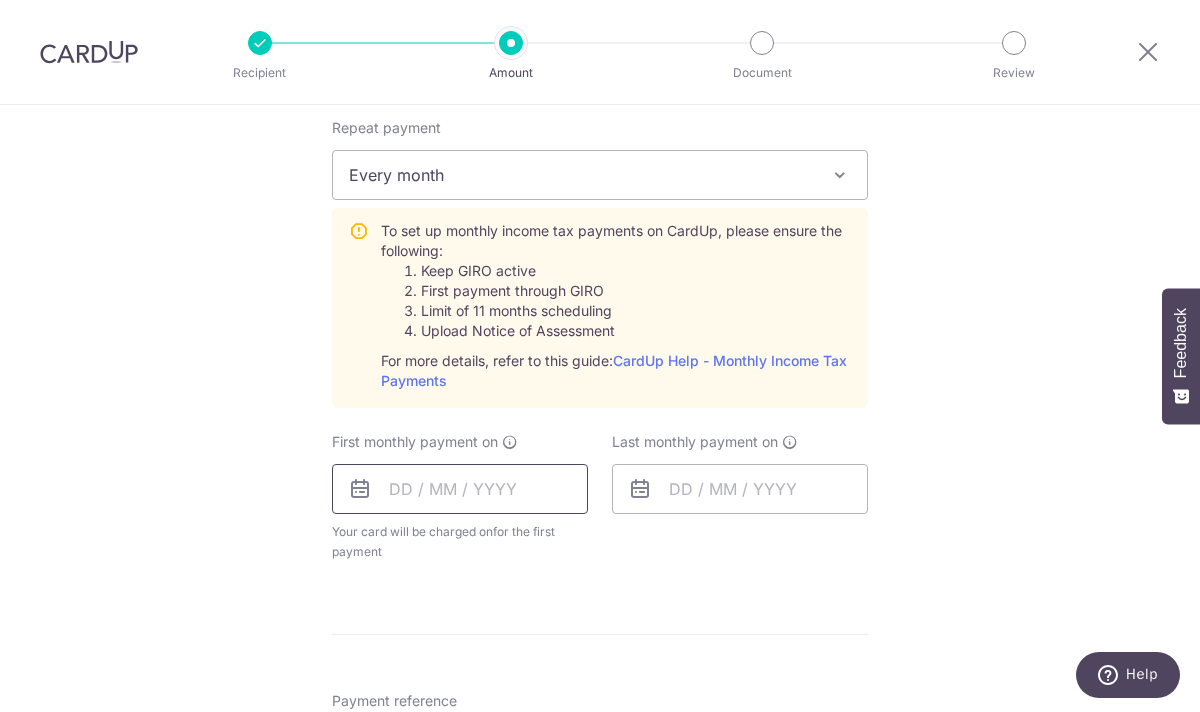 click at bounding box center (460, 489) 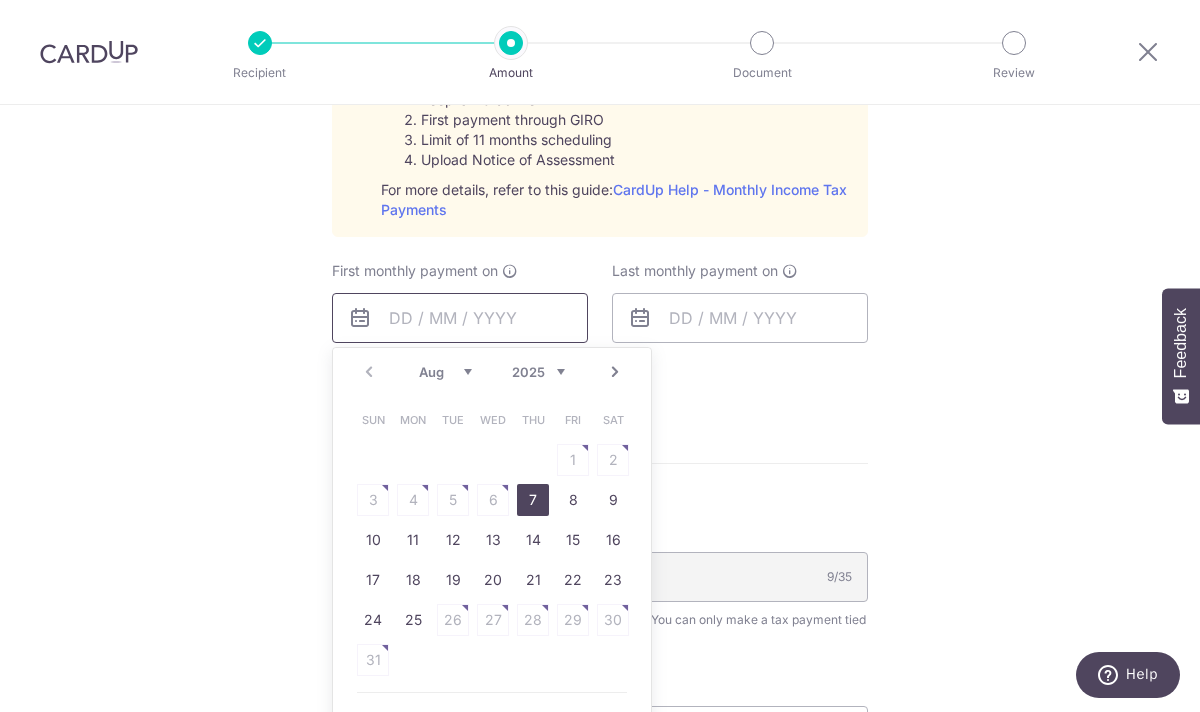 scroll, scrollTop: 1025, scrollLeft: 0, axis: vertical 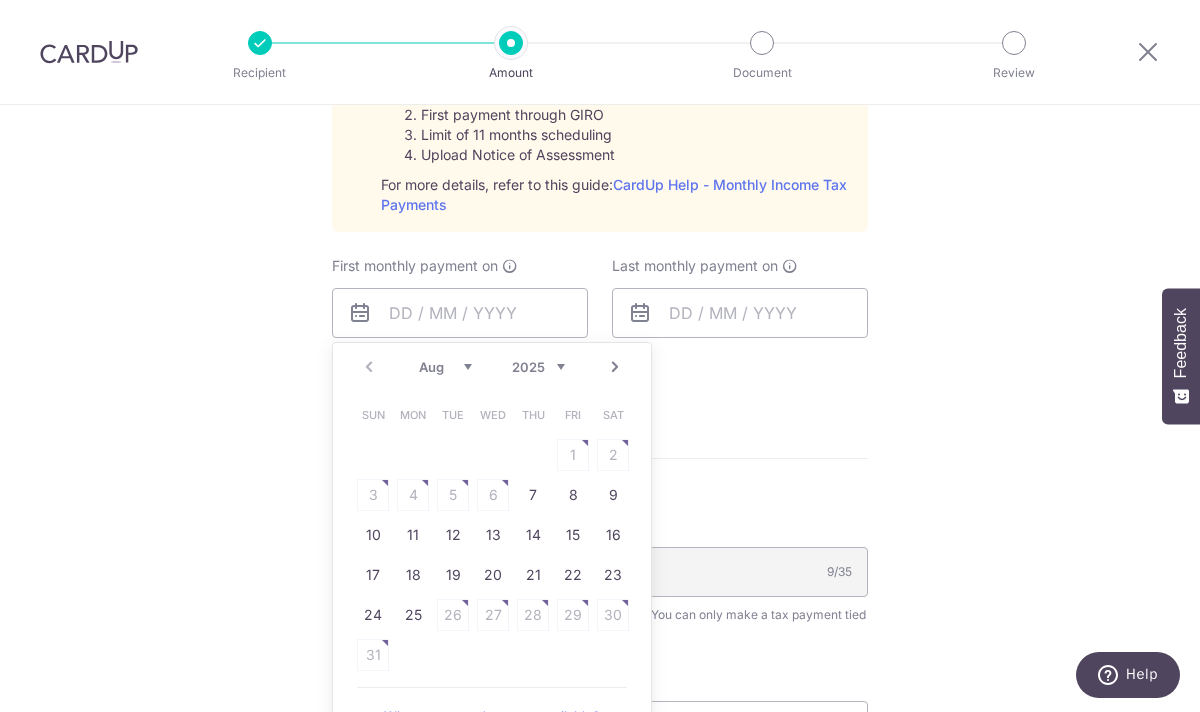 click on "Next" at bounding box center [615, 367] 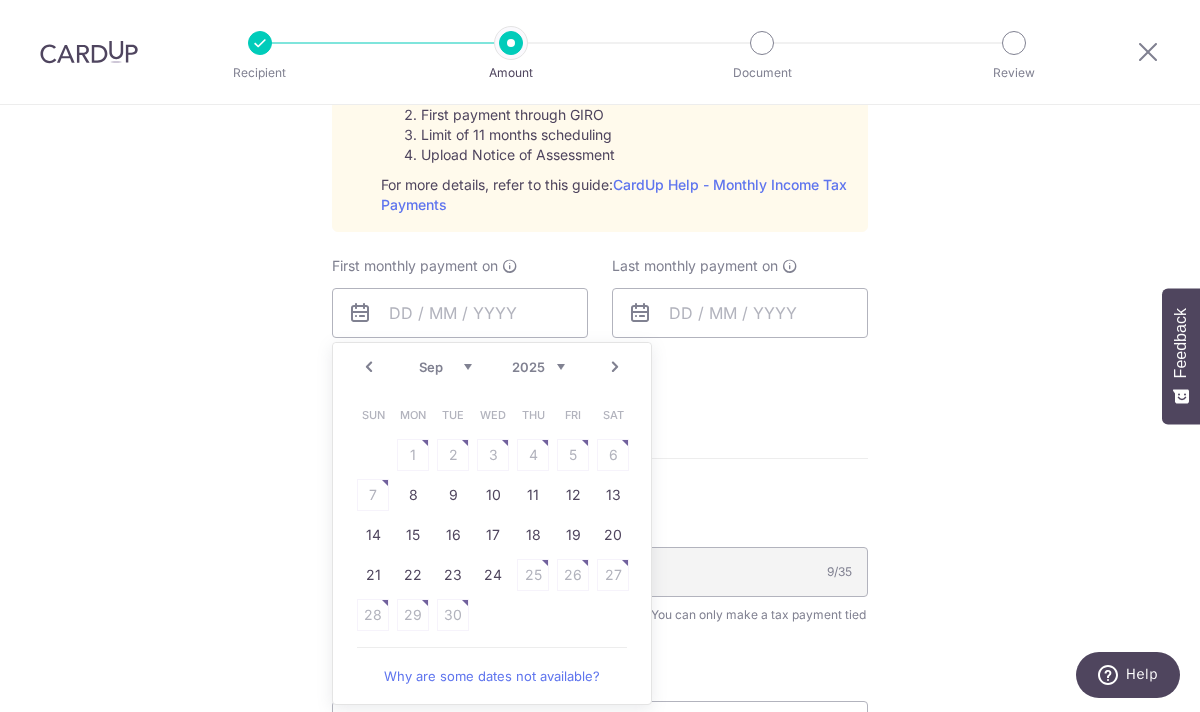 click on "Enter one-time or monthly payment amount
SGD
The  total tax payment amounts scheduled  should not exceed the outstanding balance in your latest Statement of Account.
Select Card
Select option
Add credit card
Your Cards
**** 2104
Secure 256-bit SSL
Text
New card details" at bounding box center (600, 141) 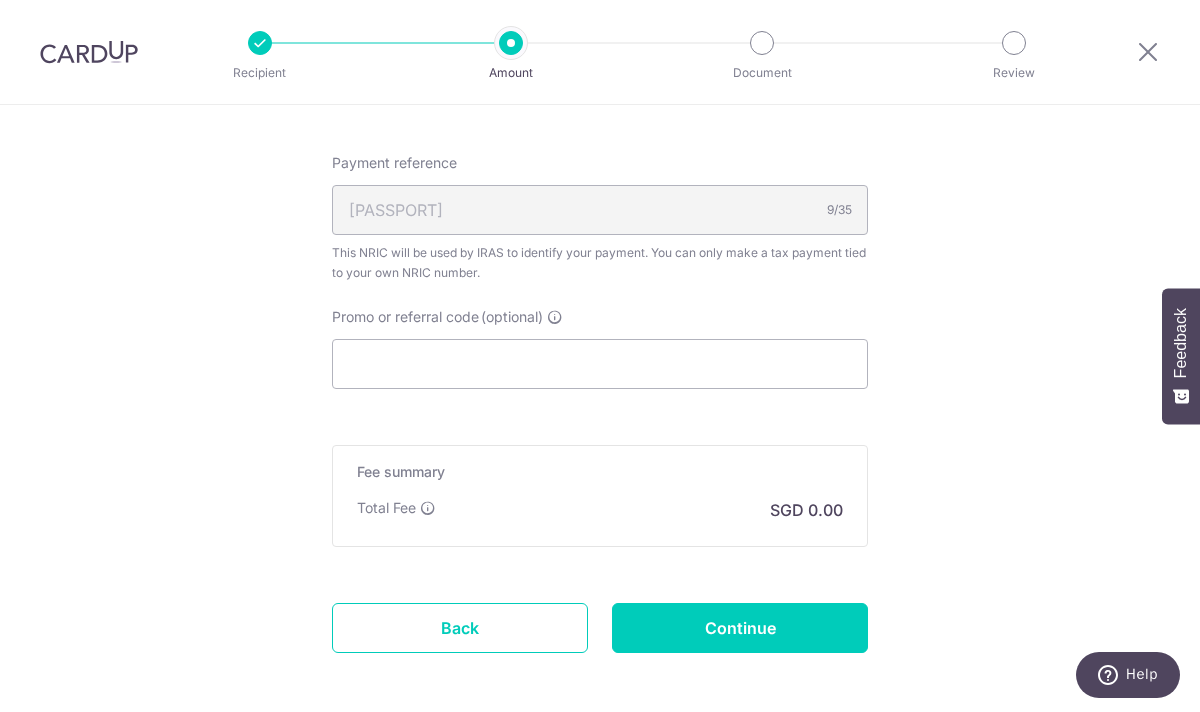 scroll, scrollTop: 1390, scrollLeft: 0, axis: vertical 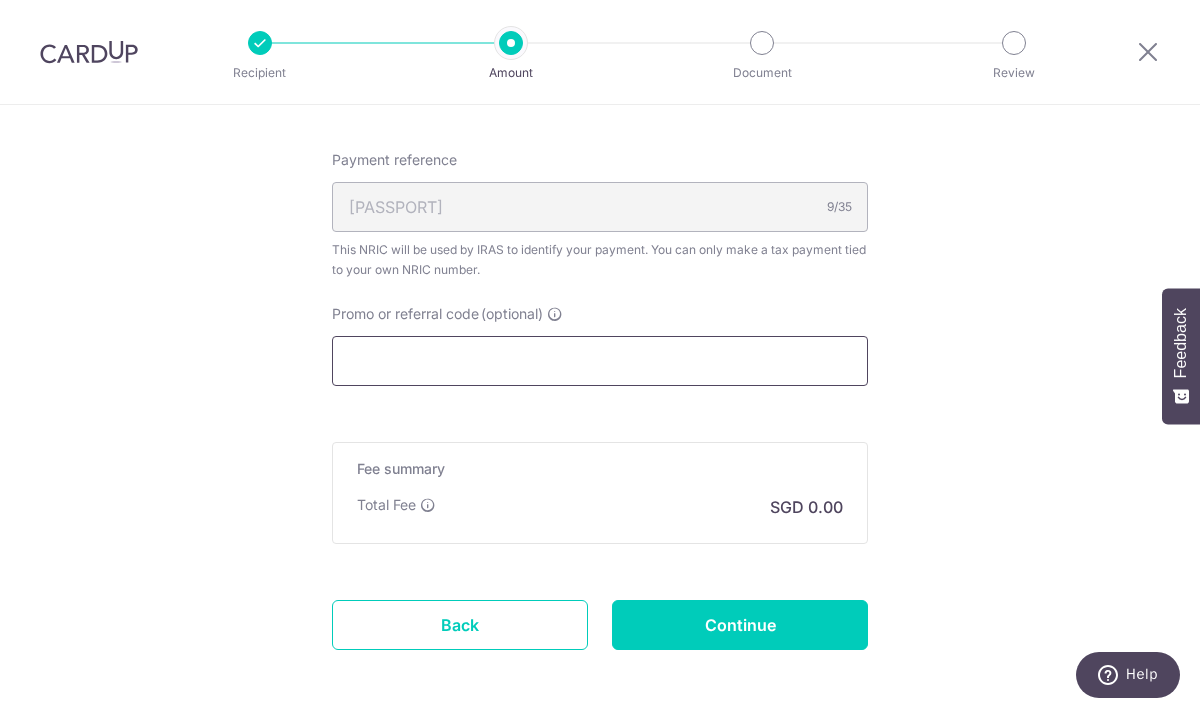 click on "Promo or referral code
(optional)" at bounding box center (600, 361) 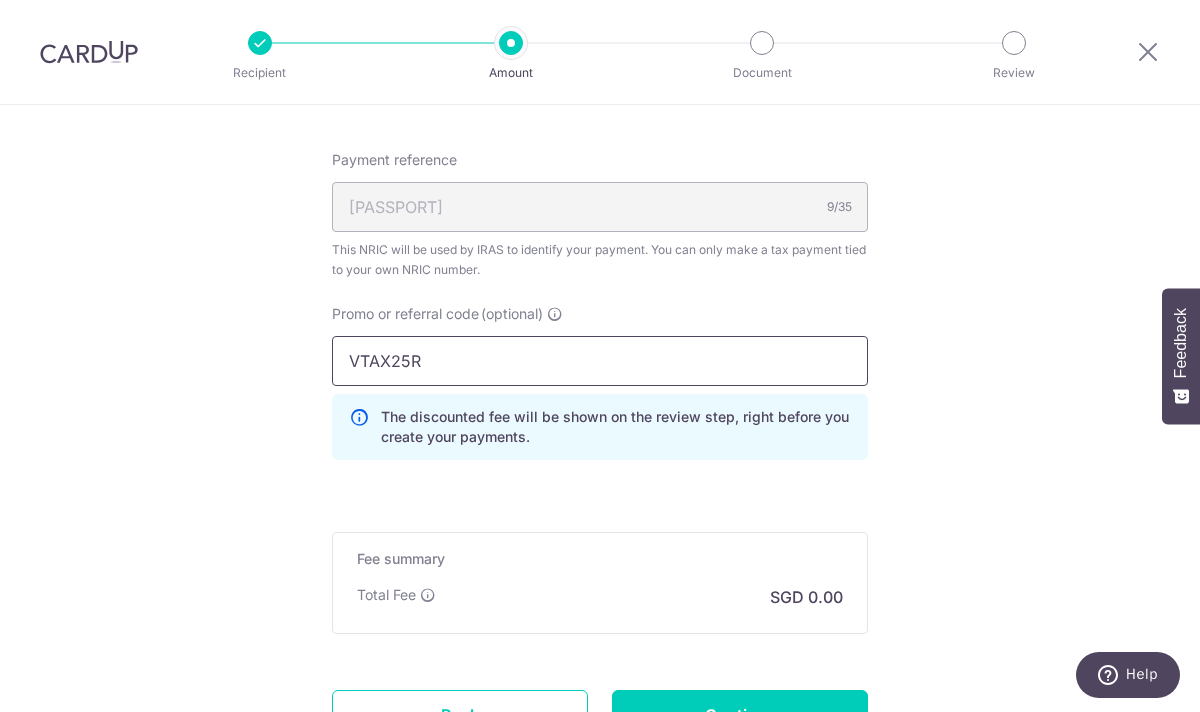 scroll, scrollTop: 1230, scrollLeft: 0, axis: vertical 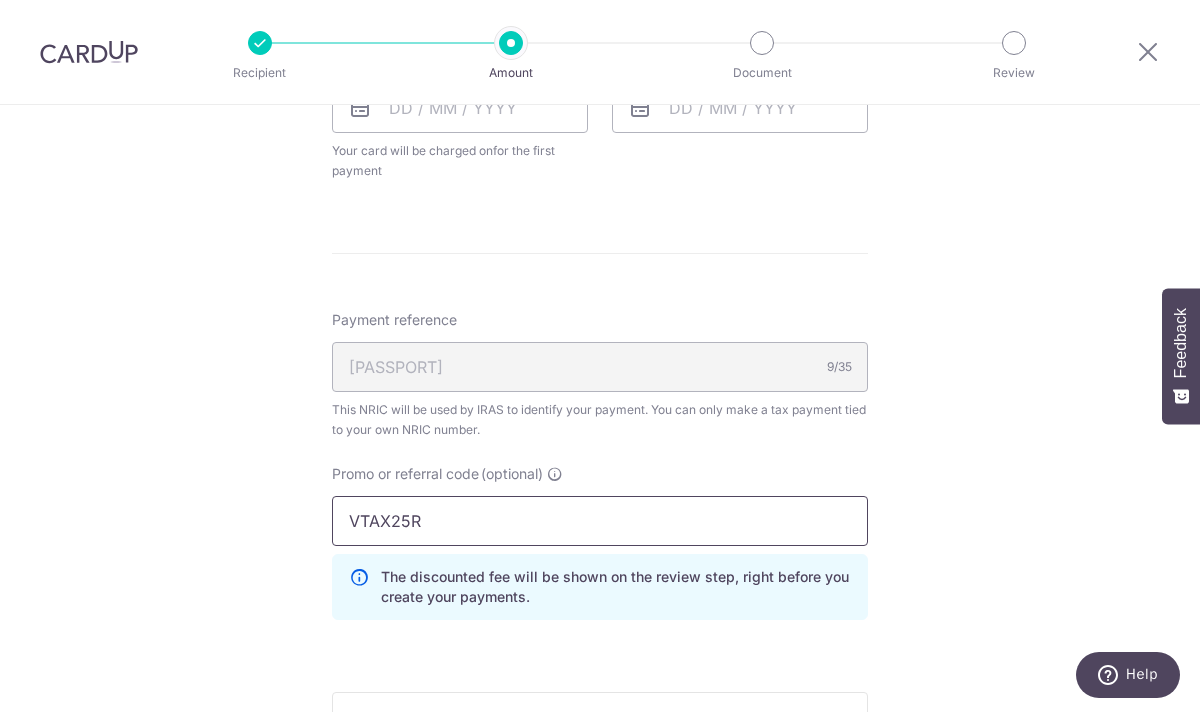 type on "VTAX25R" 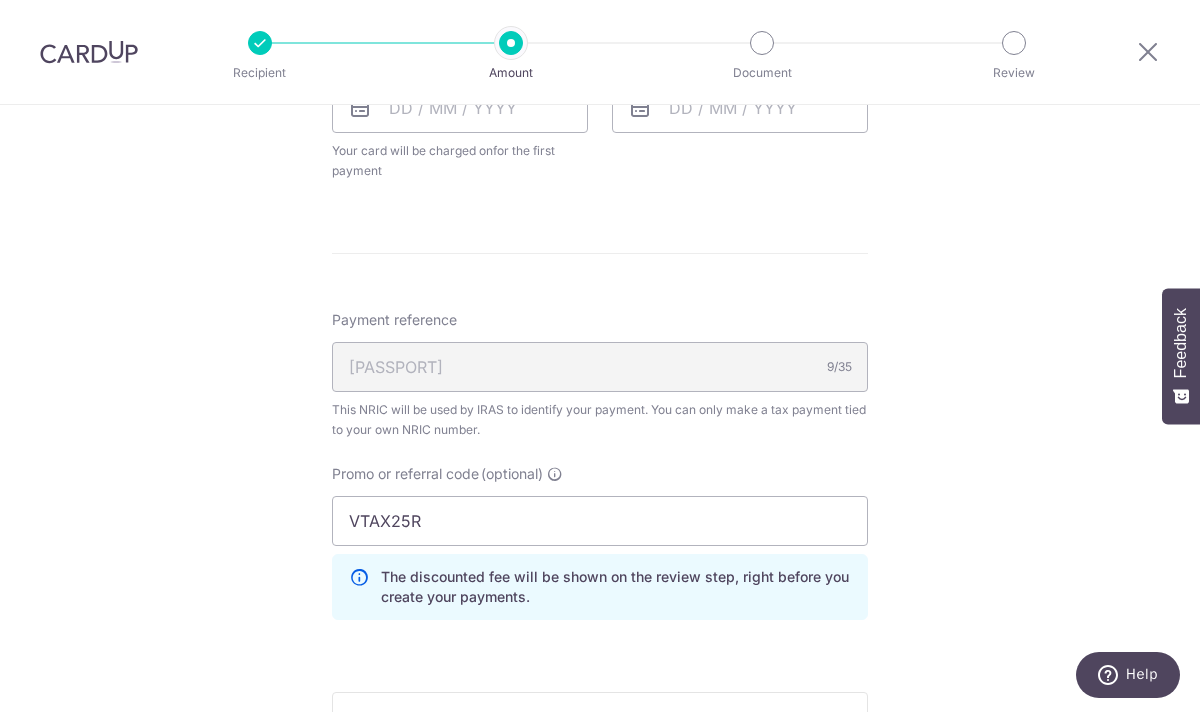 click on "Tell us more about your payment
Enter one-time or monthly payment amount
SGD
The  total tax payment amounts scheduled  should not exceed the outstanding balance in your latest Statement of Account.
Select Card
Select option
Add credit card
Your Cards
**** 2104
Secure 256-bit SSL
Text
New card details" at bounding box center (600, -38) 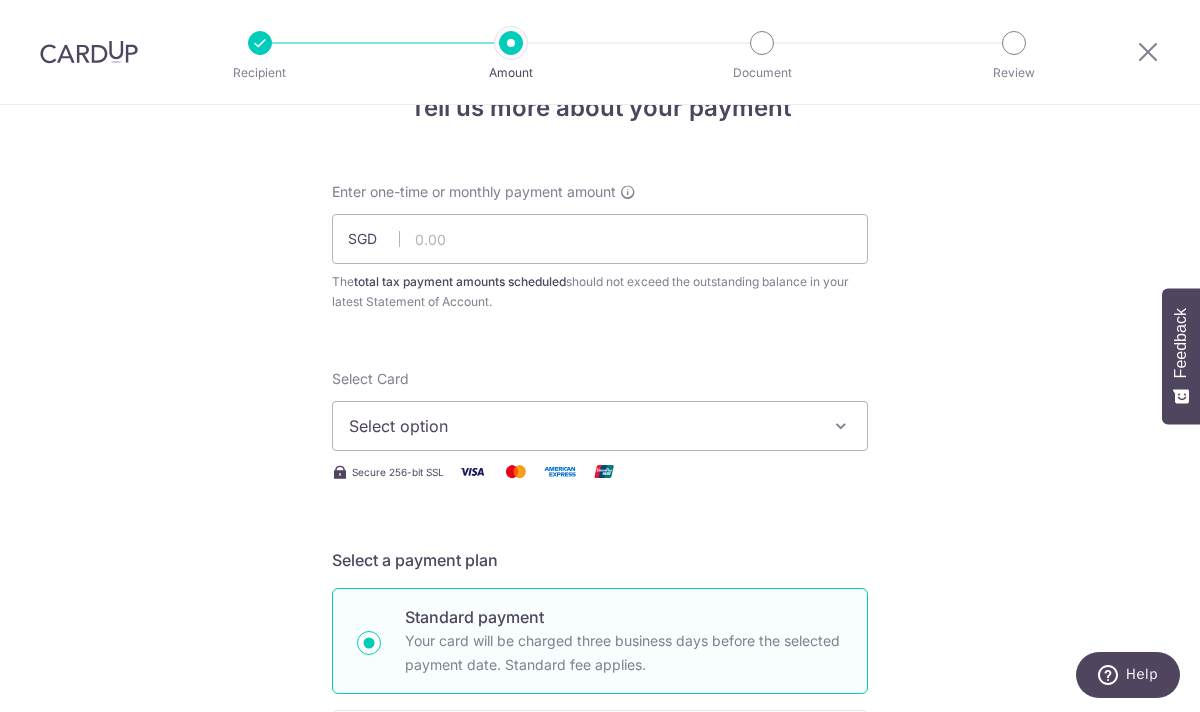 scroll, scrollTop: 0, scrollLeft: 0, axis: both 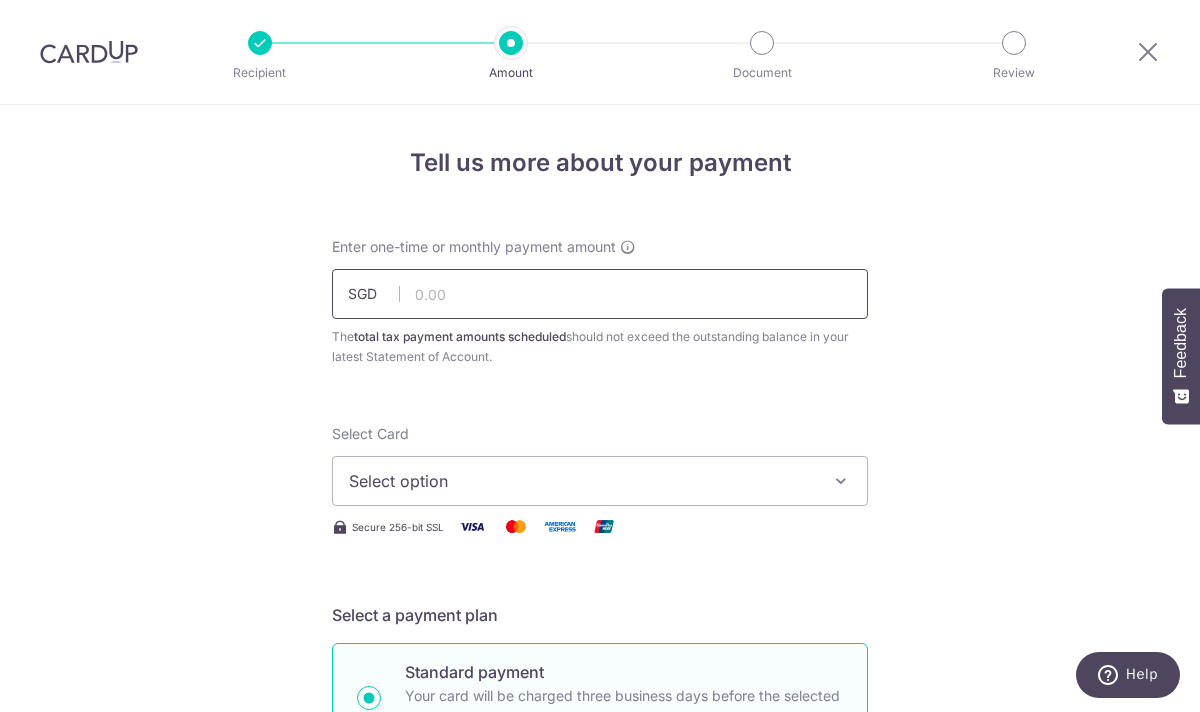 click at bounding box center [600, 294] 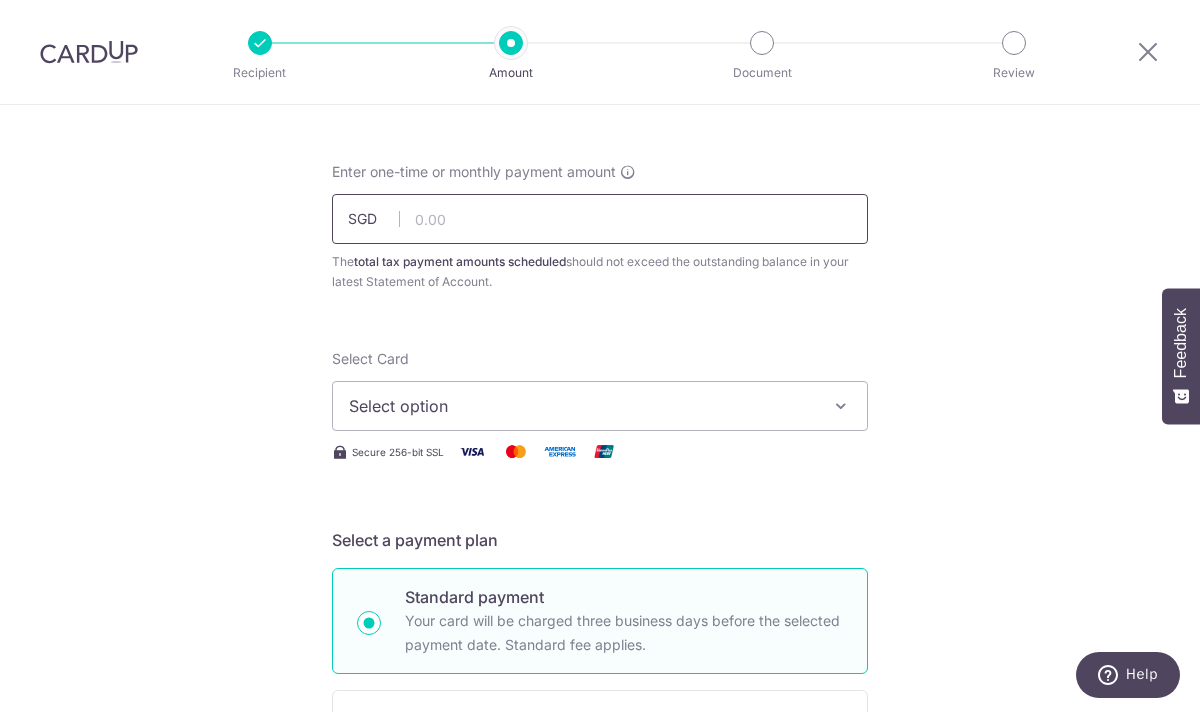 scroll, scrollTop: 0, scrollLeft: 0, axis: both 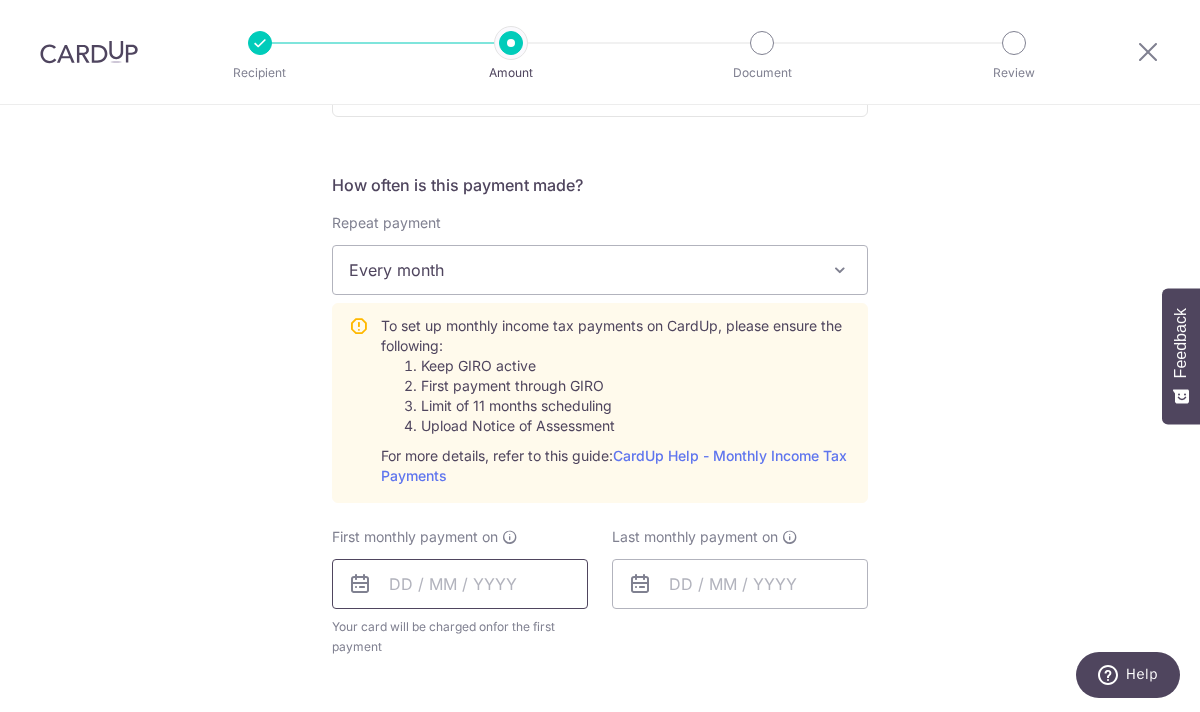 click at bounding box center (460, 584) 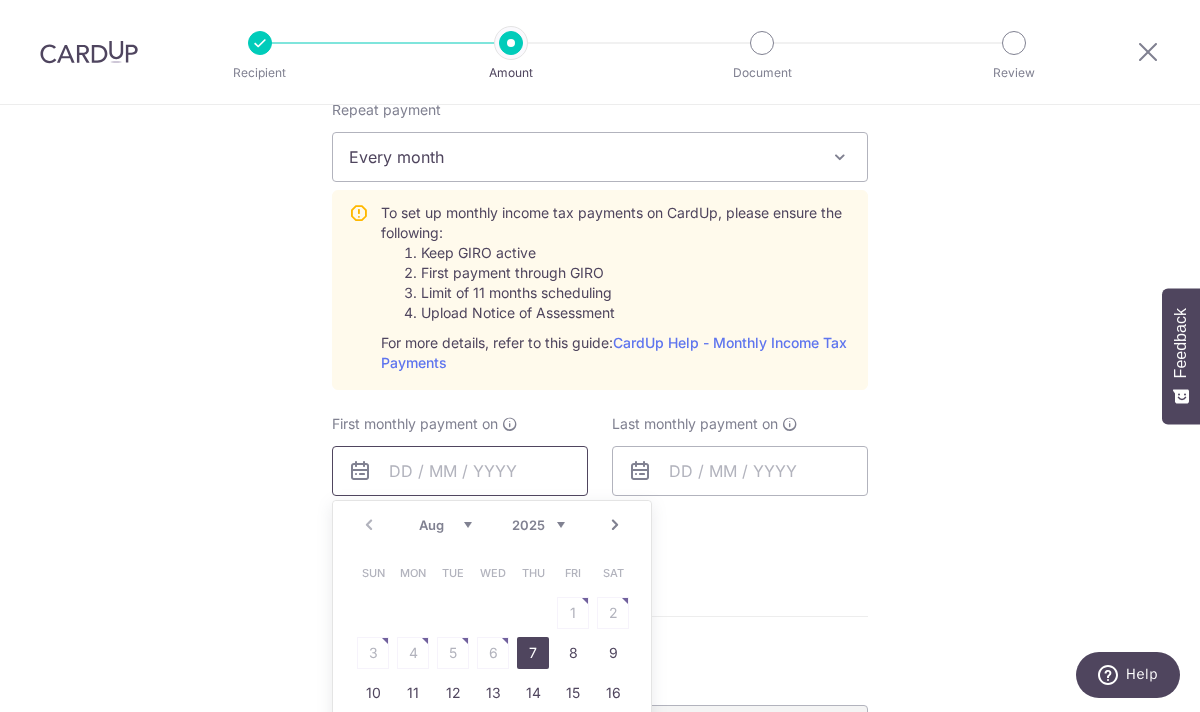 scroll, scrollTop: 925, scrollLeft: 0, axis: vertical 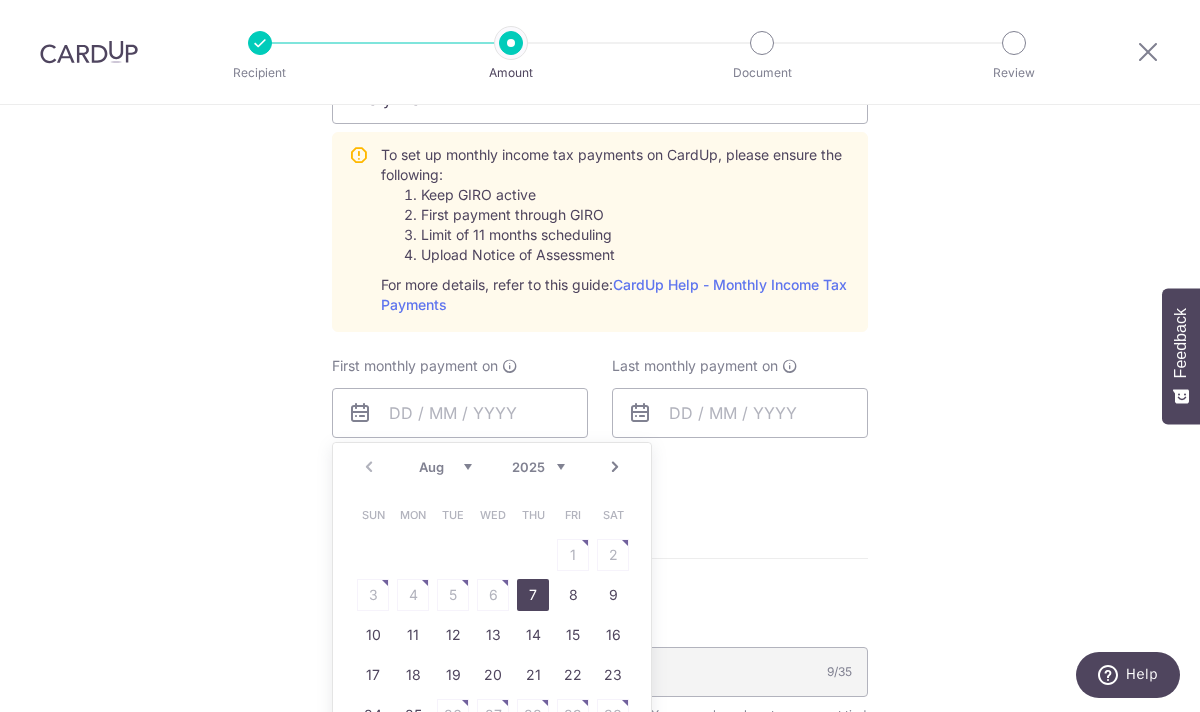 click on "Sun Mon Tue Wed Thu Fri Sat           1 2 3 4 5 6 7 8 9 10 11 12 13 14 15 16 17 18 19 20 21 22 23 24 25 26 27 28 29 30 31" at bounding box center [493, 635] 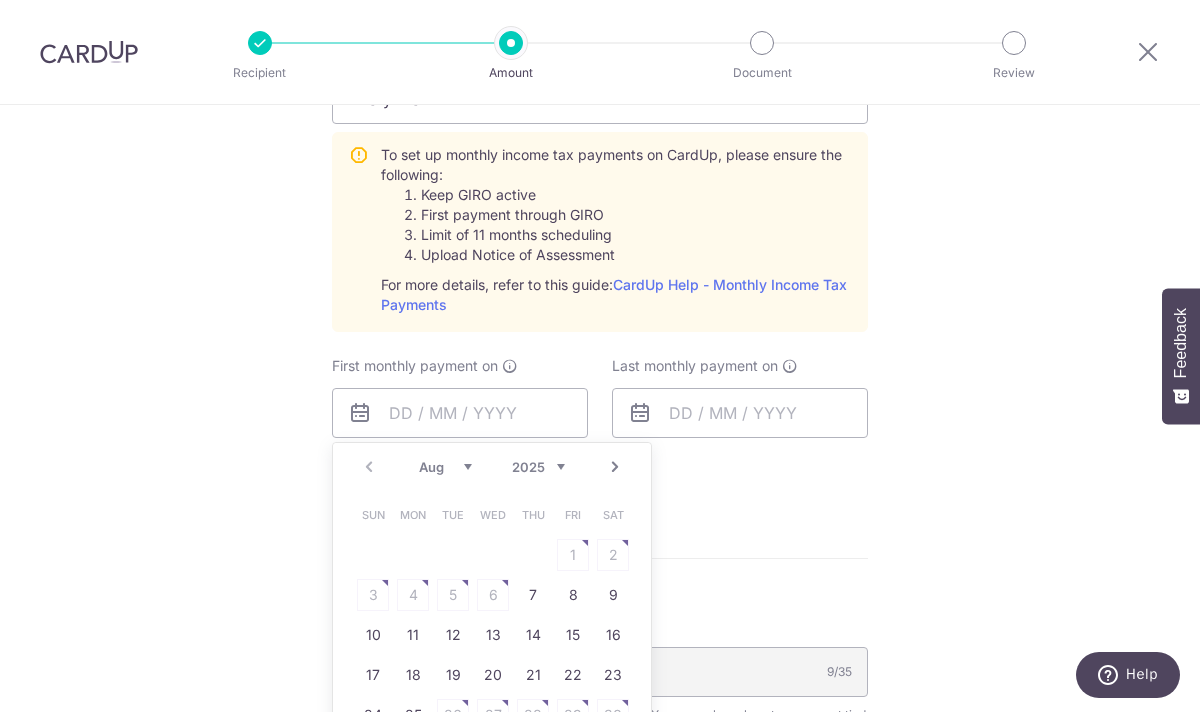 click on "Enter one-time or monthly payment amount
SGD
The  total tax payment amounts scheduled  should not exceed the outstanding balance in your latest Statement of Account.
Select Card
Select option
Add credit card
Your Cards
**** 2104
Secure 256-bit SSL
Text
New card details" at bounding box center [600, 286] 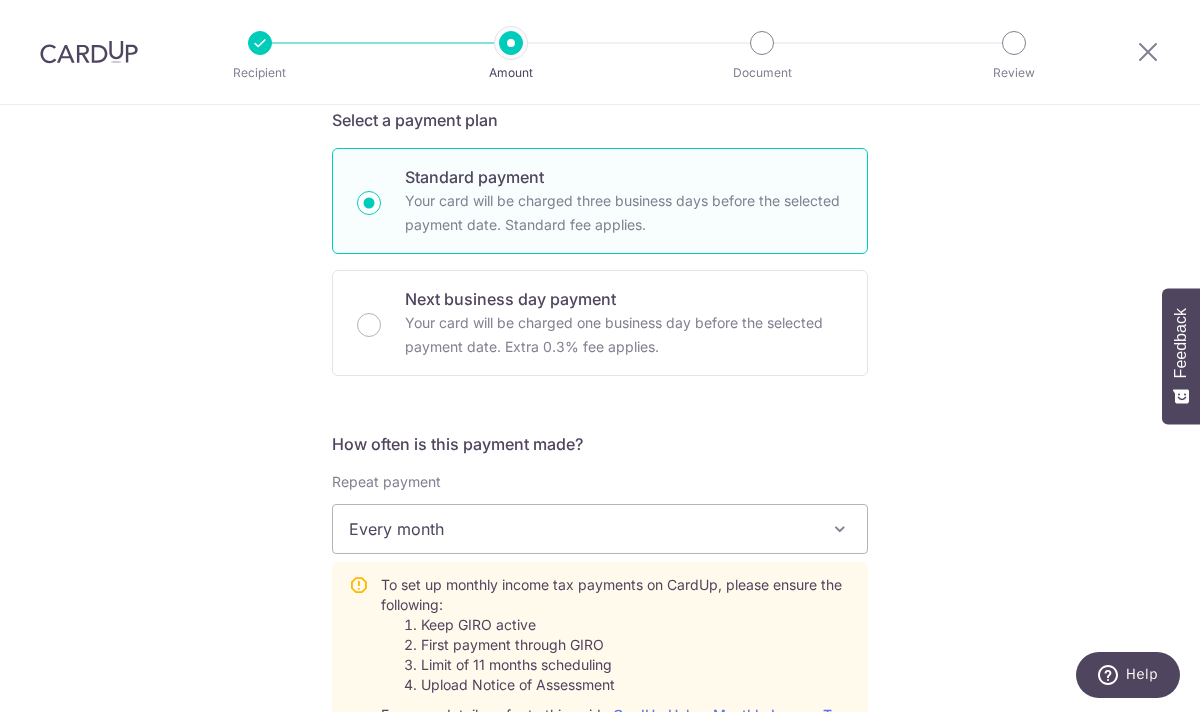 scroll, scrollTop: 491, scrollLeft: 0, axis: vertical 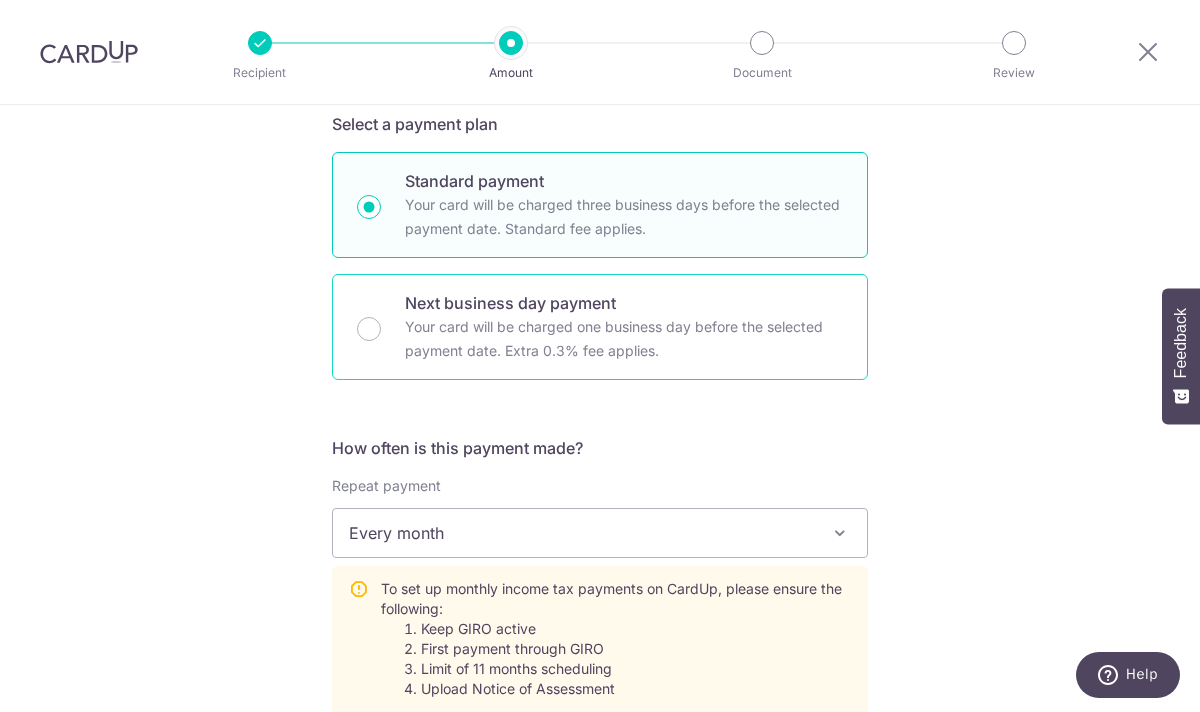 click on "Your card will be charged one business day before the selected payment date. Extra 0.3% fee applies." at bounding box center [624, 339] 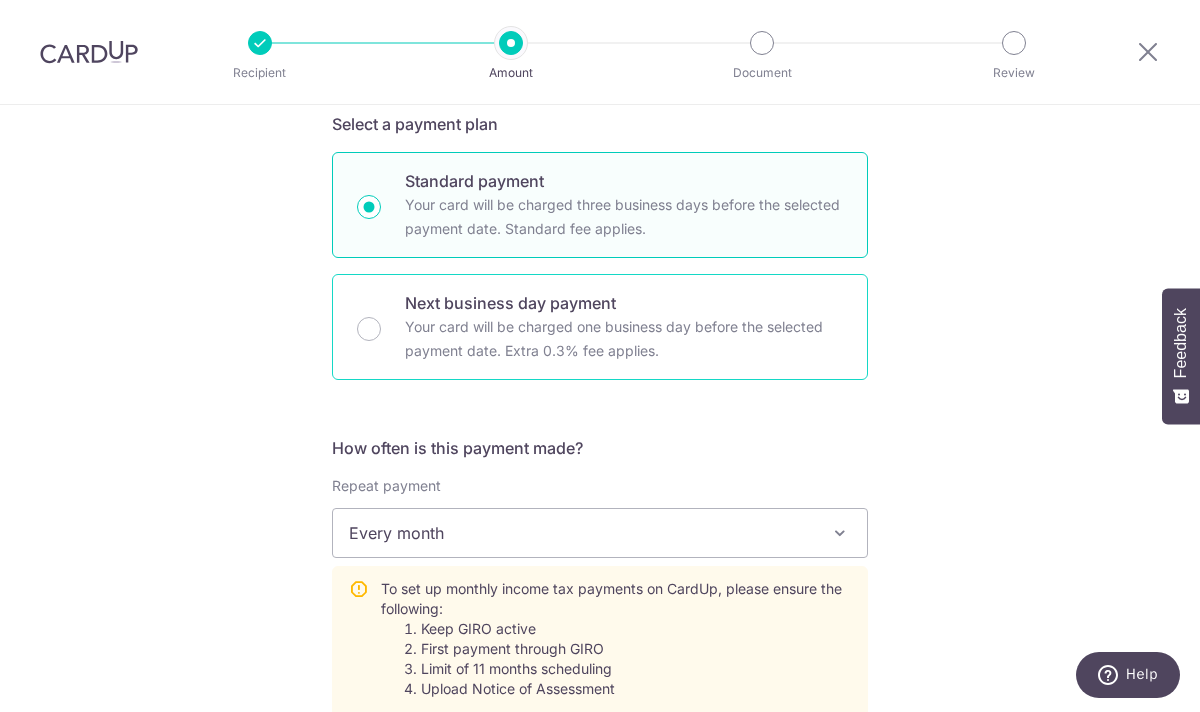 click on "Next business day payment
Your card will be charged one business day before the selected payment date. Extra 0.3% fee applies." at bounding box center (369, 329) 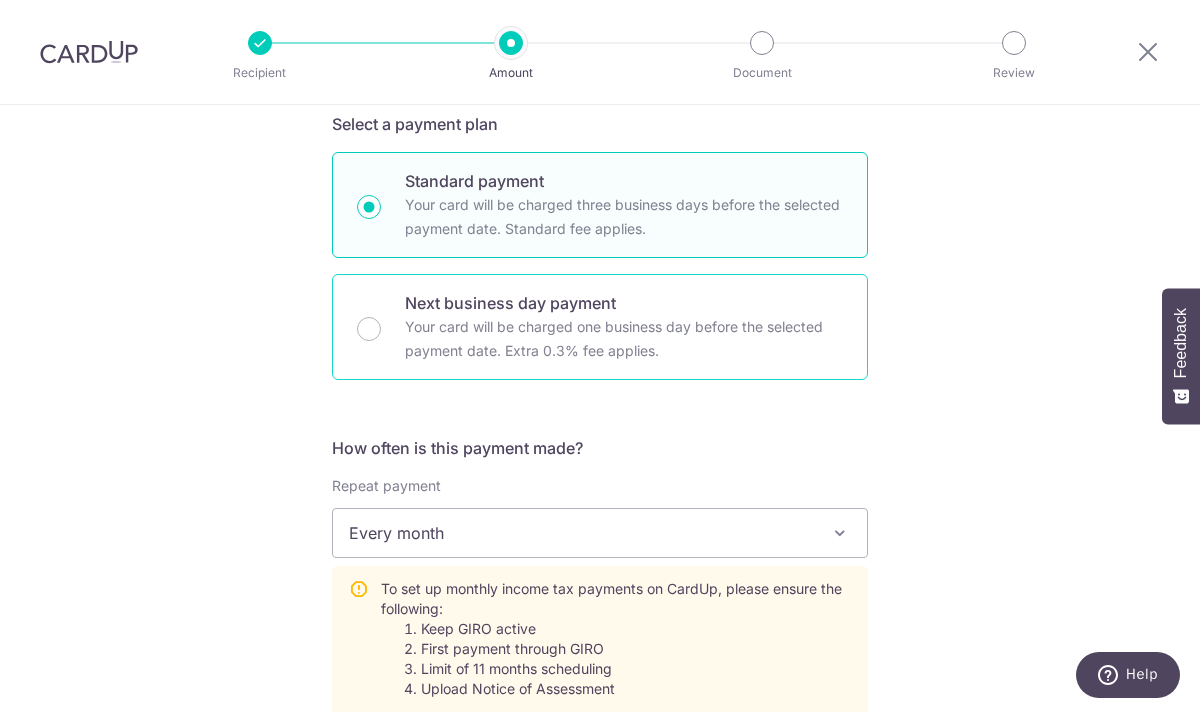 radio on "false" 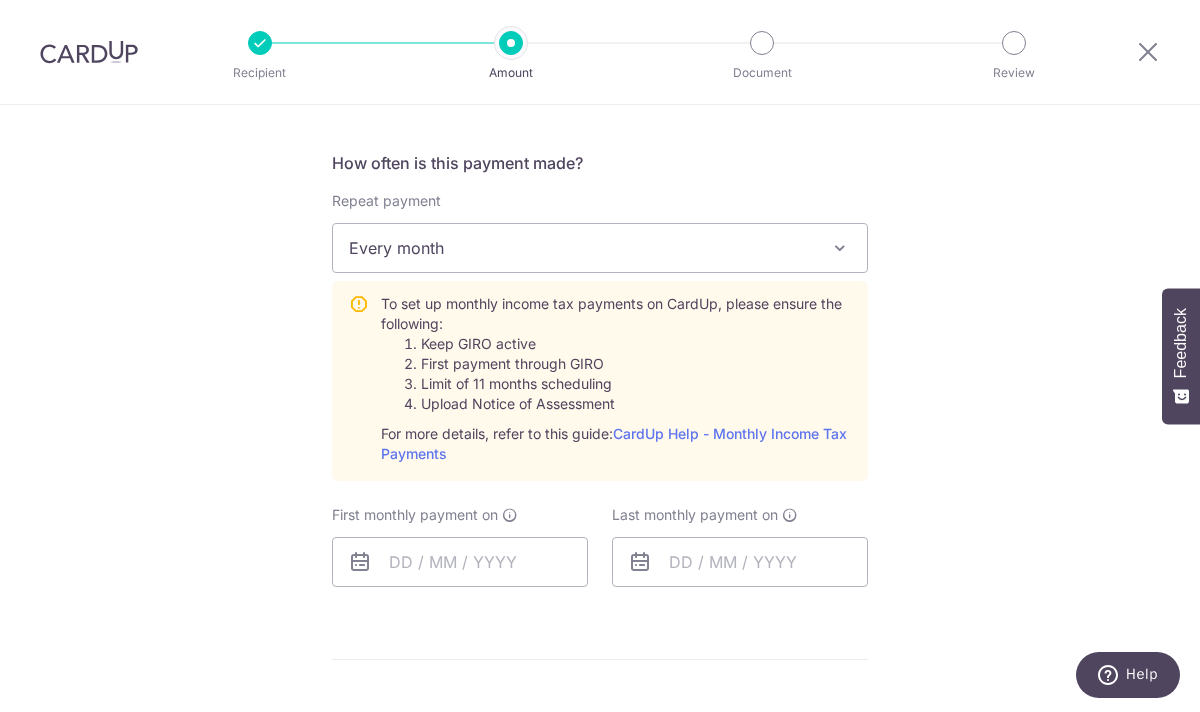 scroll, scrollTop: 777, scrollLeft: 0, axis: vertical 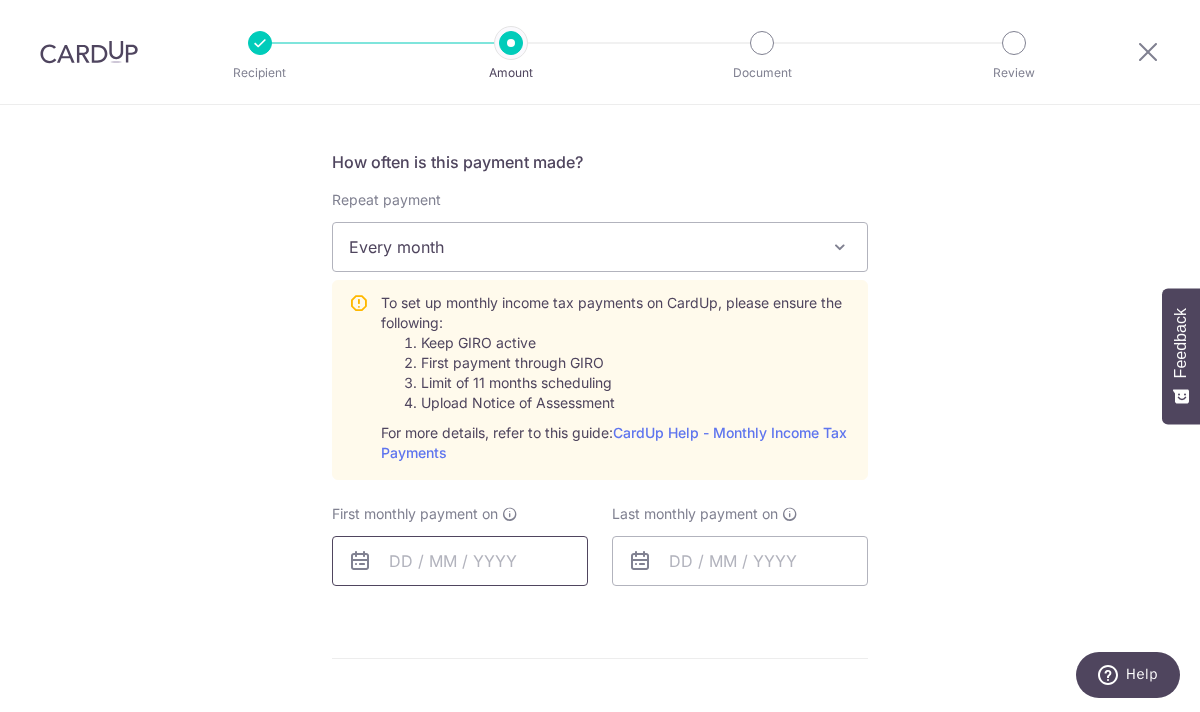 click at bounding box center (460, 561) 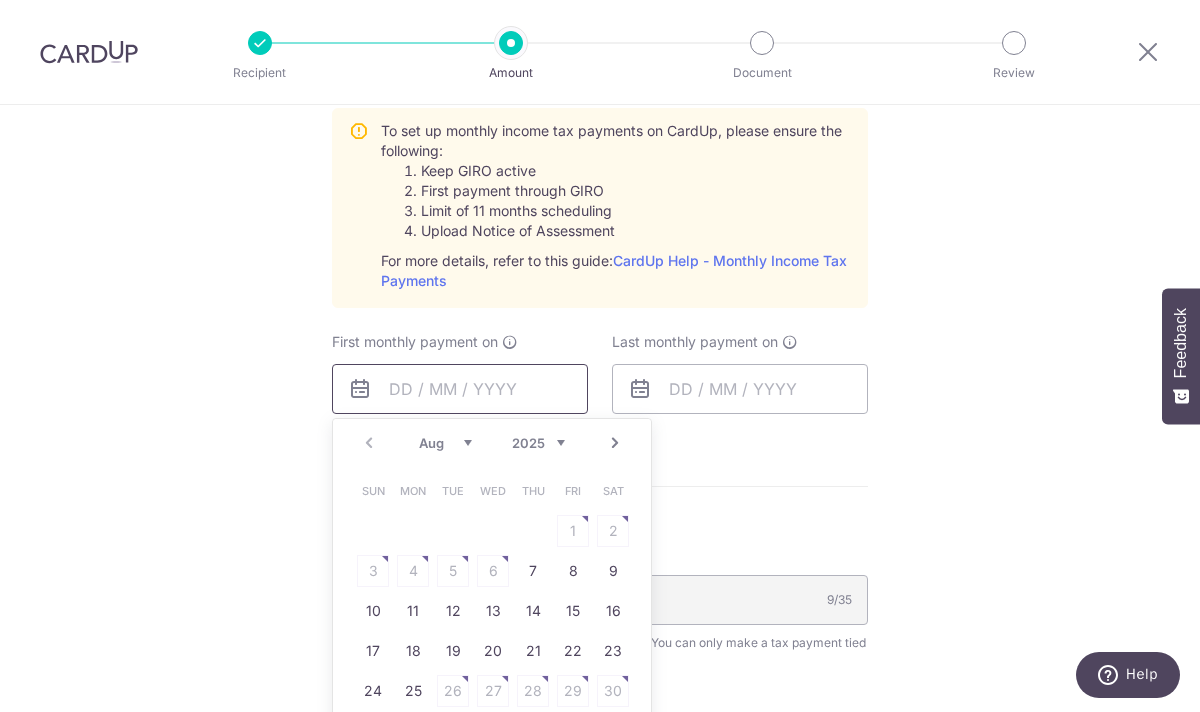 scroll, scrollTop: 950, scrollLeft: 0, axis: vertical 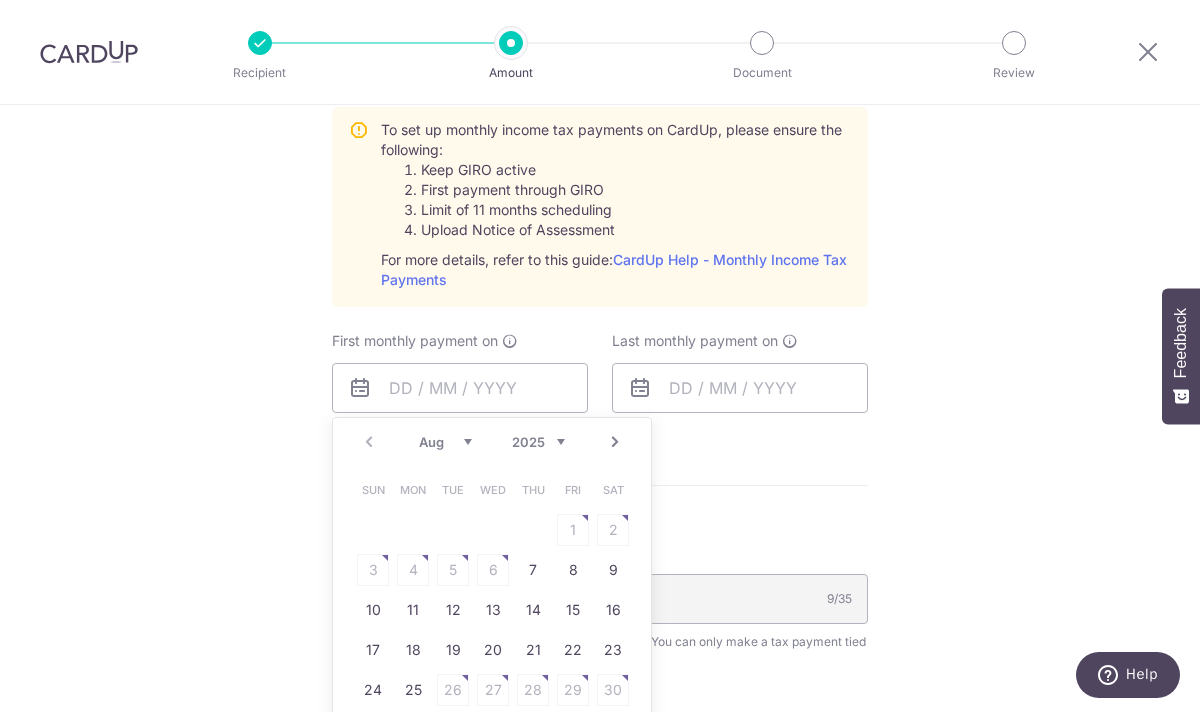 click on "Enter one-time or monthly payment amount
SGD
The  total tax payment amounts scheduled  should not exceed the outstanding balance in your latest Statement of Account.
Select Card
Select option
Add credit card
Your Cards
**** 2104
Secure 256-bit SSL
Text
New card details
Card" at bounding box center [600, 235] 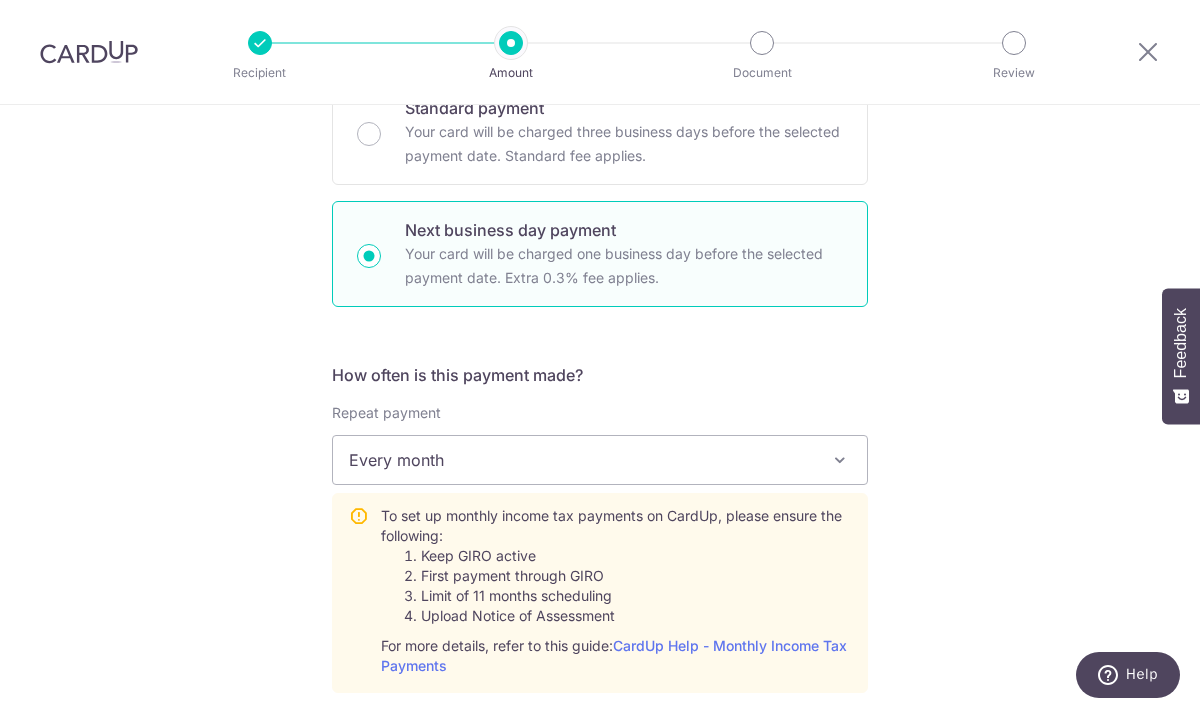 scroll, scrollTop: 550, scrollLeft: 0, axis: vertical 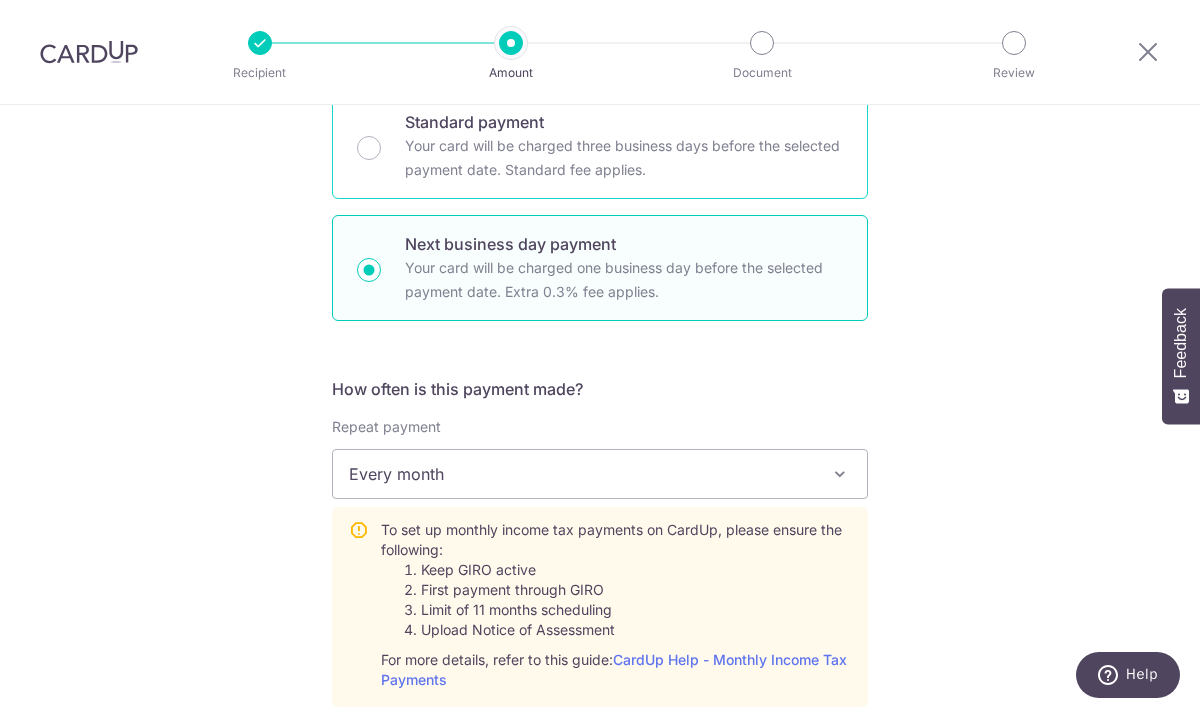 click on "Standard payment
Your card will be charged three business days before the selected payment date. Standard fee applies." at bounding box center (600, 146) 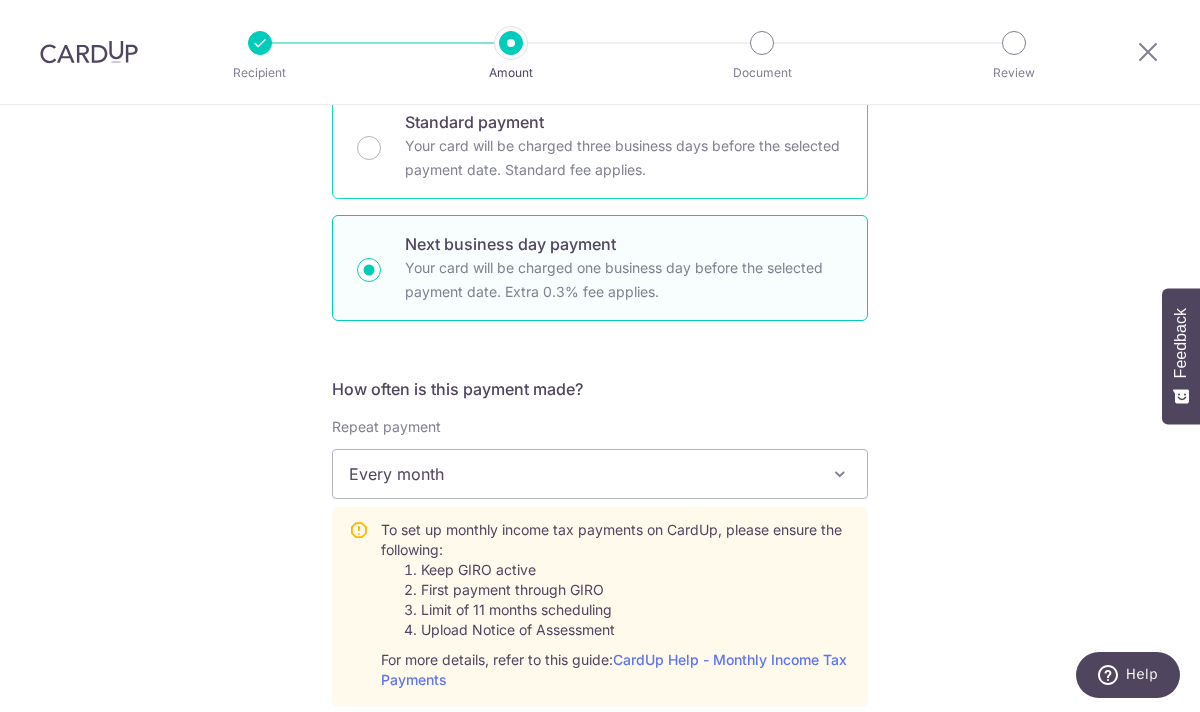 radio on "true" 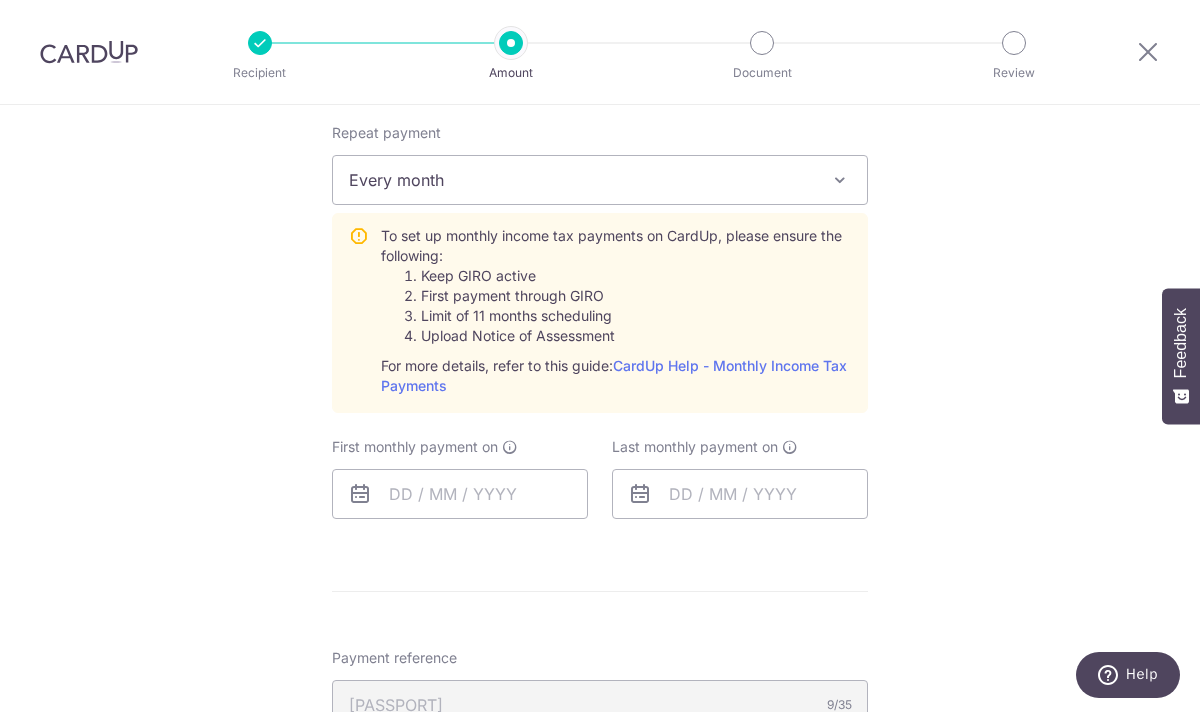 scroll, scrollTop: 879, scrollLeft: 0, axis: vertical 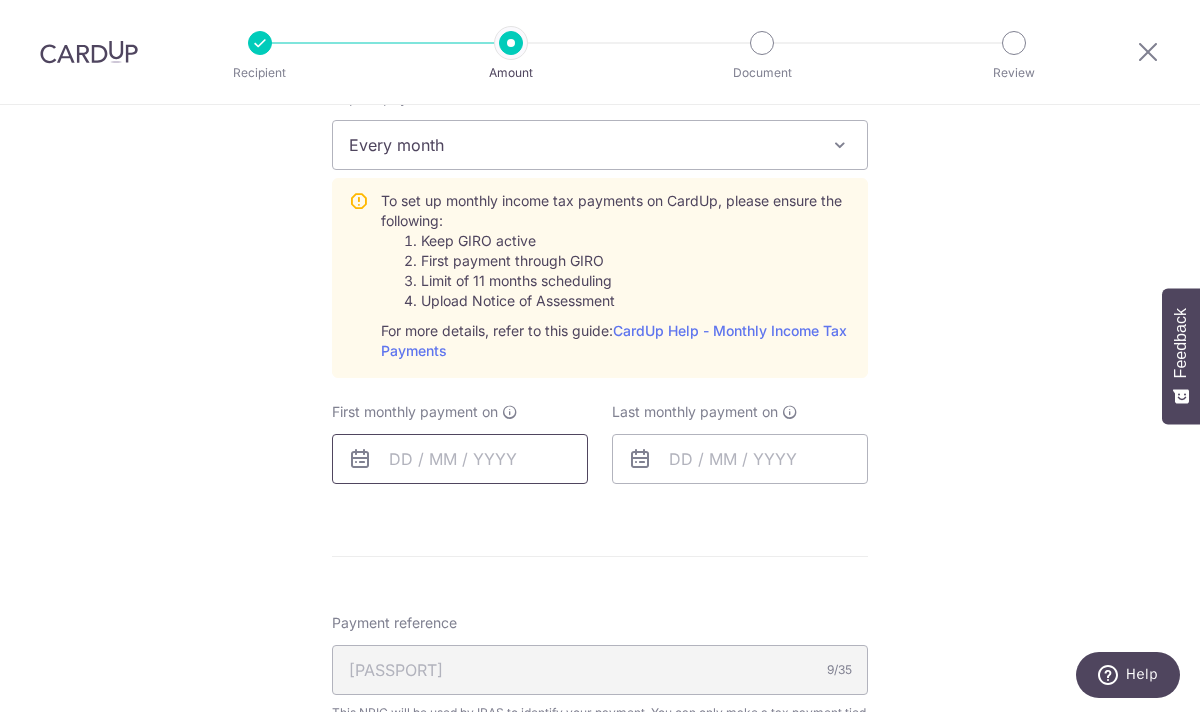 click at bounding box center [460, 459] 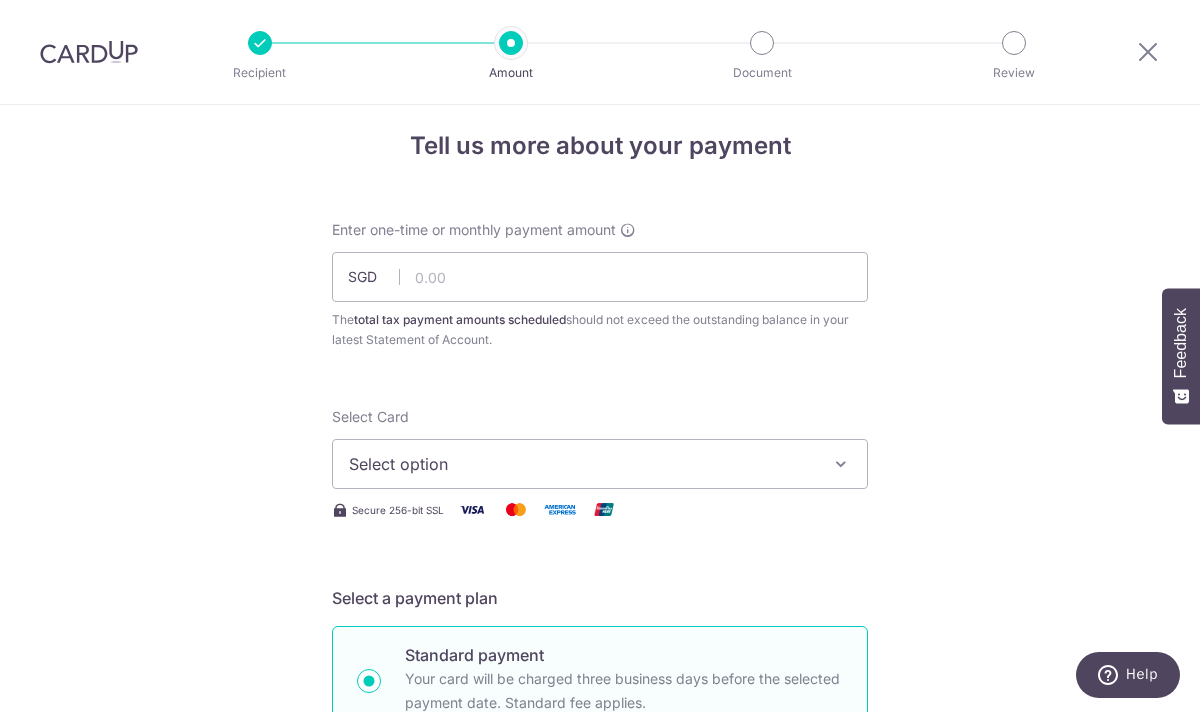 scroll, scrollTop: 0, scrollLeft: 0, axis: both 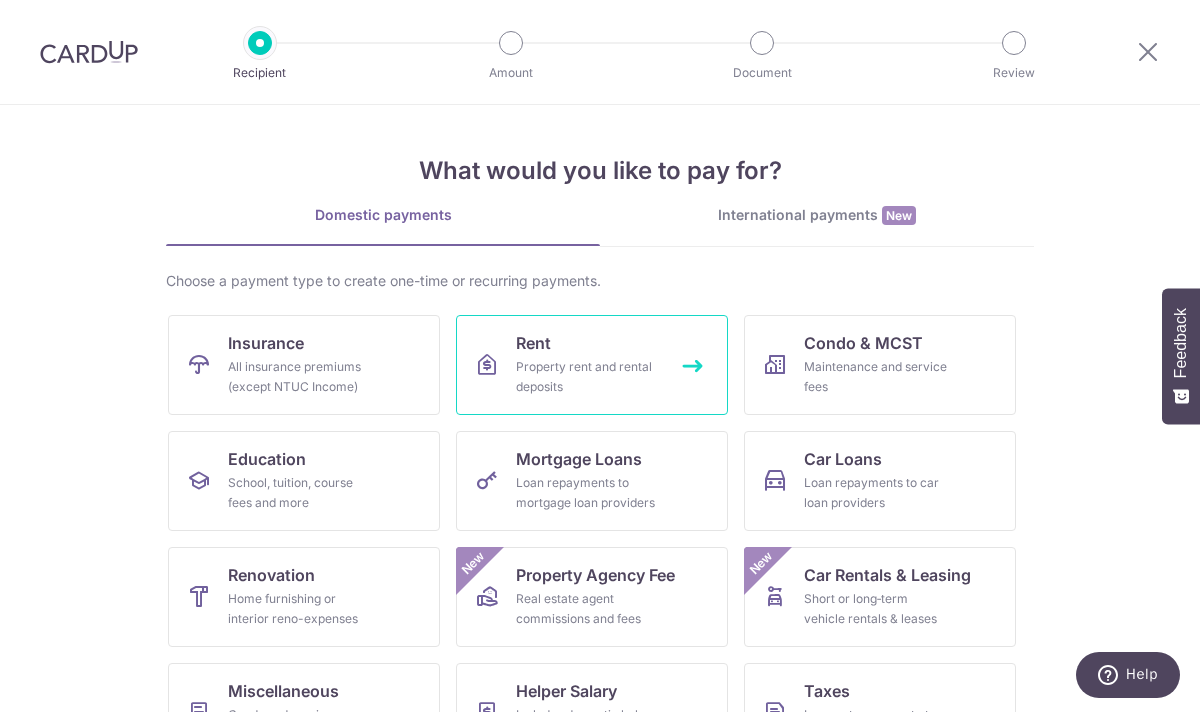 click on "Property rent and rental deposits" at bounding box center [588, 377] 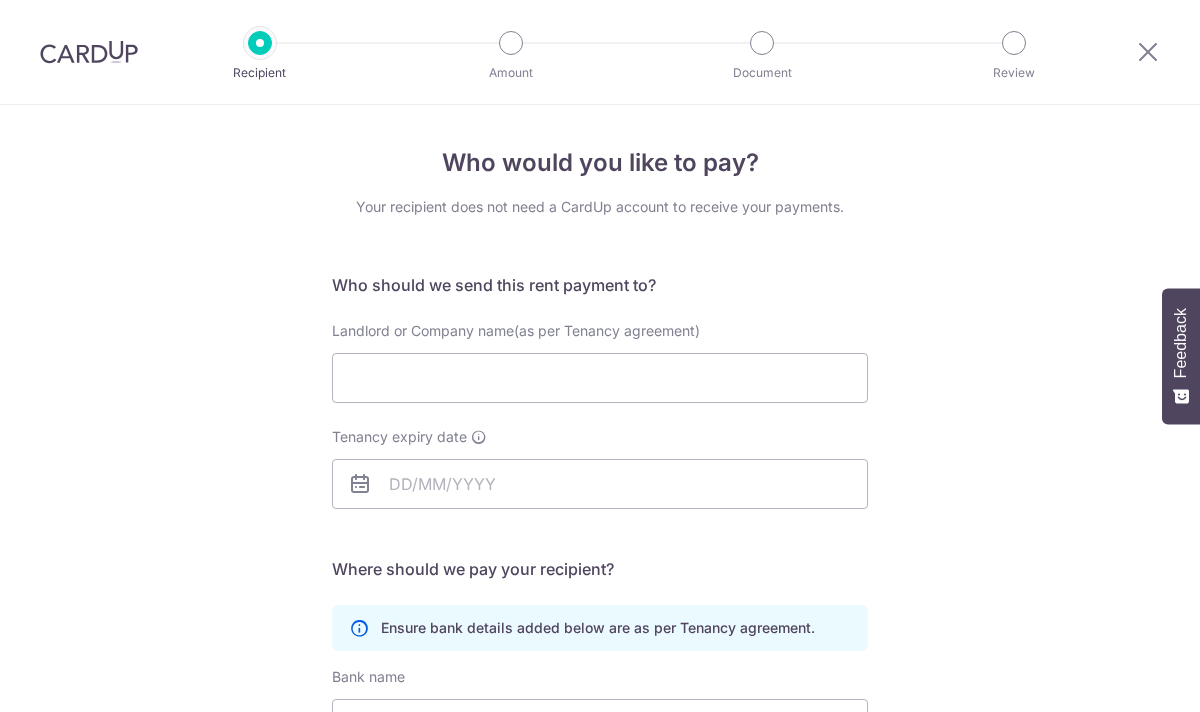 scroll, scrollTop: 0, scrollLeft: 0, axis: both 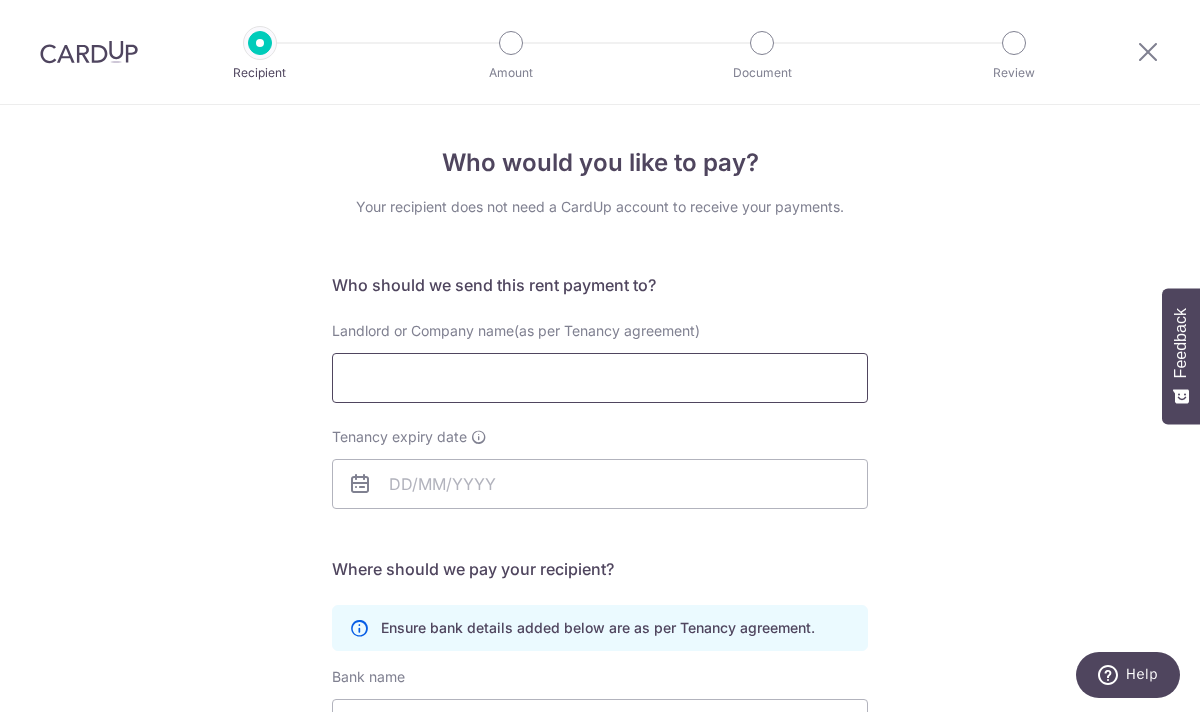 click on "Landlord or Company name(as per Tenancy agreement)" at bounding box center (600, 378) 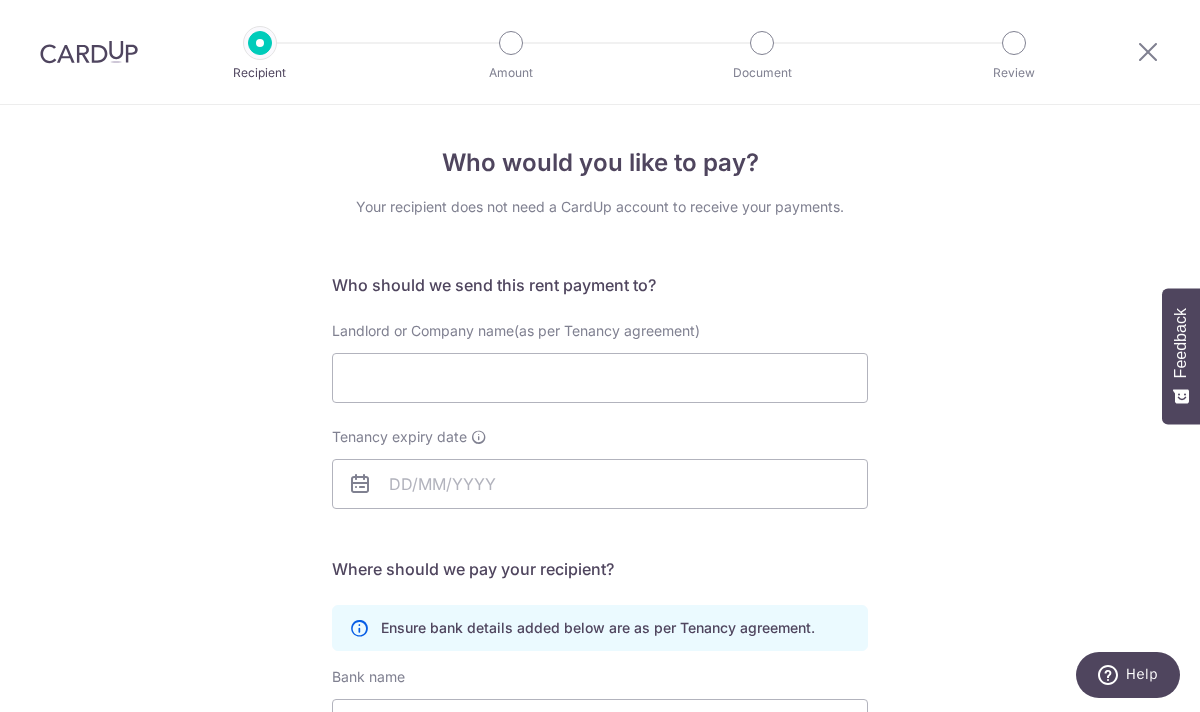click on "Who would you like to pay?
Your recipient does not need a CardUp account to receive your payments.
Who should we send this rent payment to?
Landlord or Company name(as per Tenancy agreement)
Tenancy expiry date
Translation missing: en.no key
URL
Telephone" at bounding box center [600, 581] 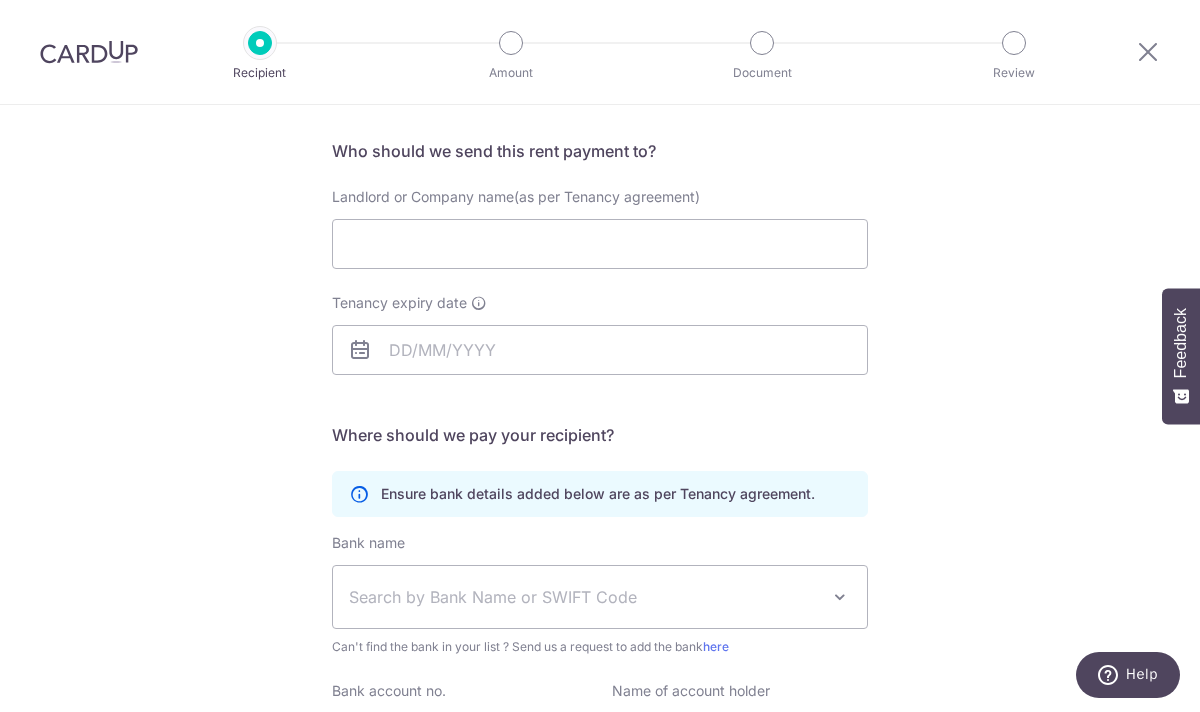 scroll, scrollTop: 157, scrollLeft: 0, axis: vertical 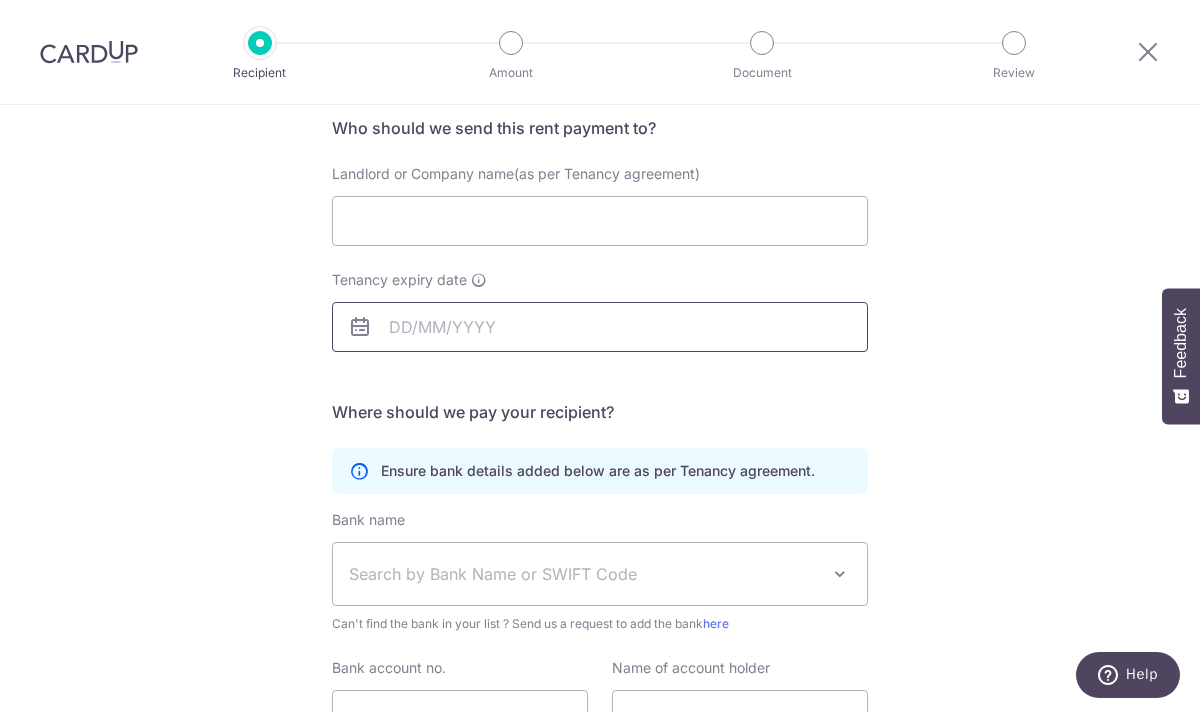 click on "Tenancy expiry date" at bounding box center [600, 327] 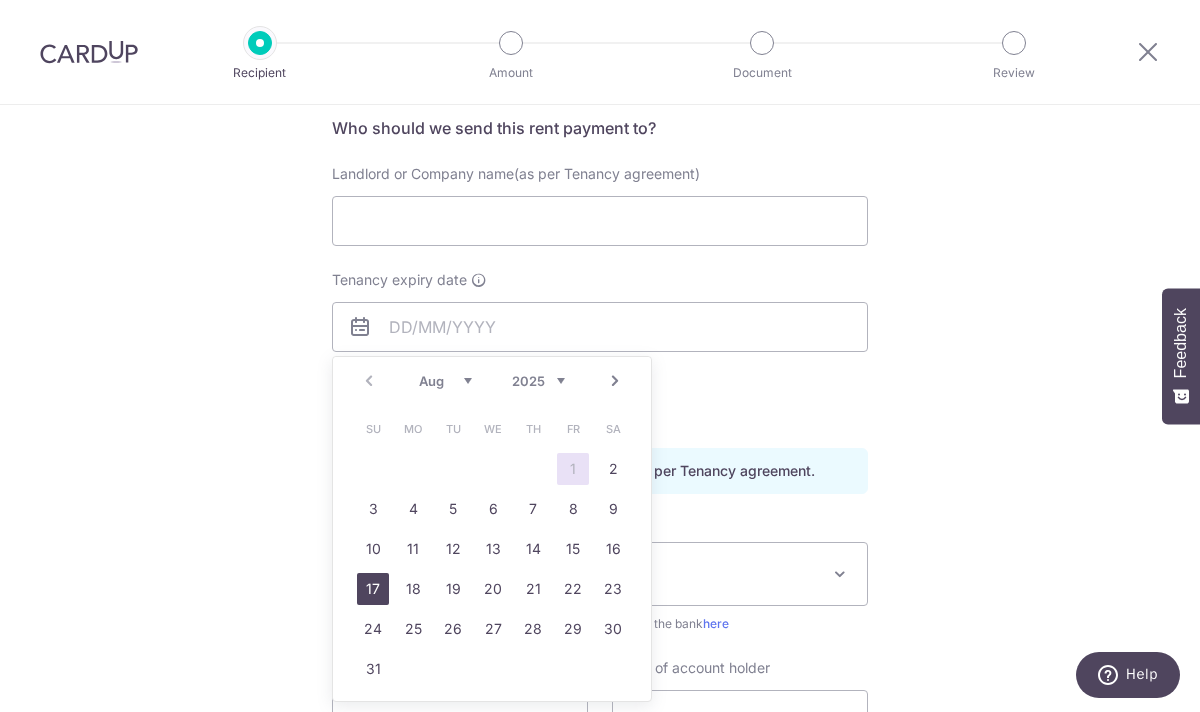 click on "17" at bounding box center (373, 589) 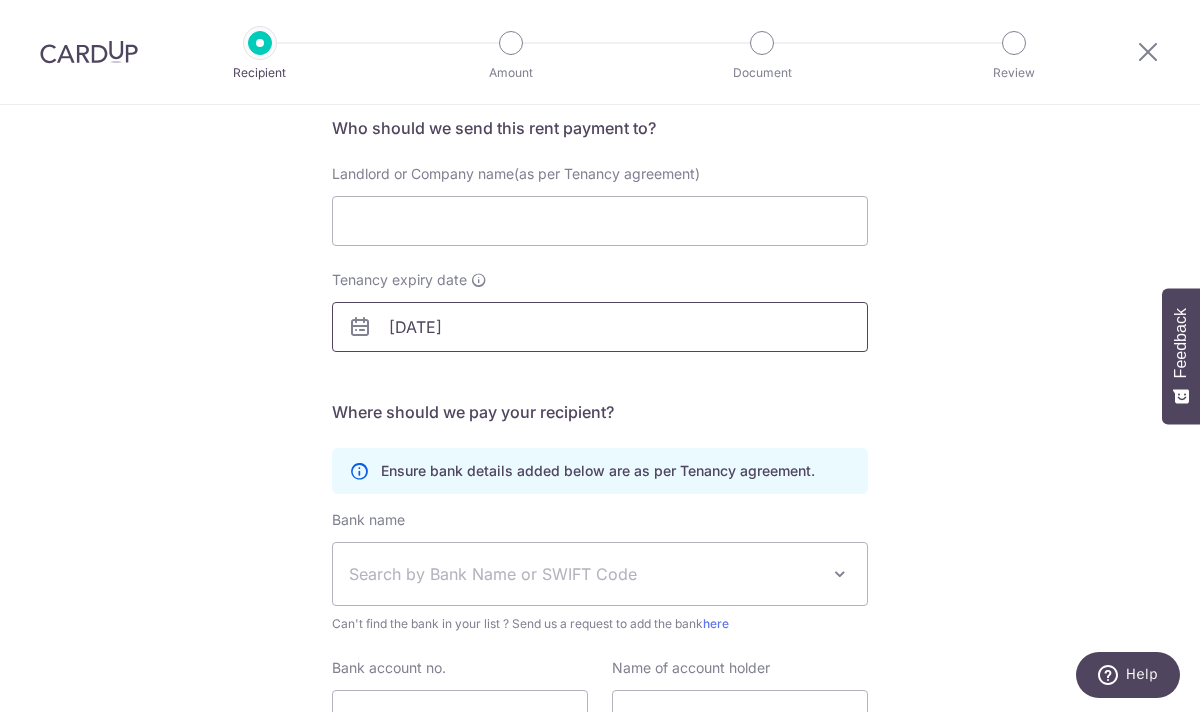 click on "[DATE]" at bounding box center [600, 327] 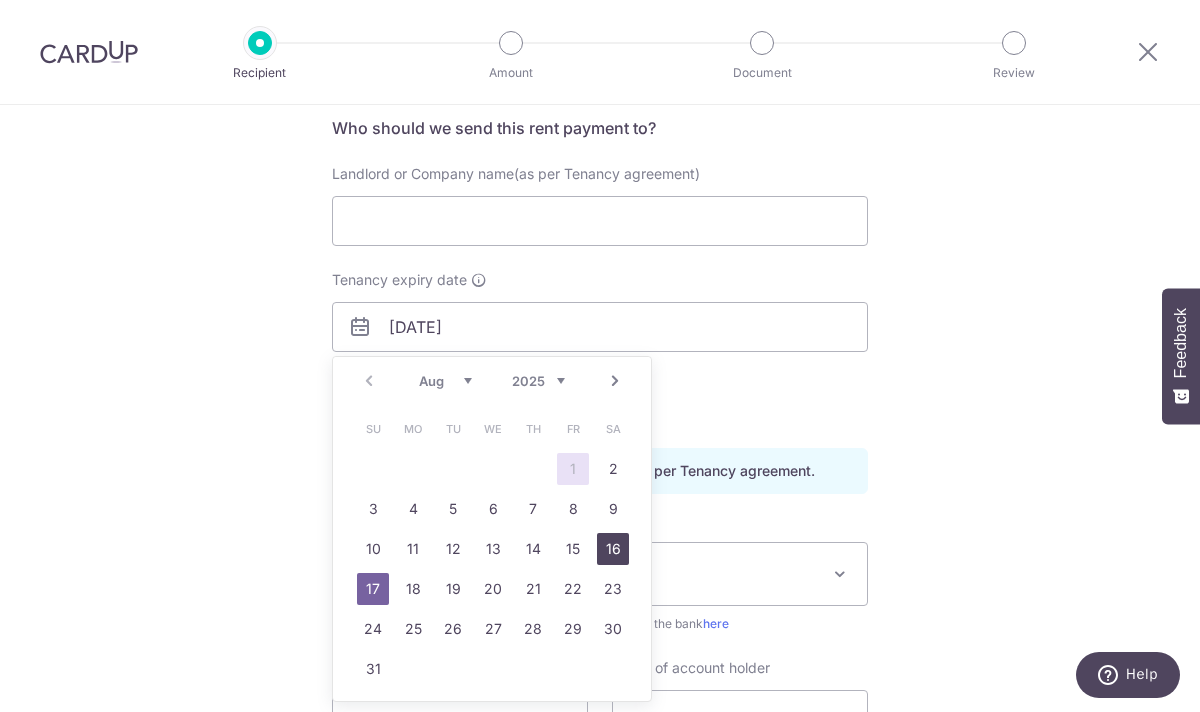 click on "16" at bounding box center (613, 549) 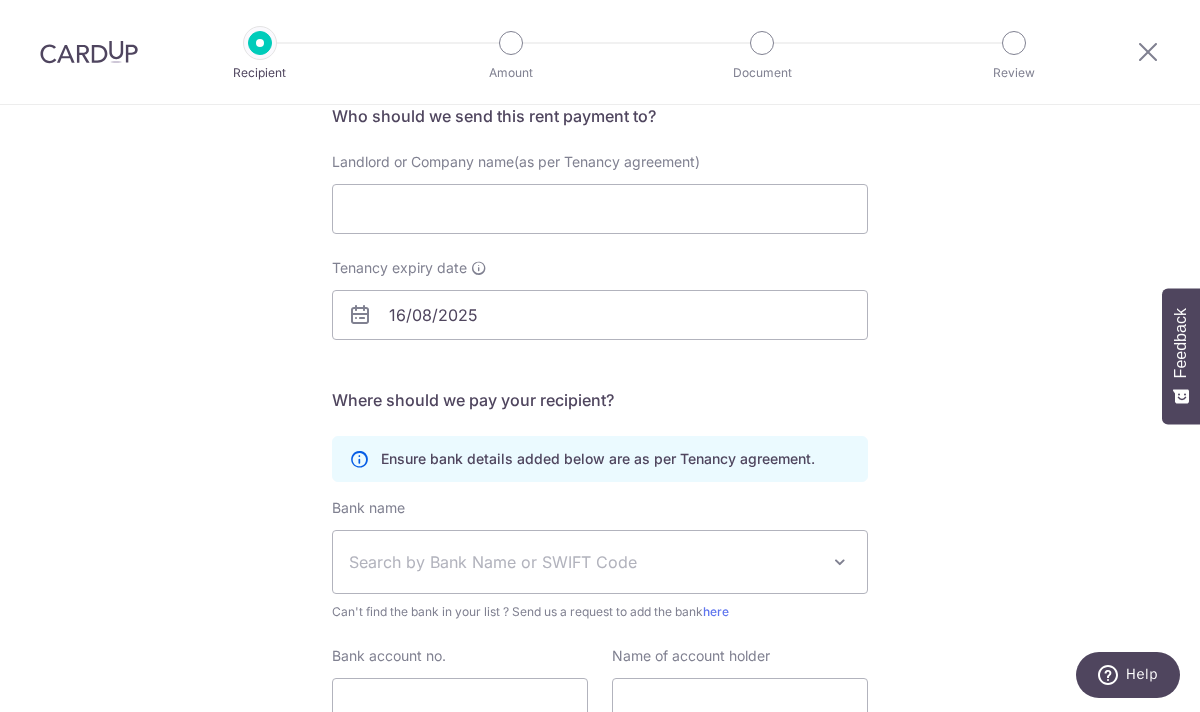 scroll, scrollTop: 76, scrollLeft: 0, axis: vertical 